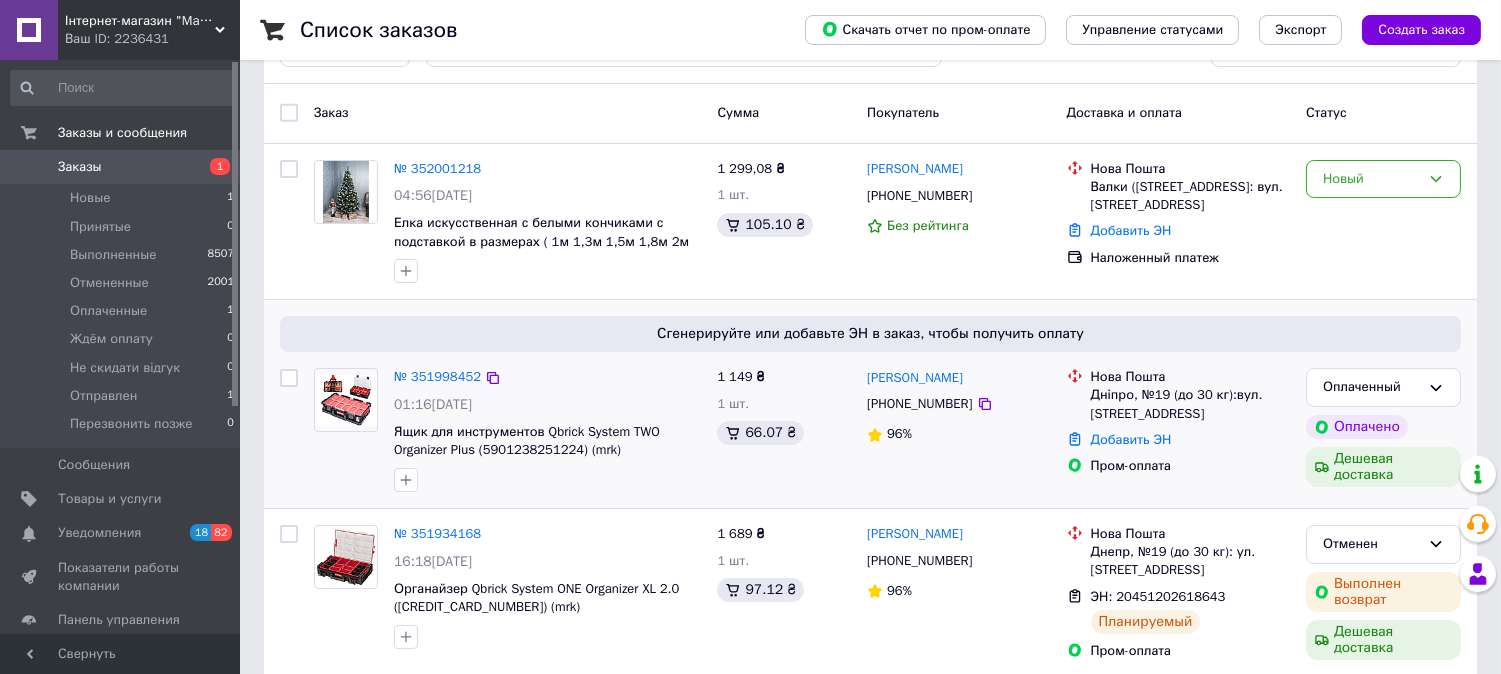 scroll, scrollTop: 111, scrollLeft: 0, axis: vertical 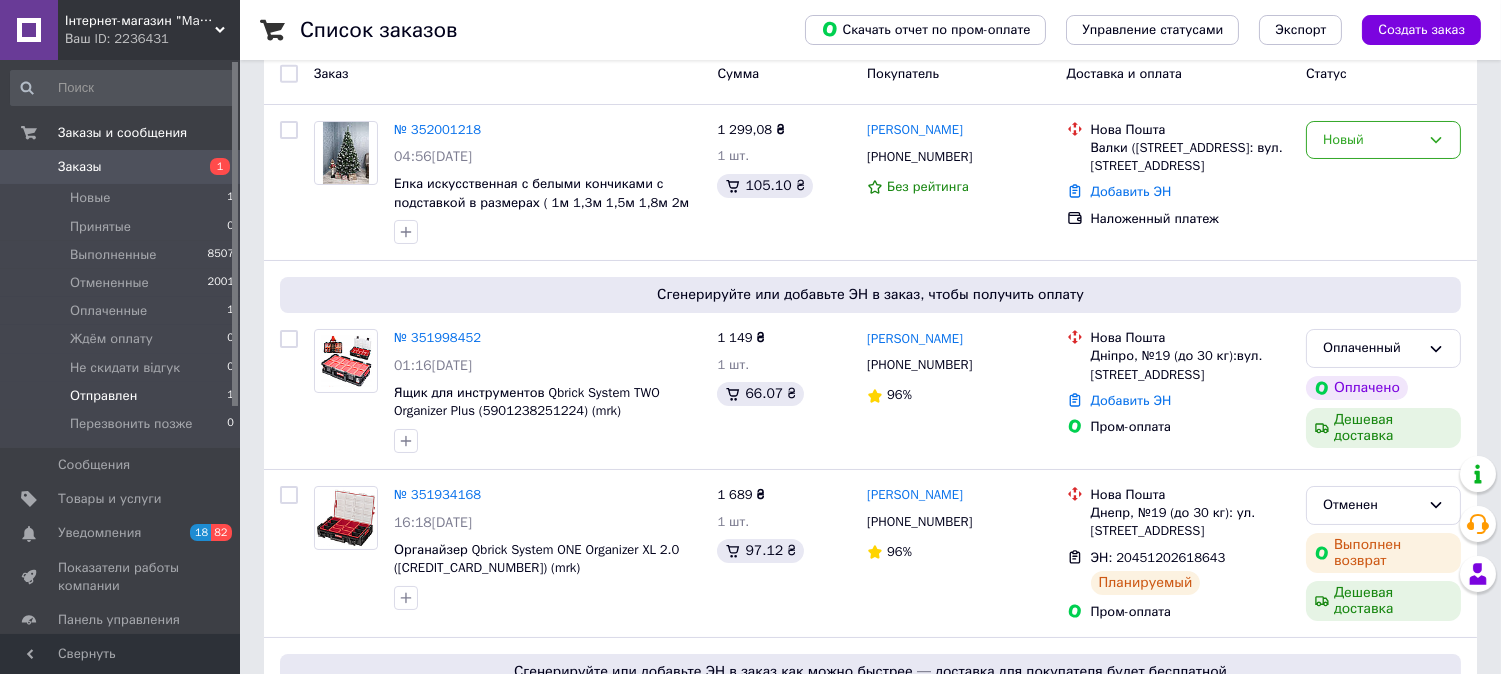 click on "Отправлен" at bounding box center [103, 396] 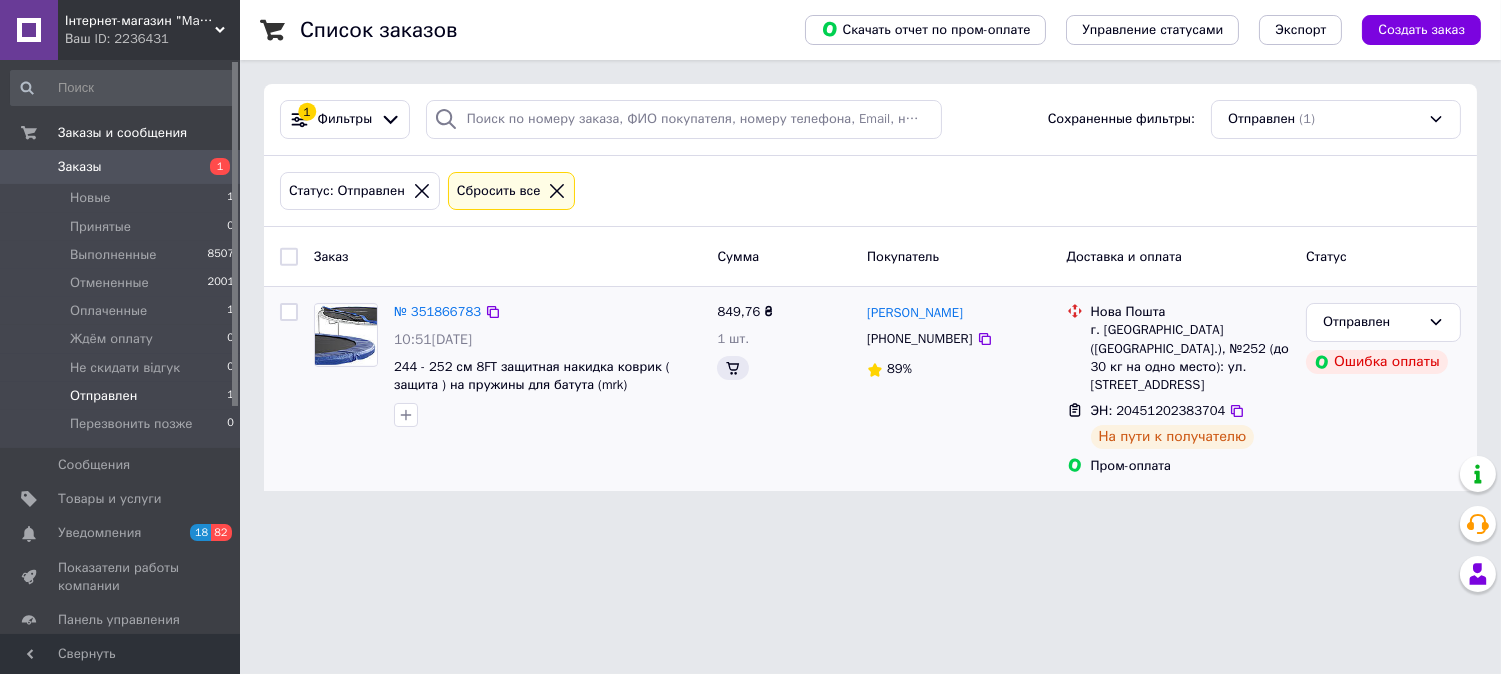 scroll, scrollTop: 0, scrollLeft: 0, axis: both 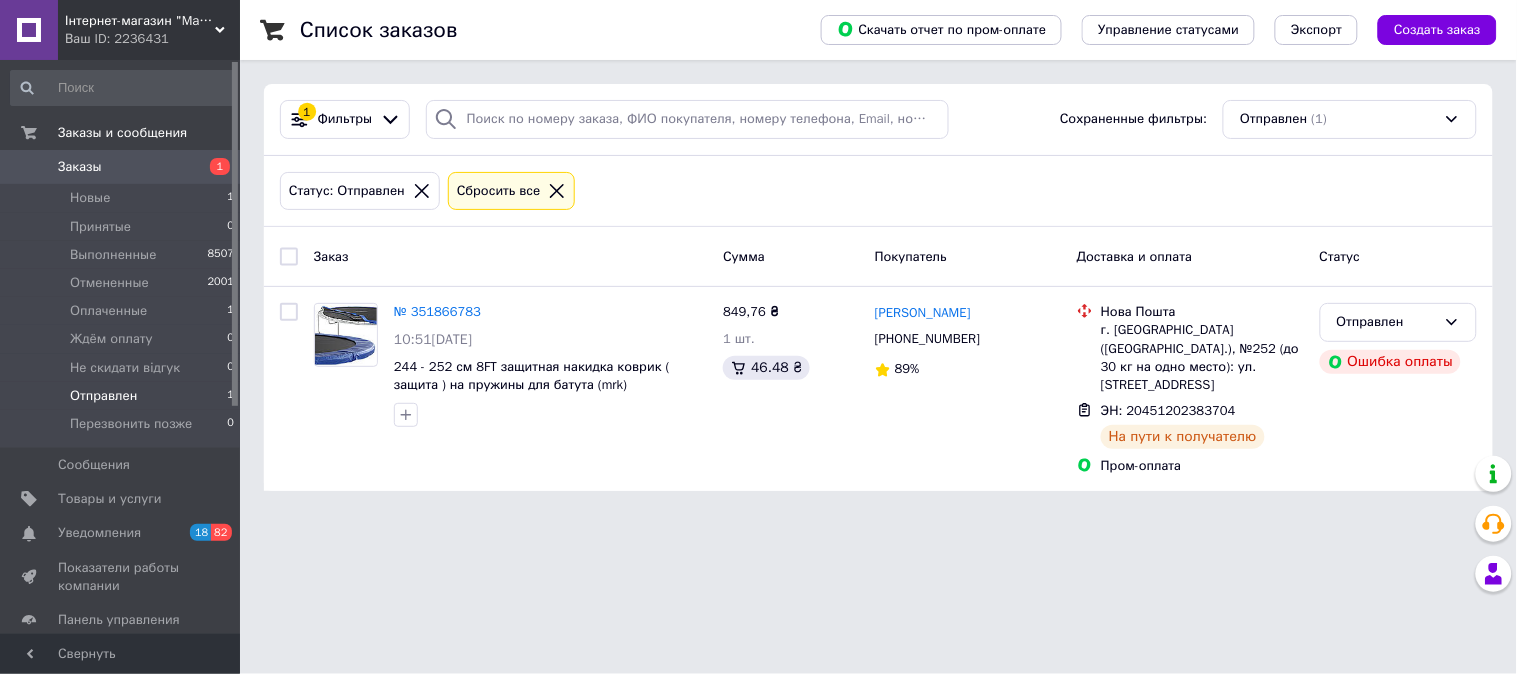 click 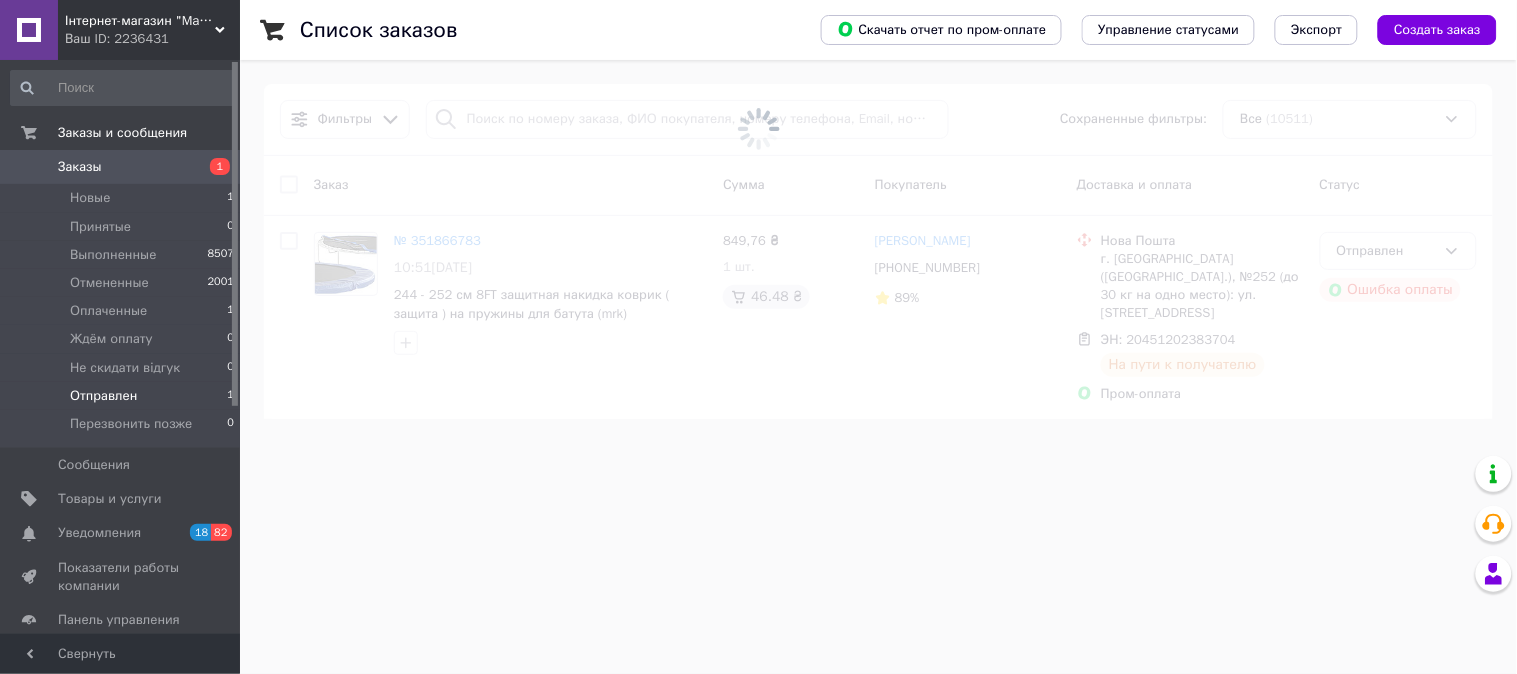 click on "Інтернет-магазин "Marke"" at bounding box center [140, 21] 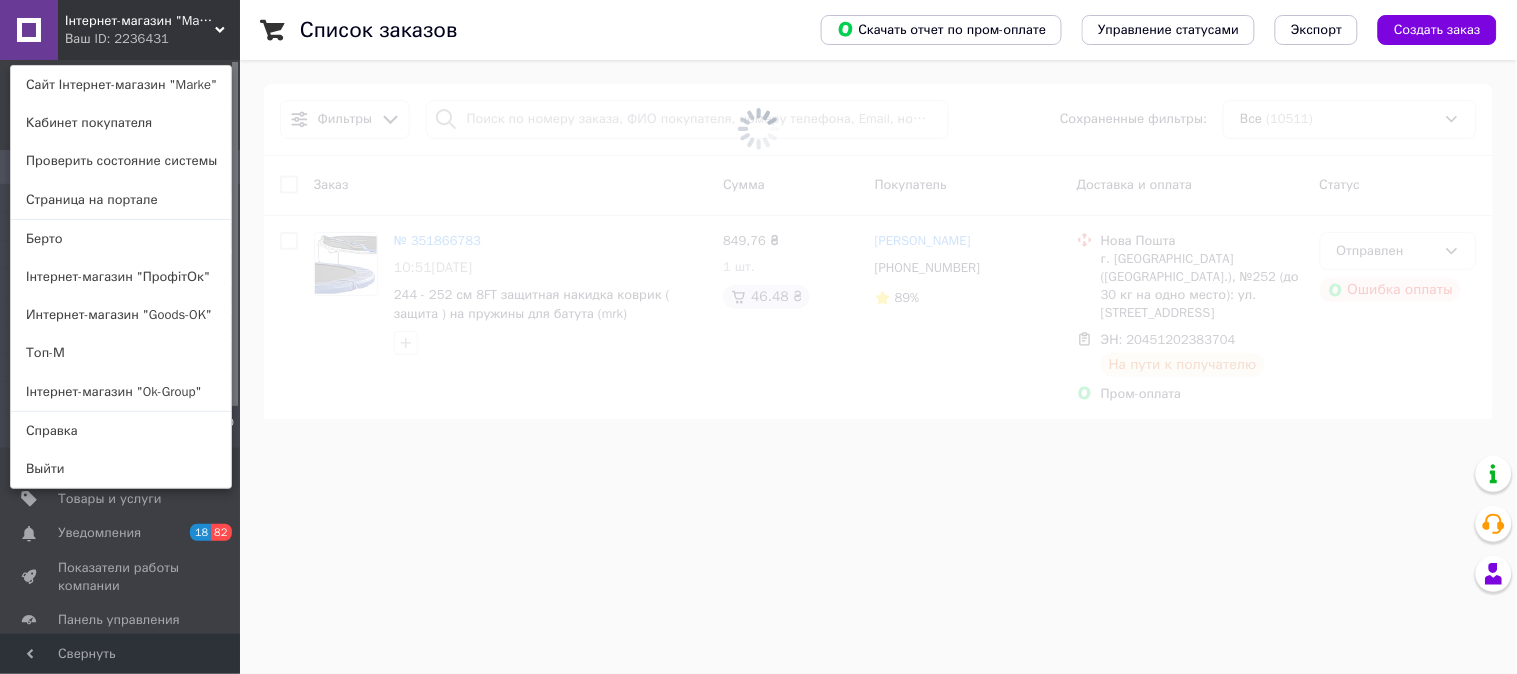 click on "Інтернет-магазин "Ok-Group"" at bounding box center (121, 392) 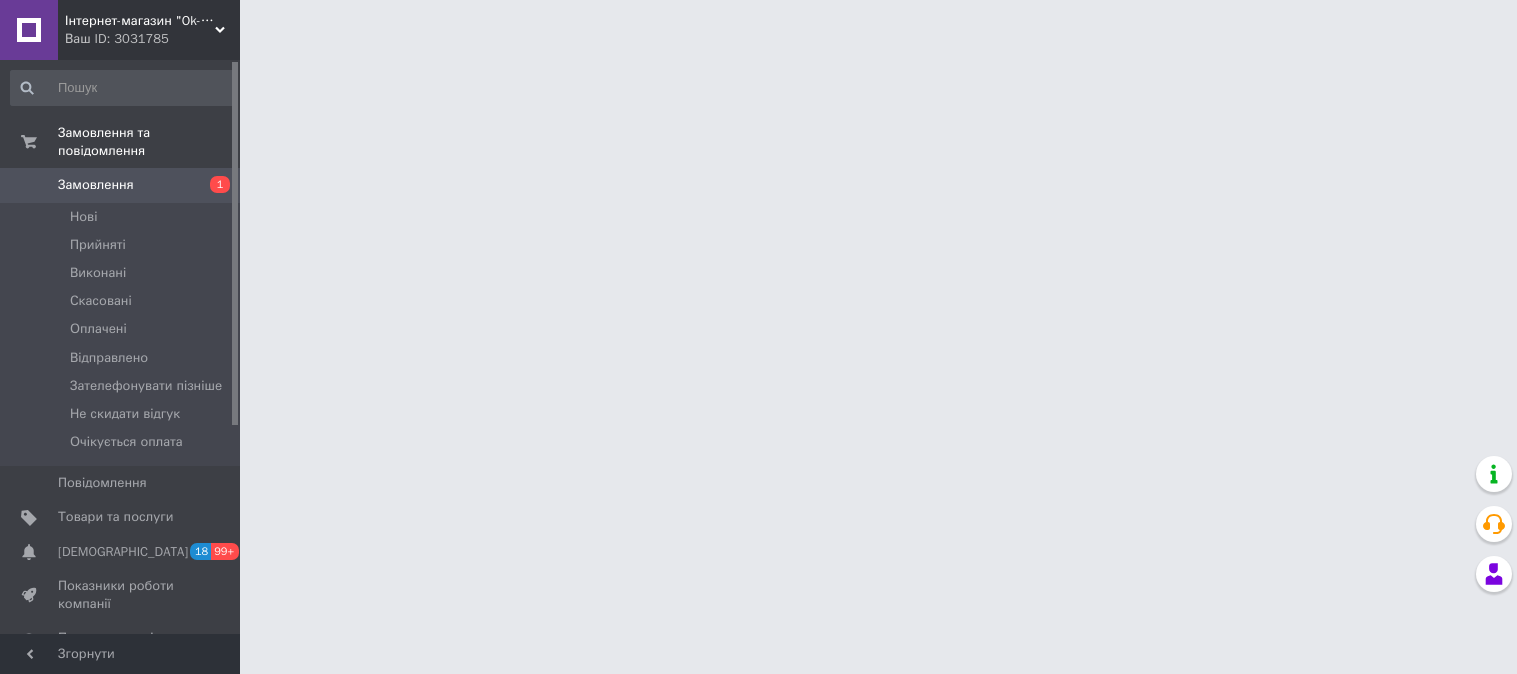 scroll, scrollTop: 0, scrollLeft: 0, axis: both 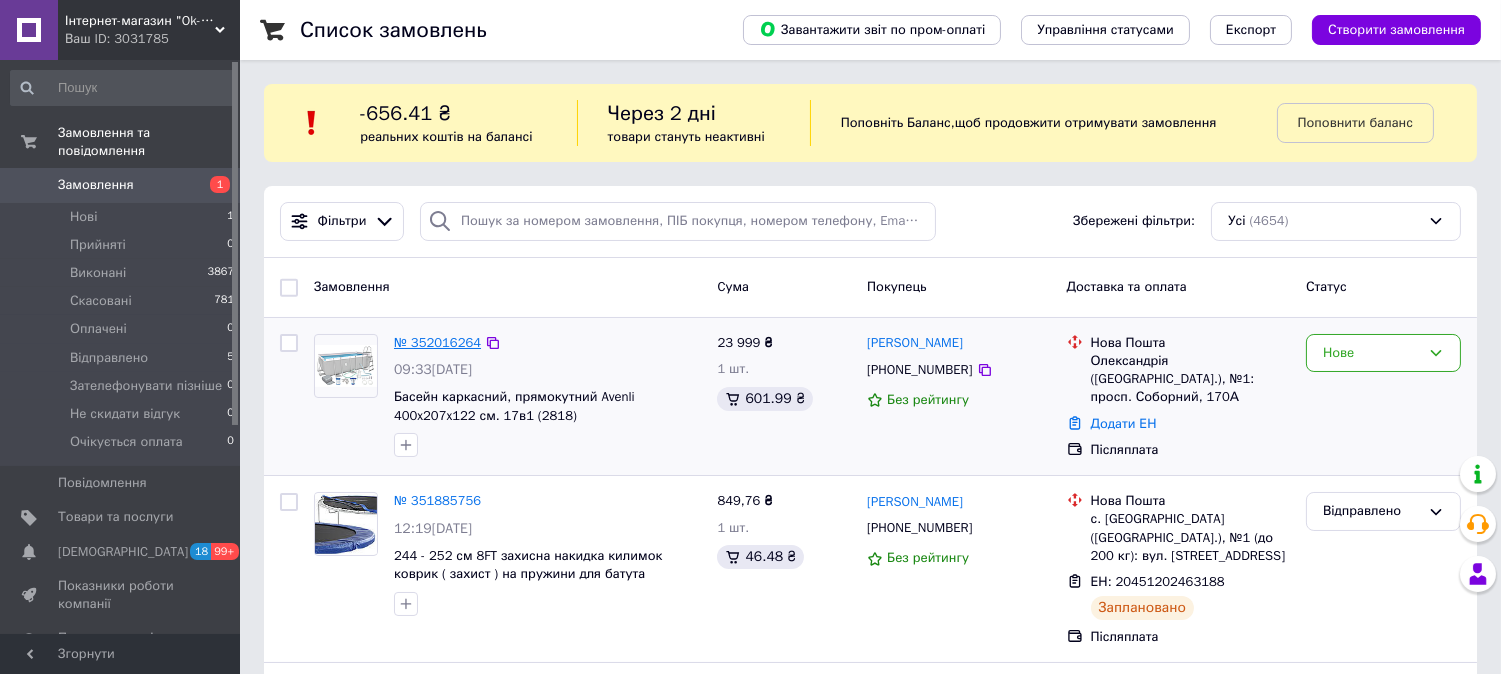 click on "№ 352016264" at bounding box center (437, 342) 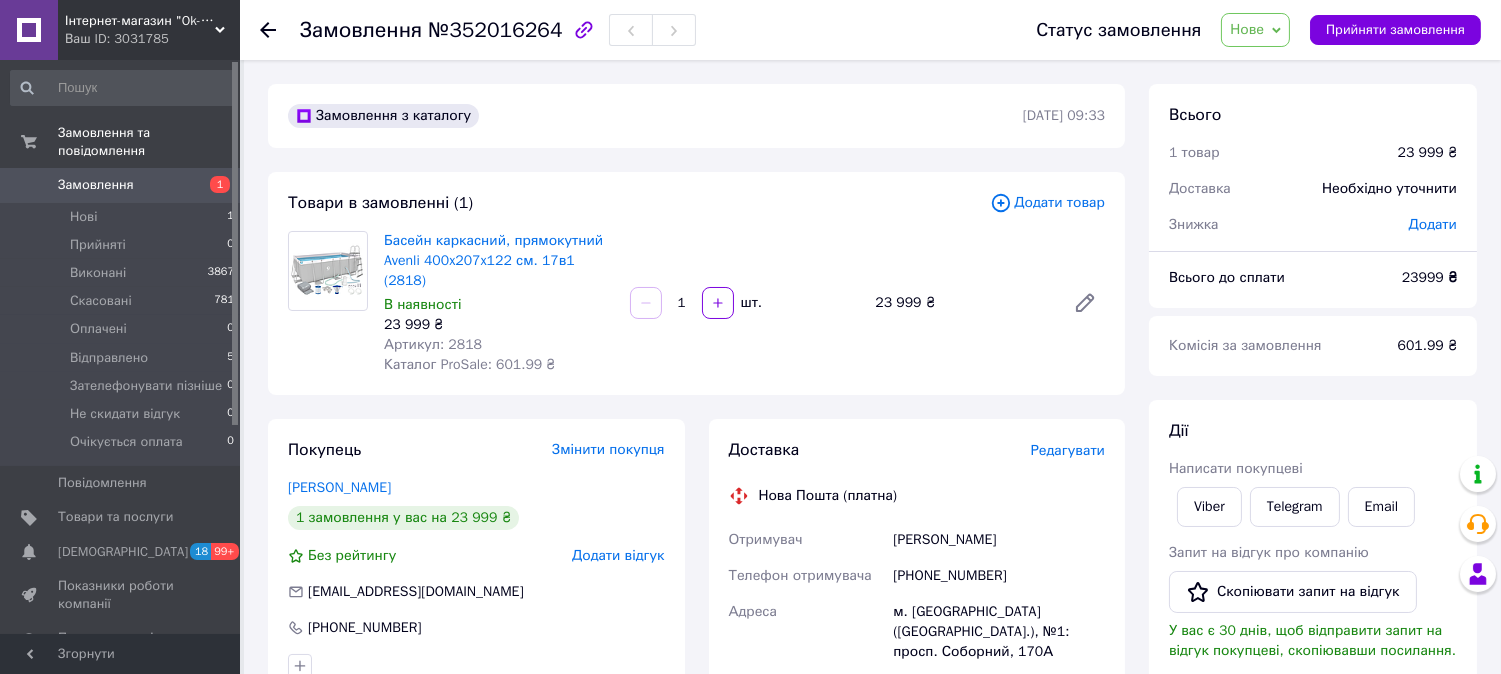 click on "Артикул: 2818" at bounding box center [433, 344] 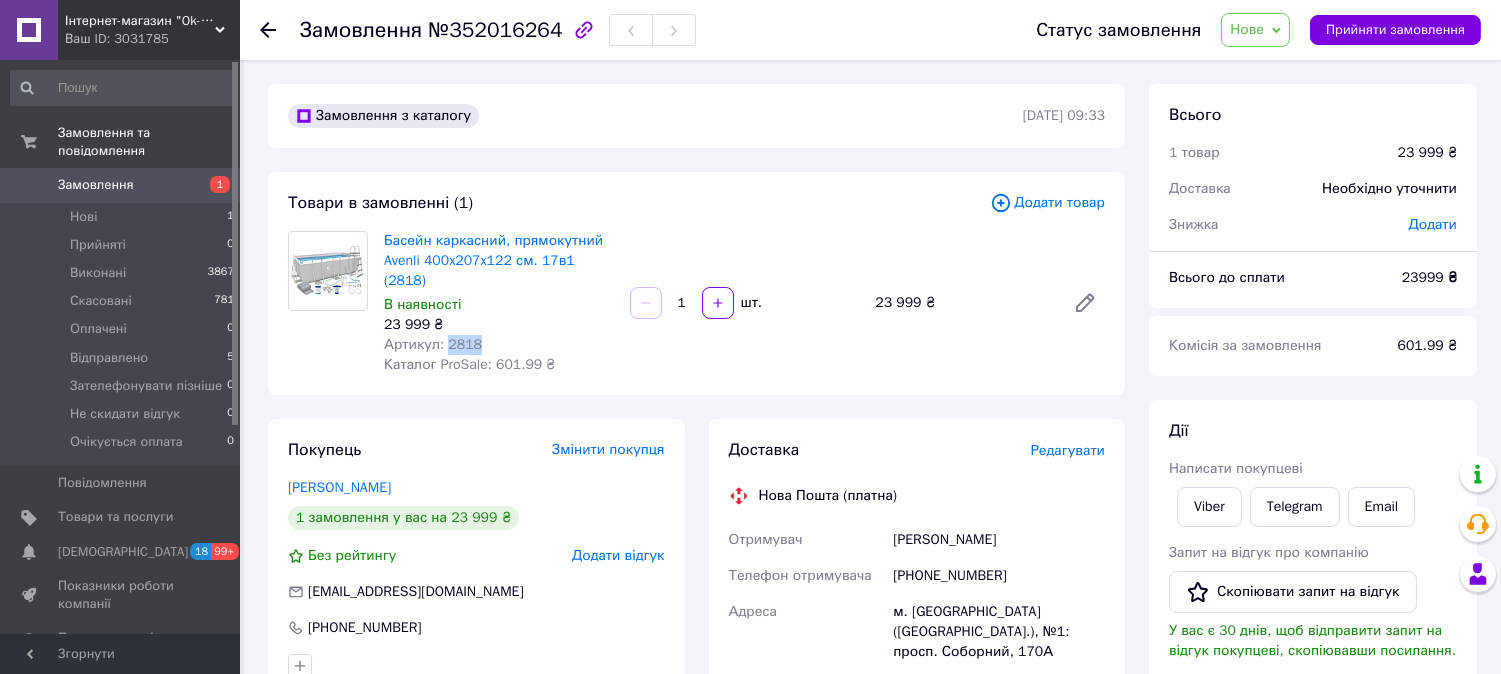 click on "Артикул: 2818" at bounding box center [433, 344] 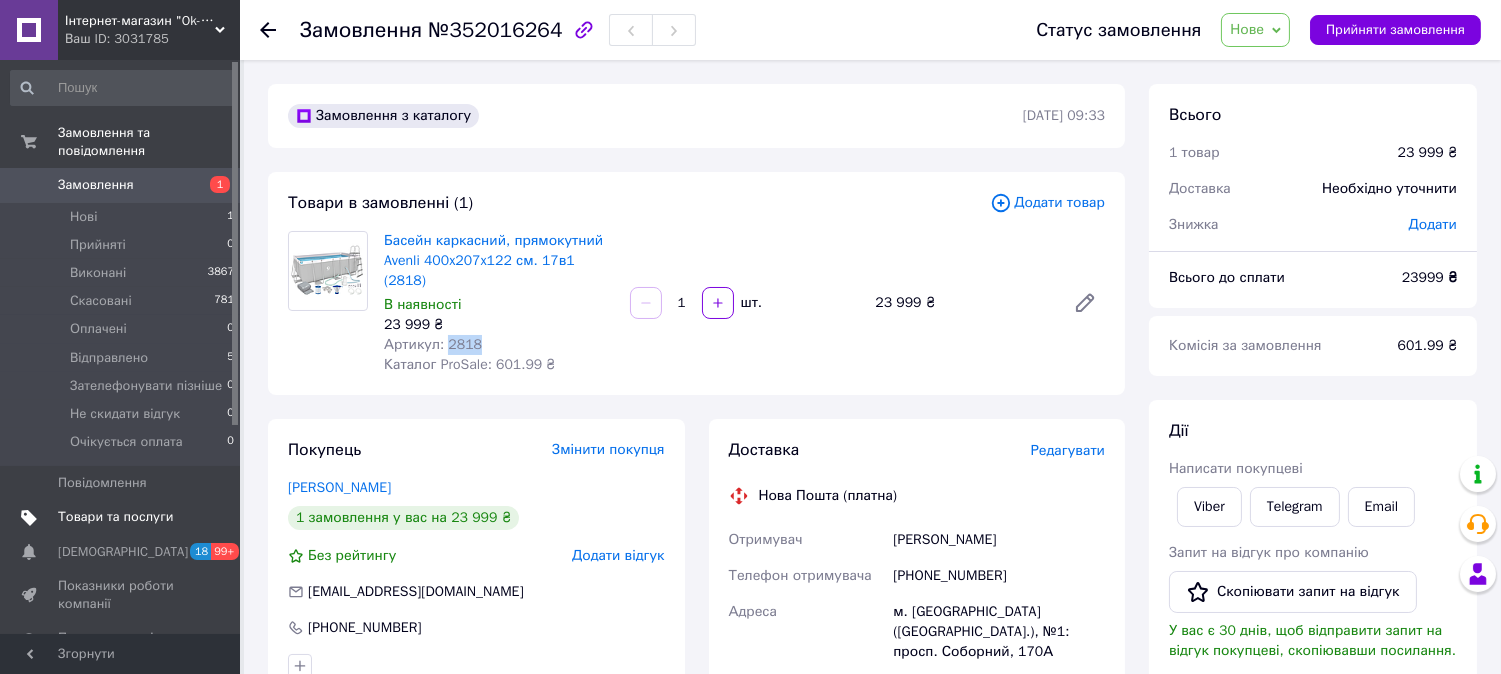 click on "Товари та послуги" at bounding box center [115, 517] 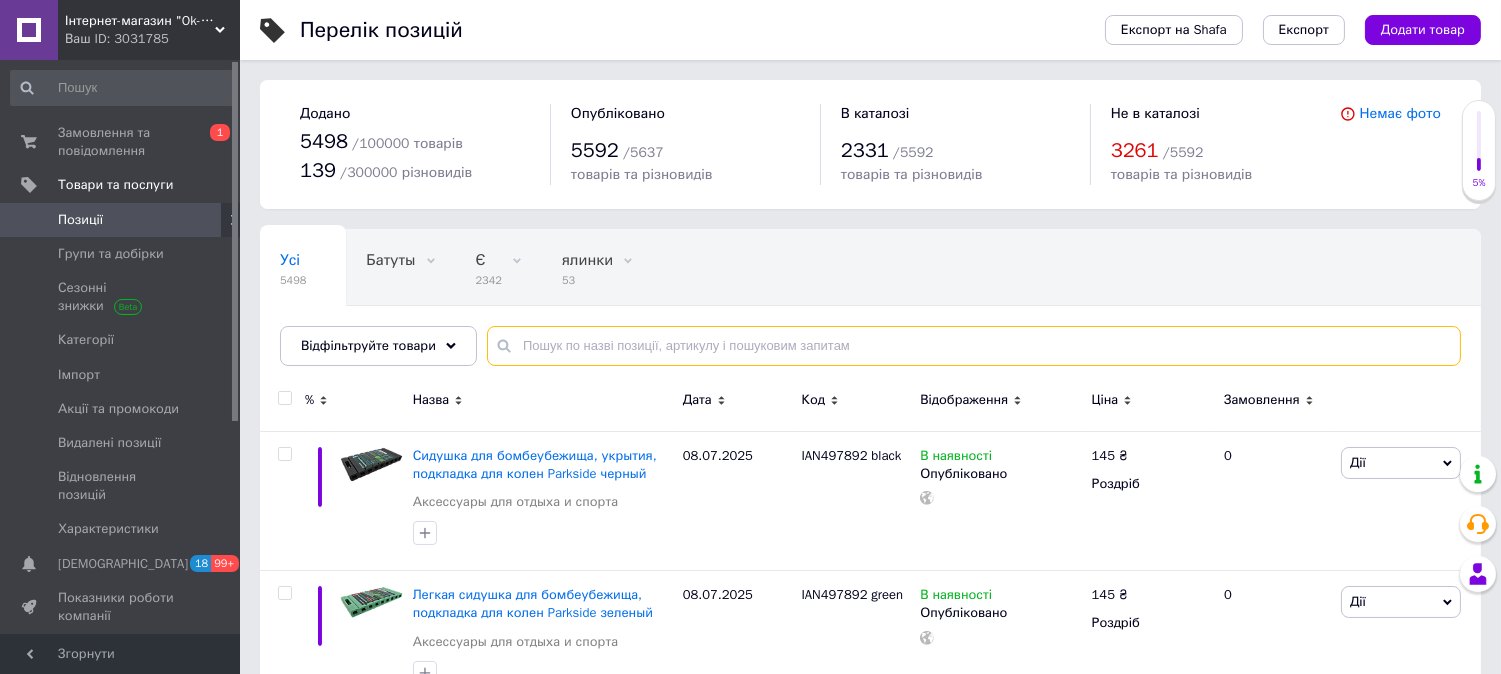 click at bounding box center [974, 346] 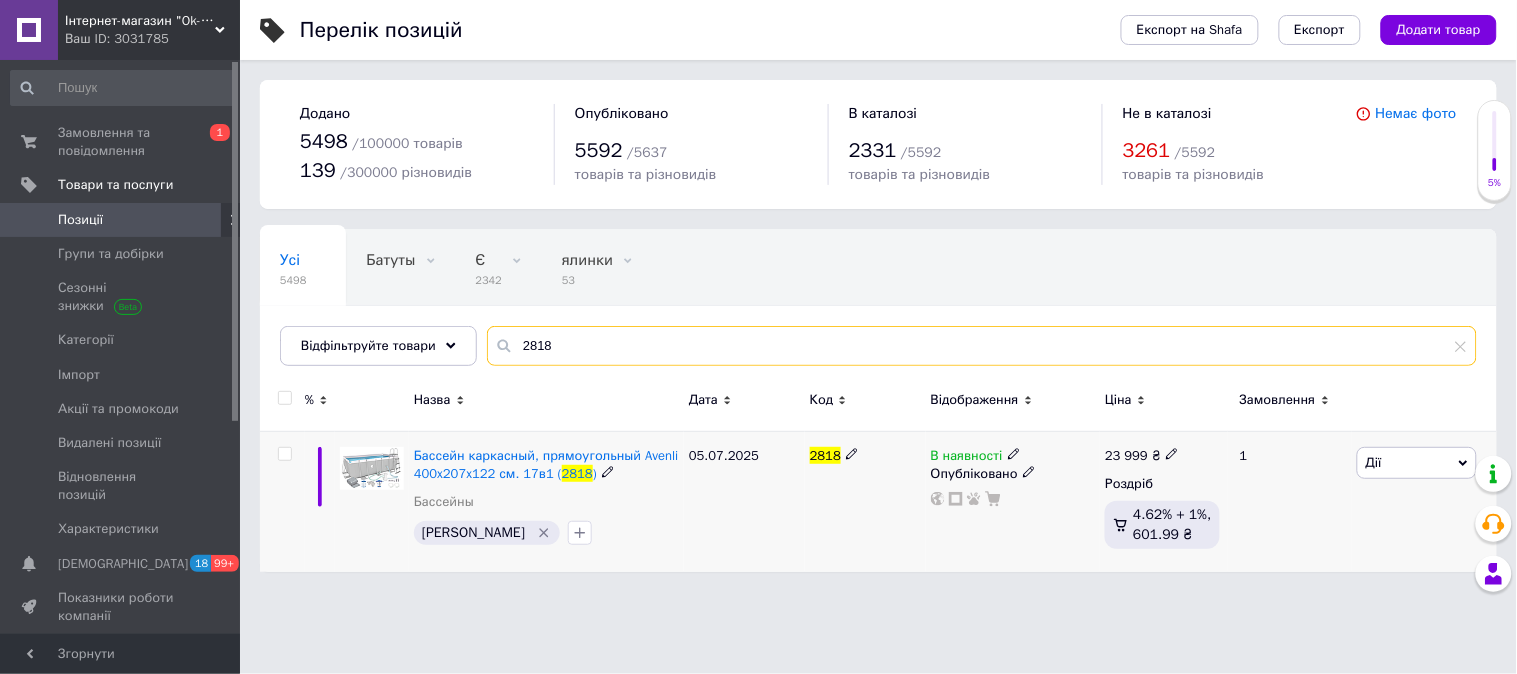 type on "2818" 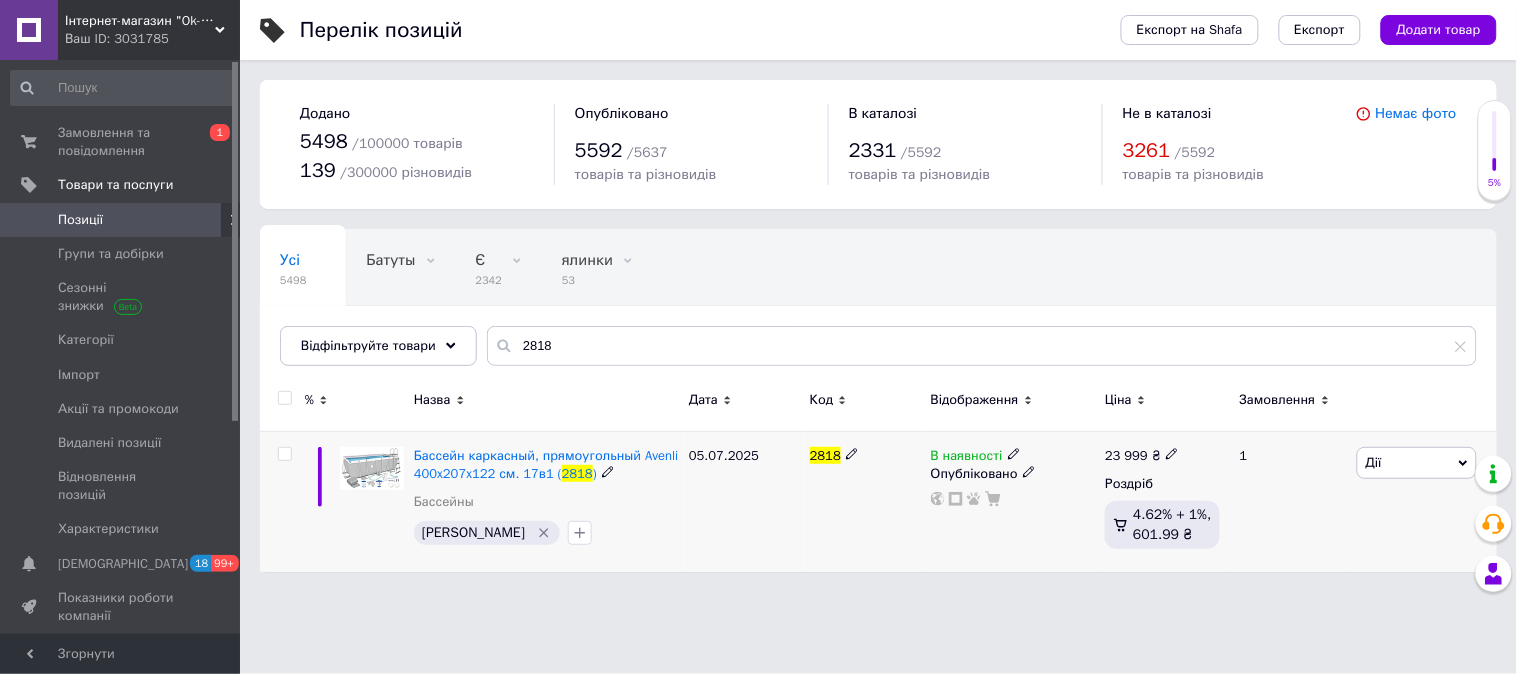 click 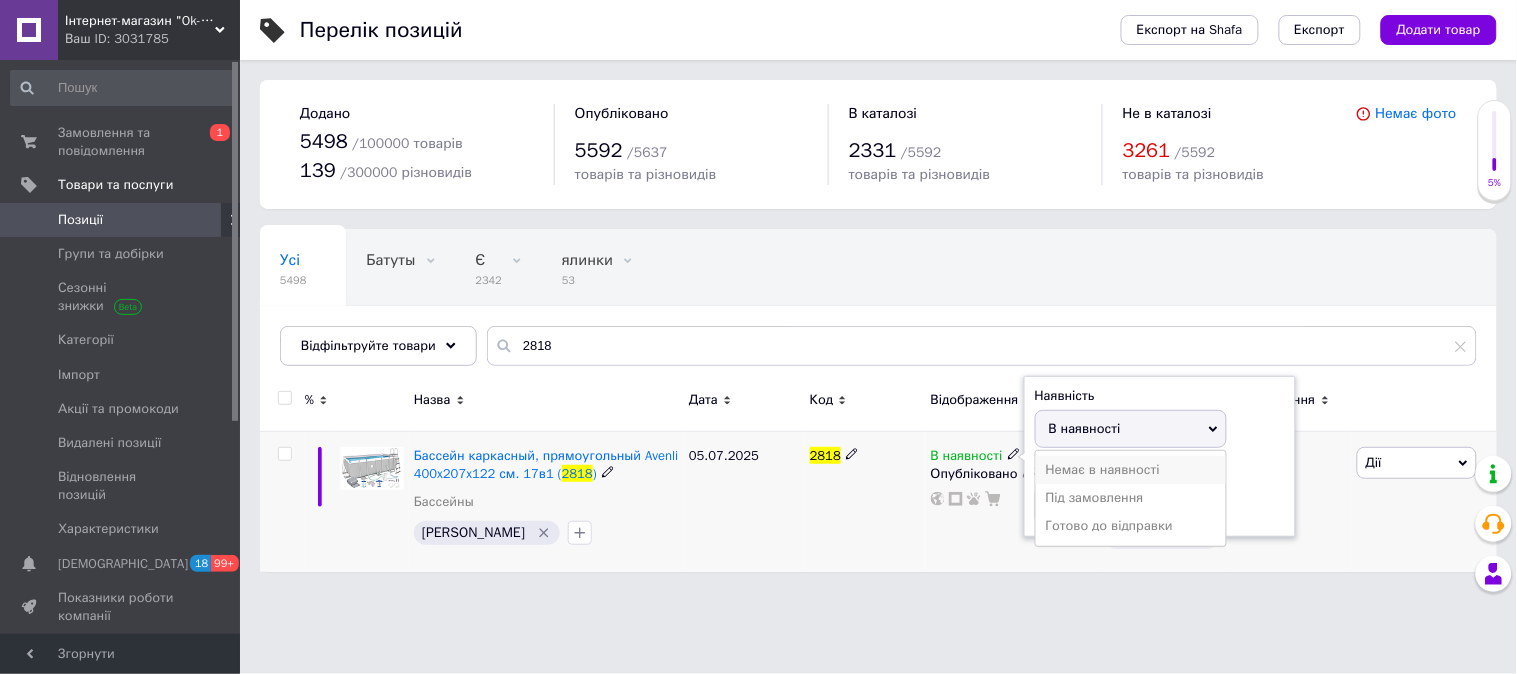 click on "Немає в наявності" at bounding box center (1131, 470) 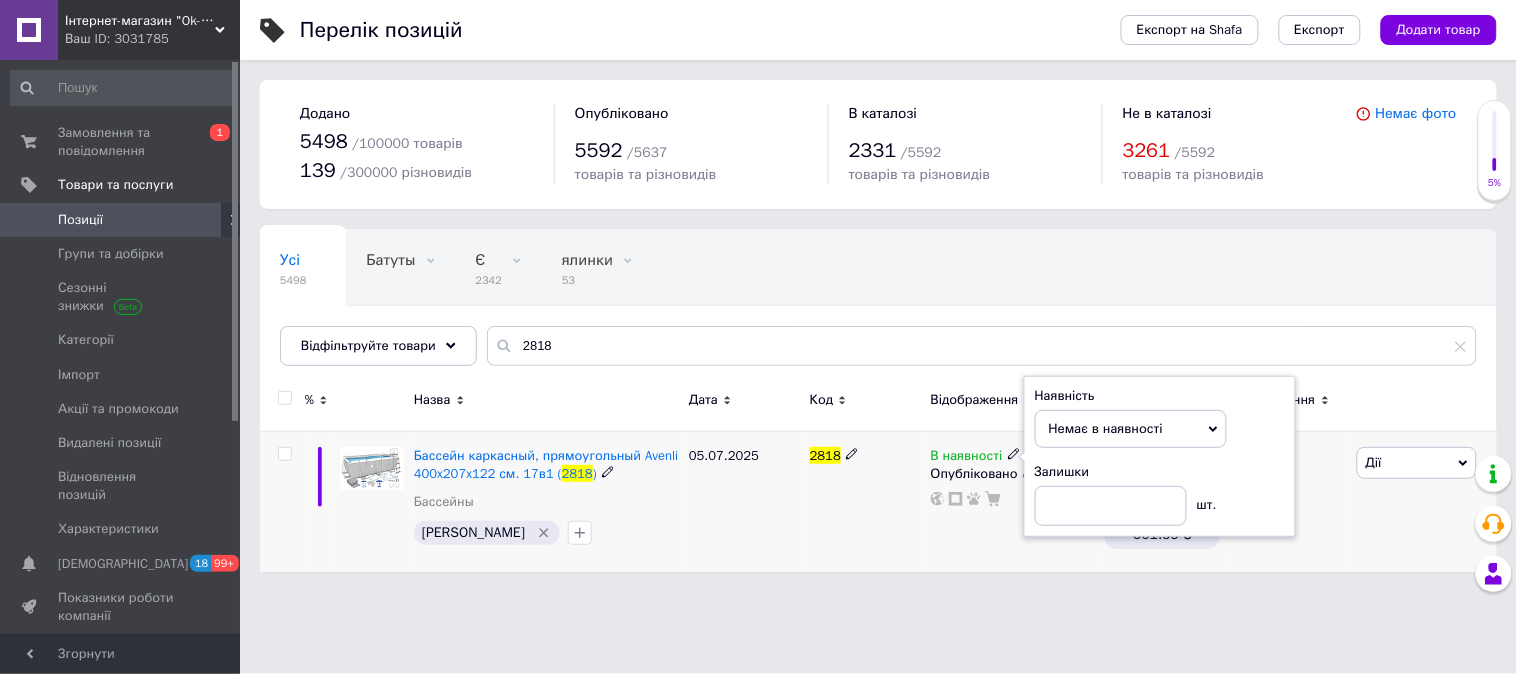 click on "2818" at bounding box center (865, 501) 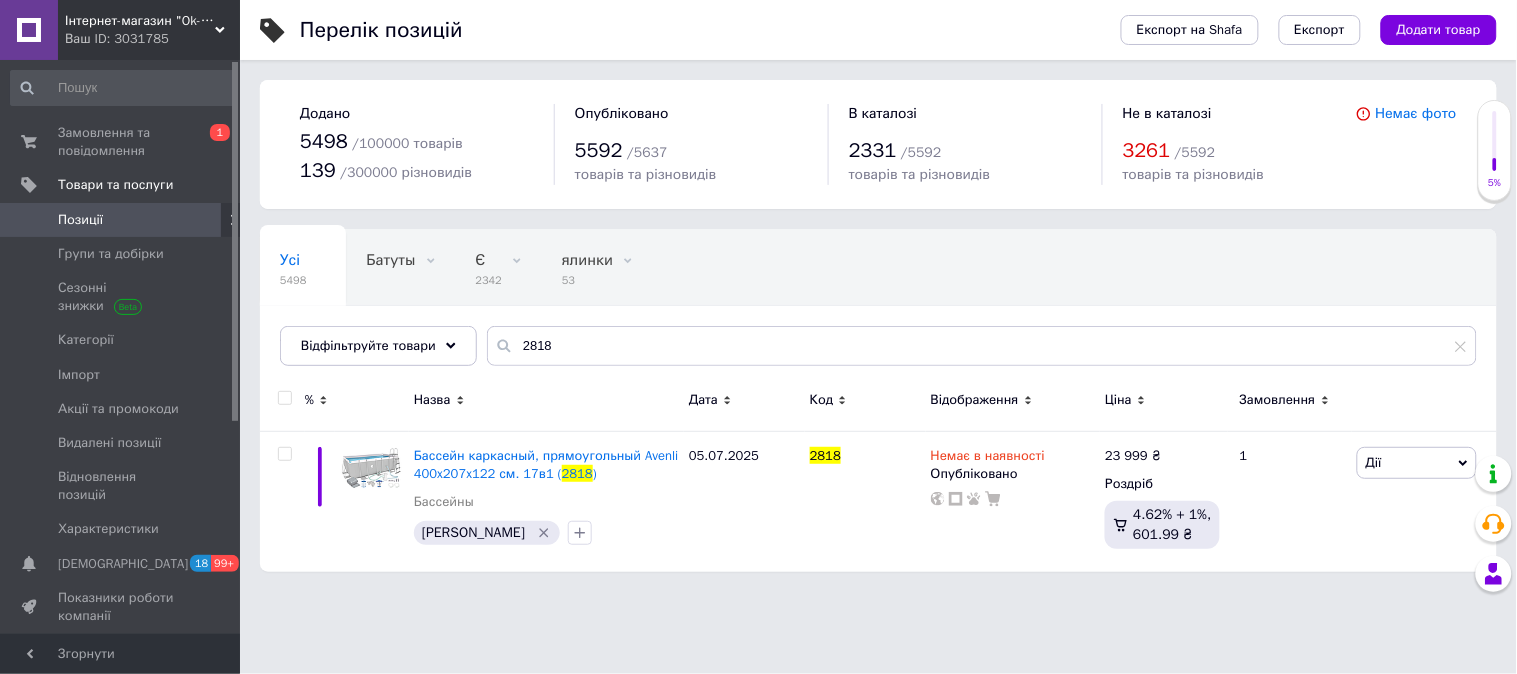 click on "Ваш ID: 3031785" at bounding box center (152, 39) 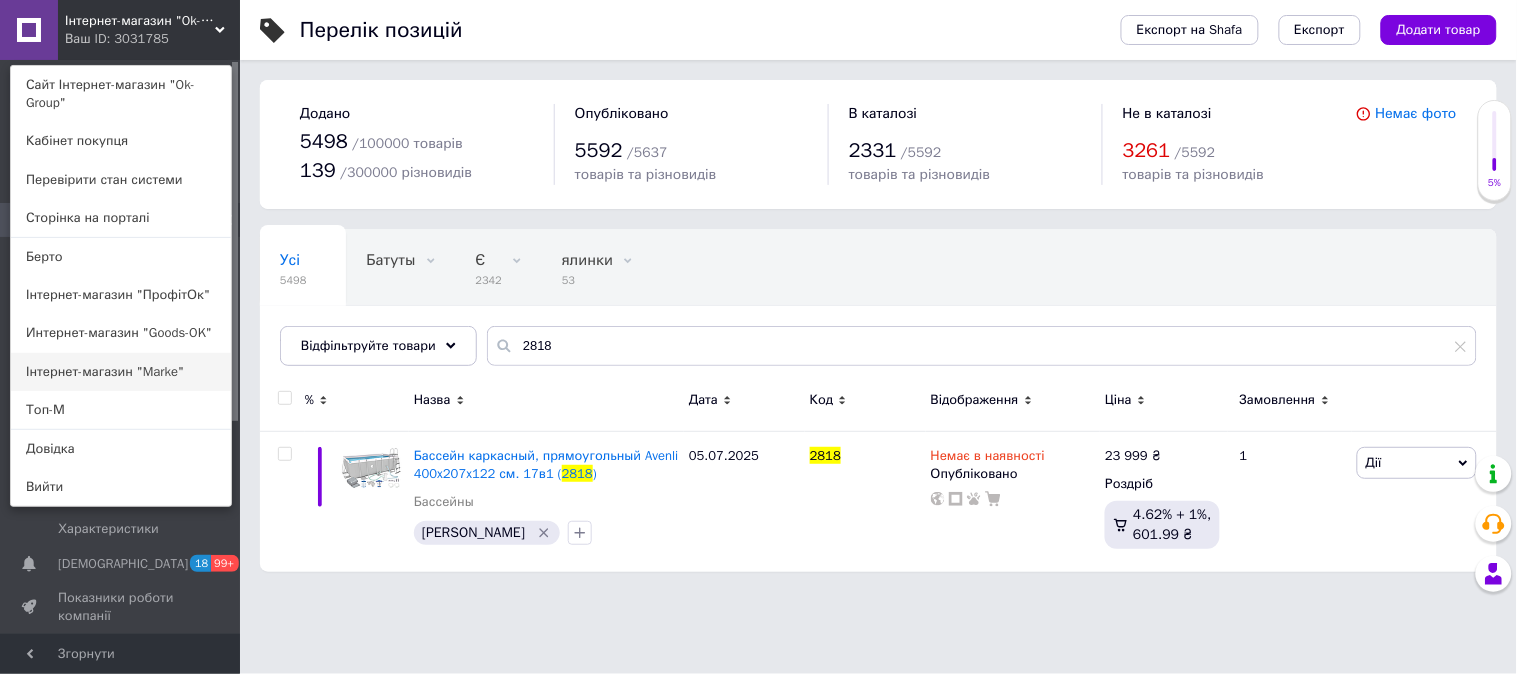 click on "Інтернет-магазин "Marke"" at bounding box center (121, 372) 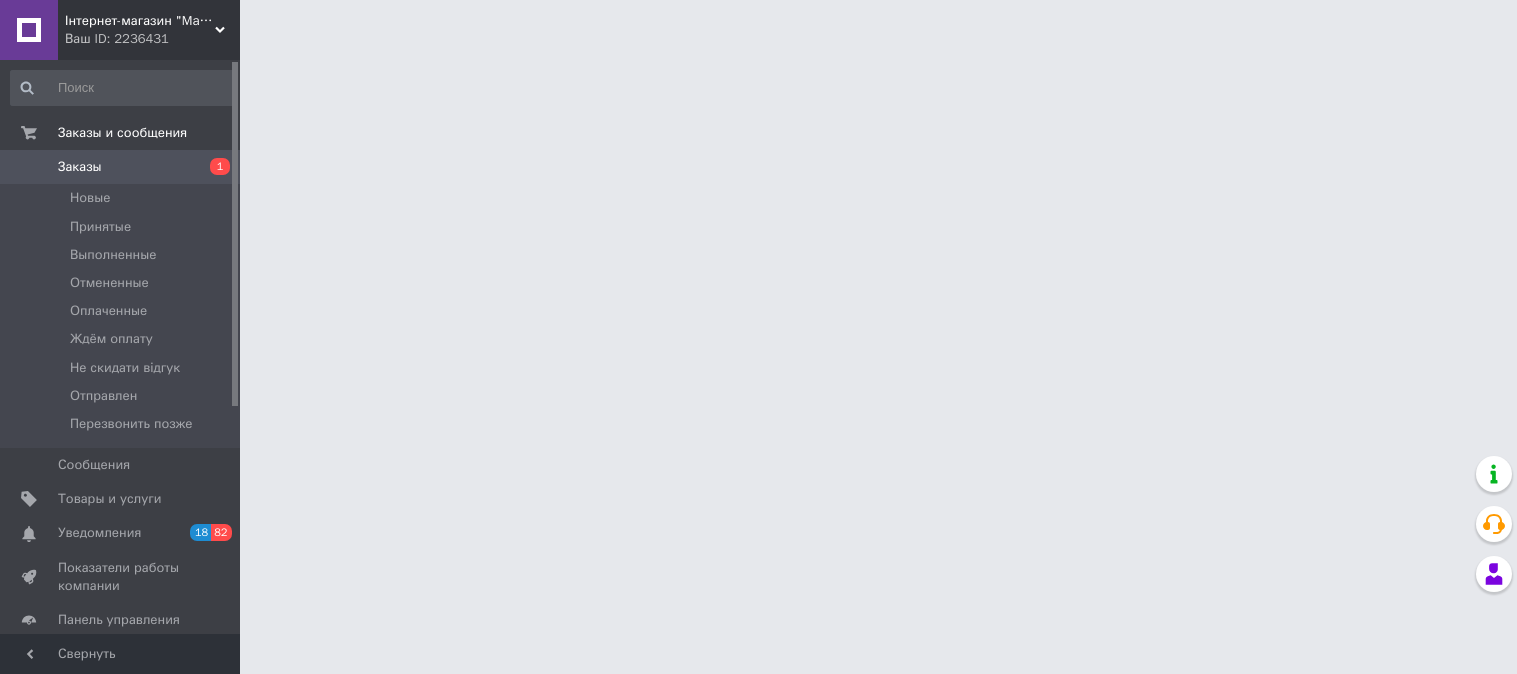 scroll, scrollTop: 0, scrollLeft: 0, axis: both 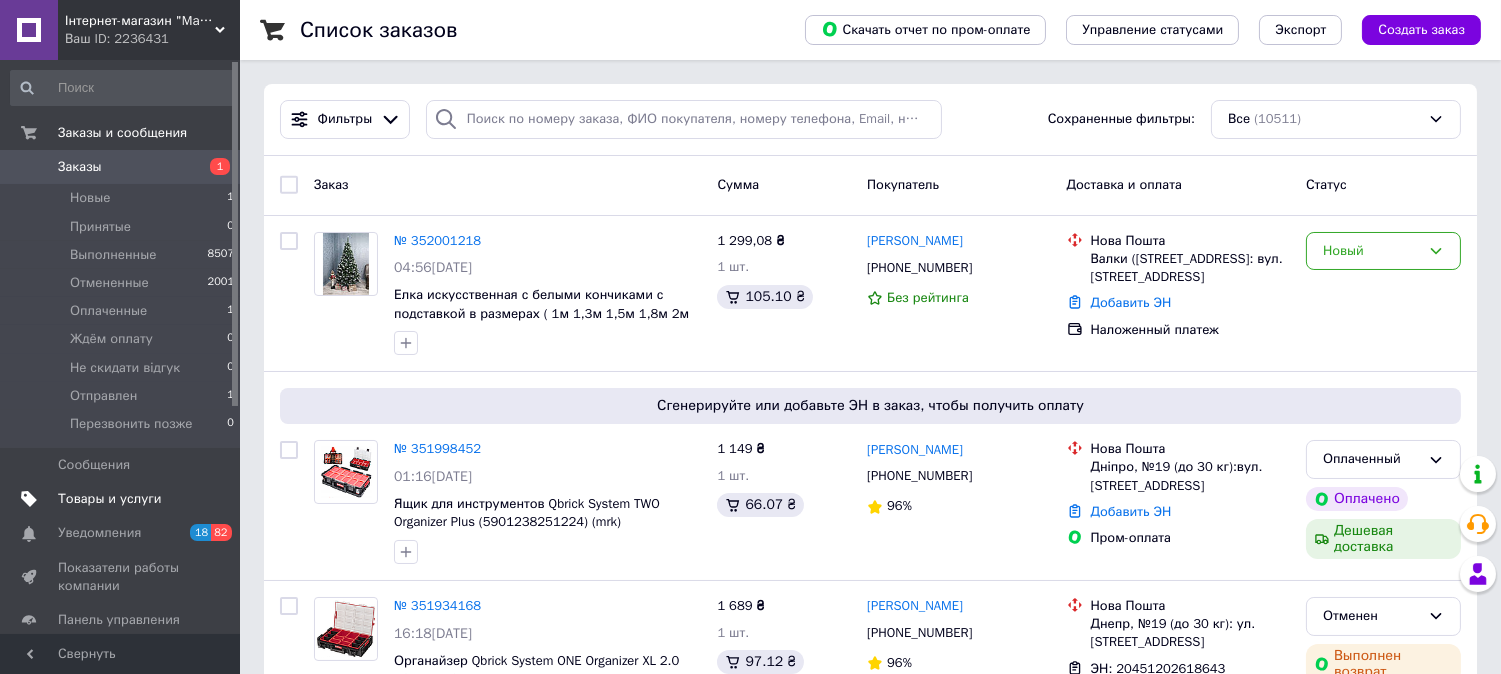 click on "Товары и услуги" at bounding box center (110, 499) 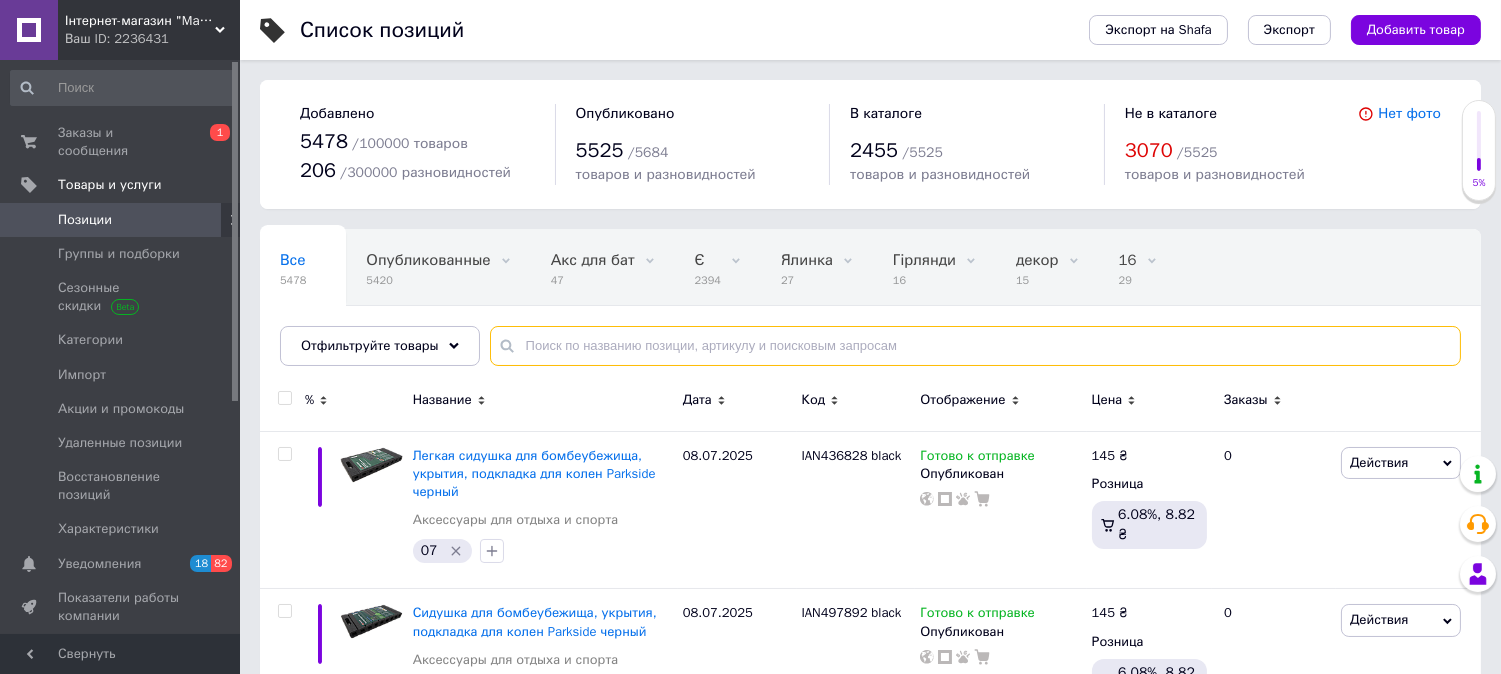 click at bounding box center (975, 346) 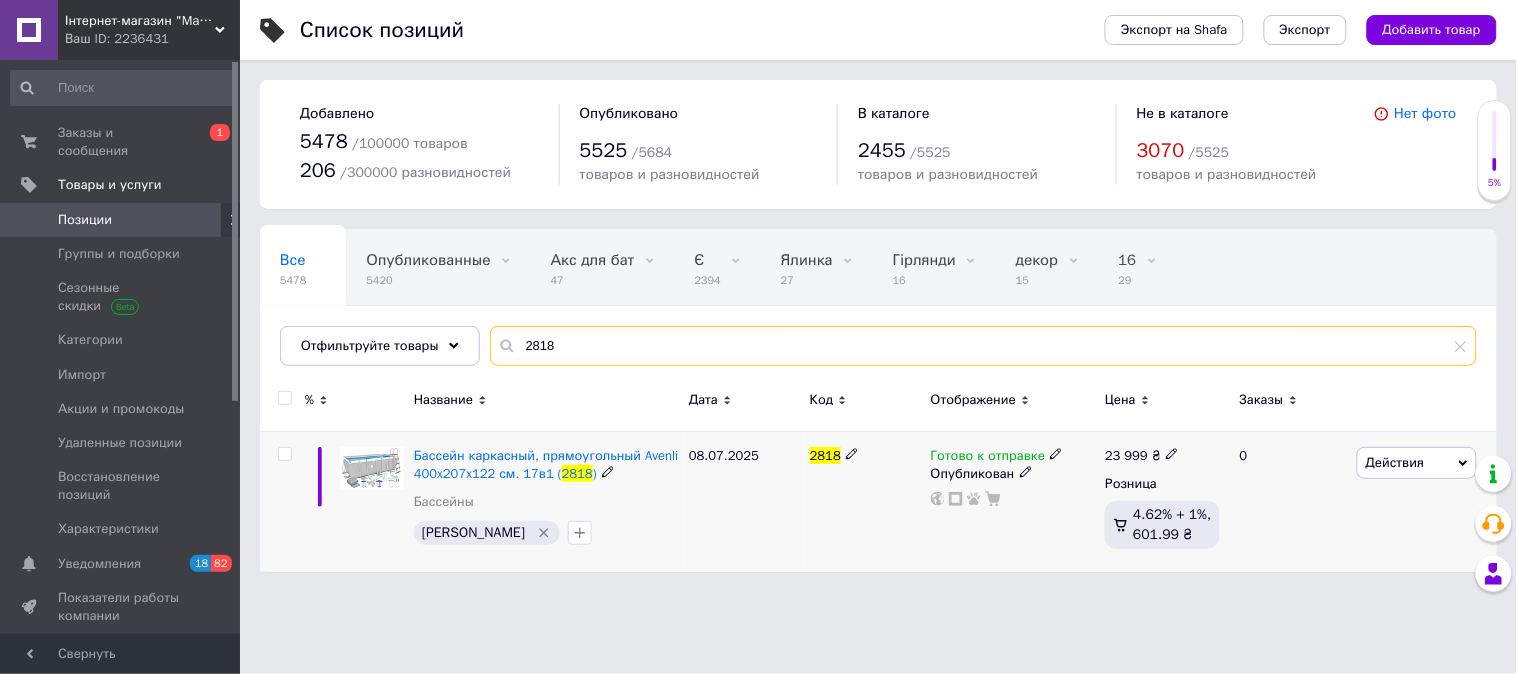 type on "2818" 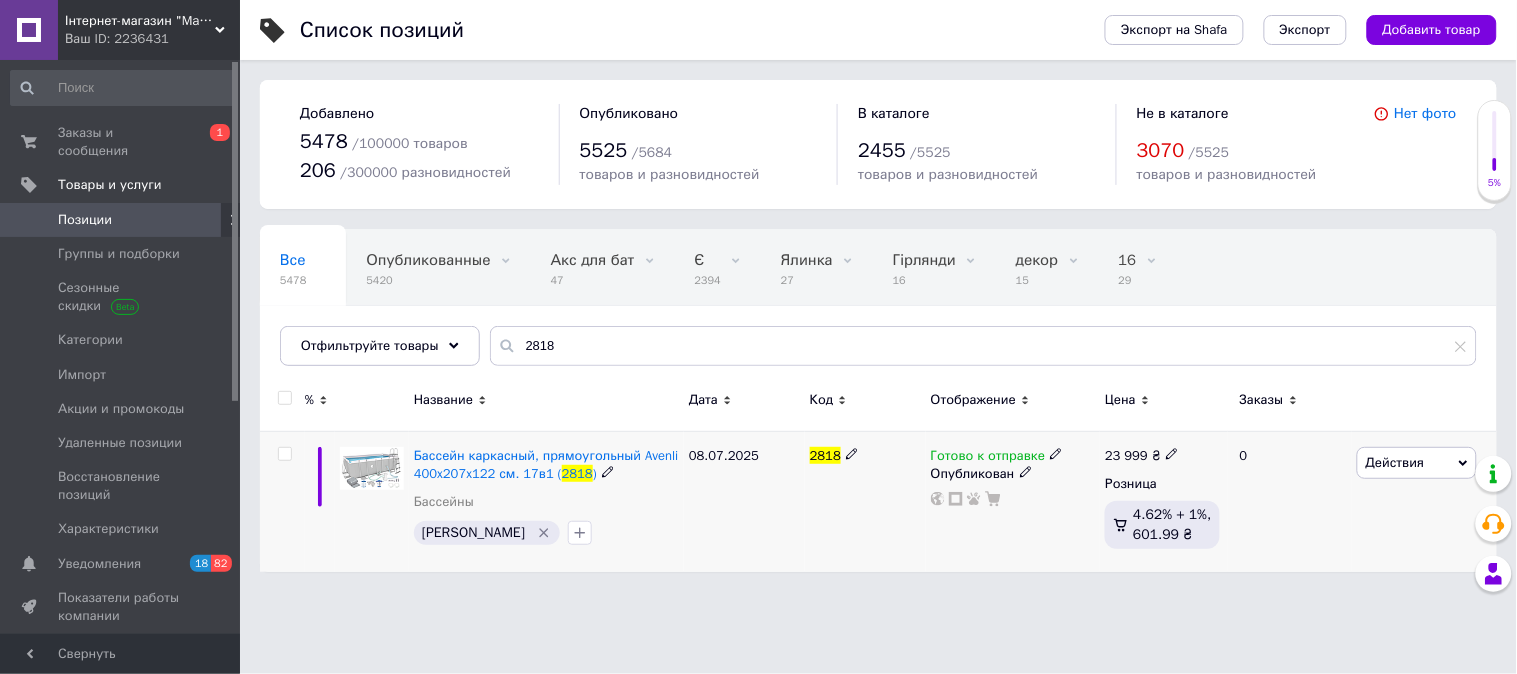 click 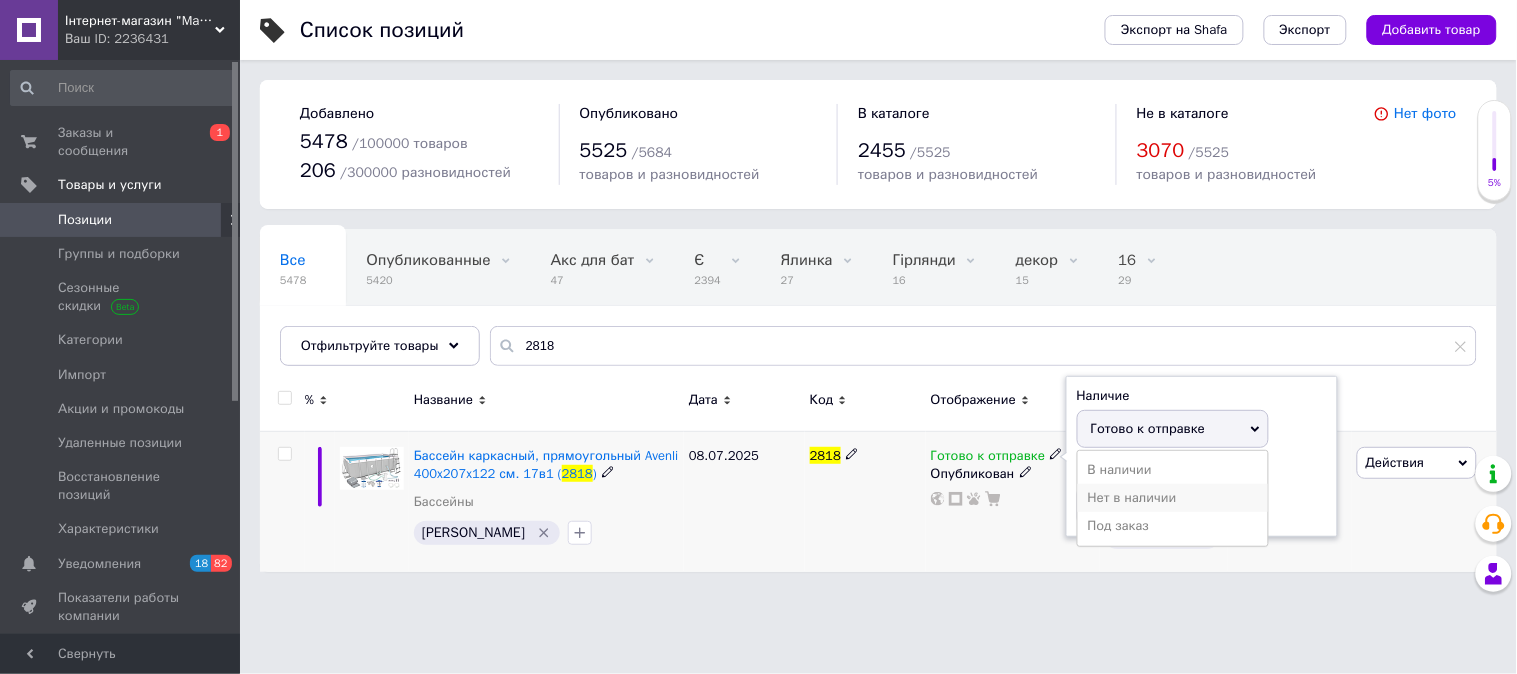 click on "Нет в наличии" at bounding box center (1173, 498) 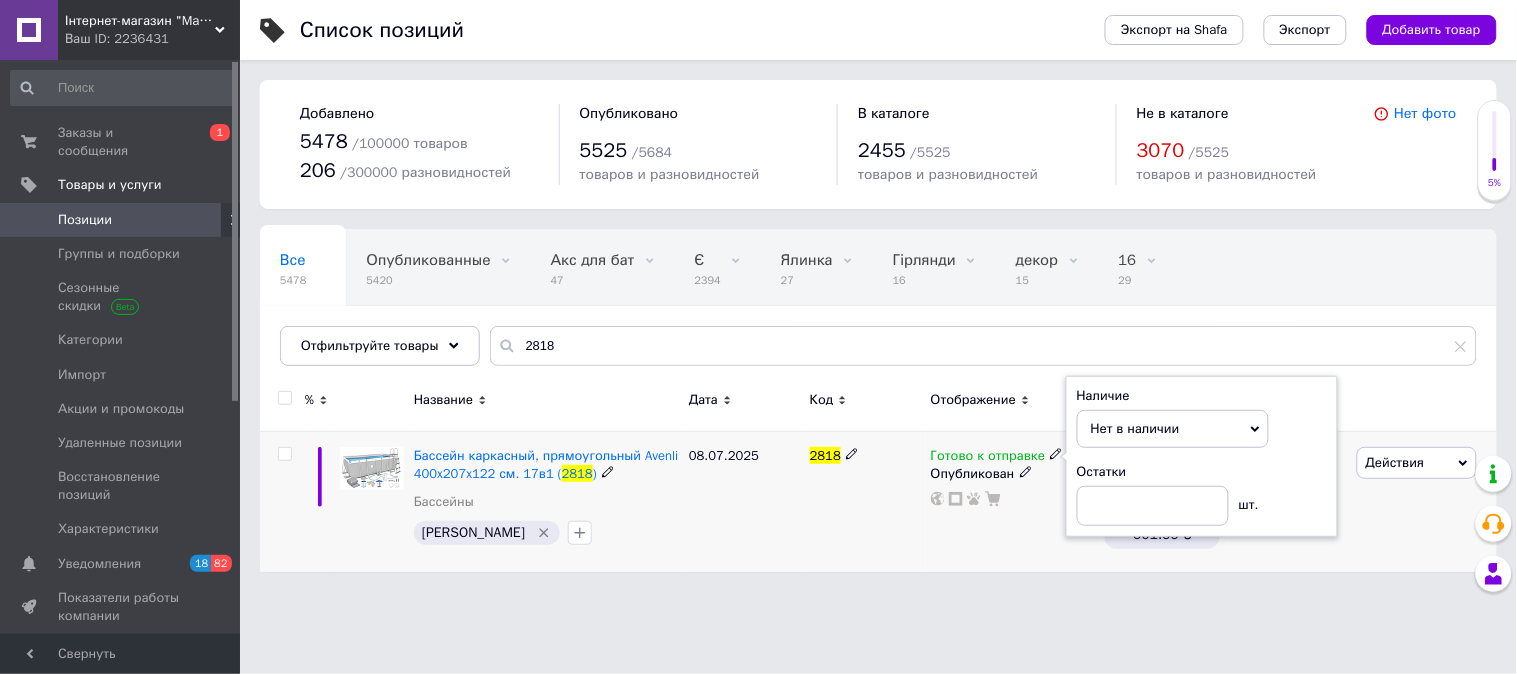 click on "2818" at bounding box center [865, 501] 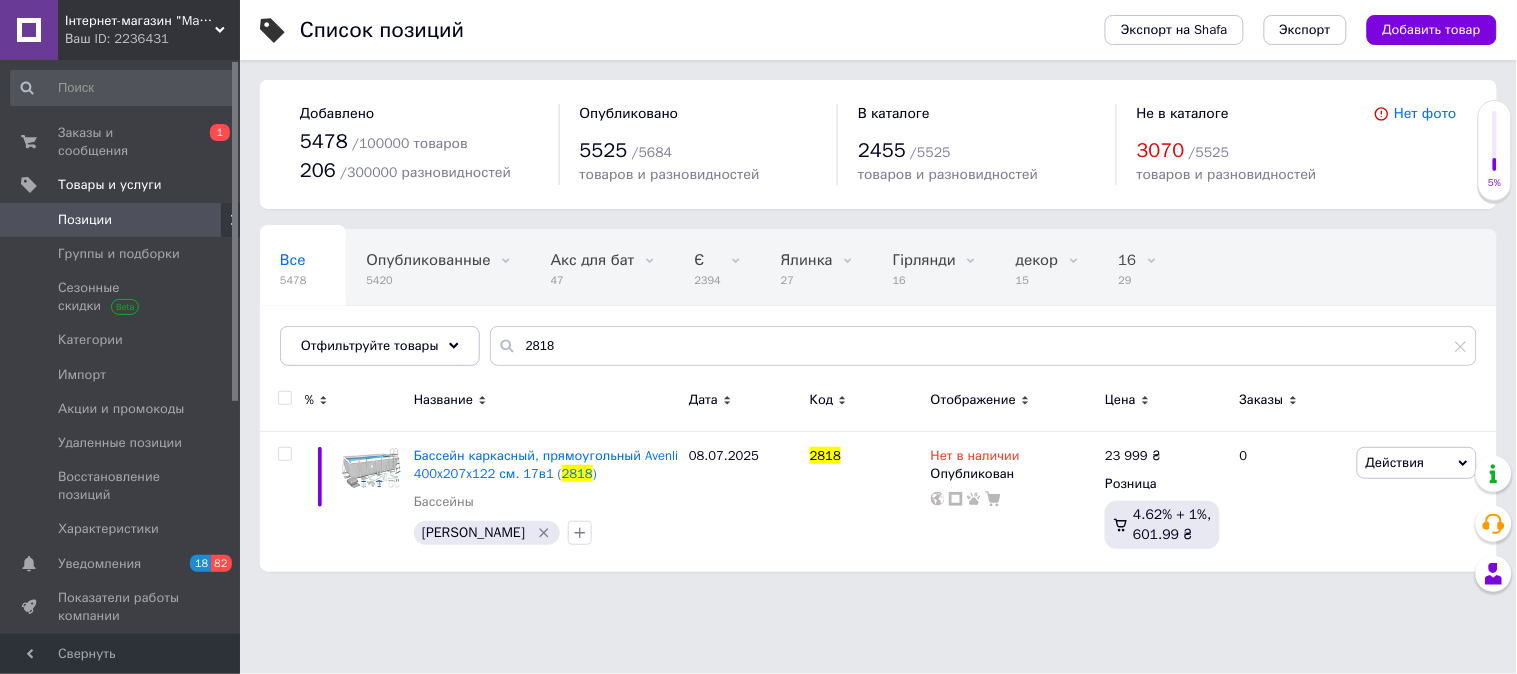 click on "Інтернет-магазин "Marke"" at bounding box center [140, 21] 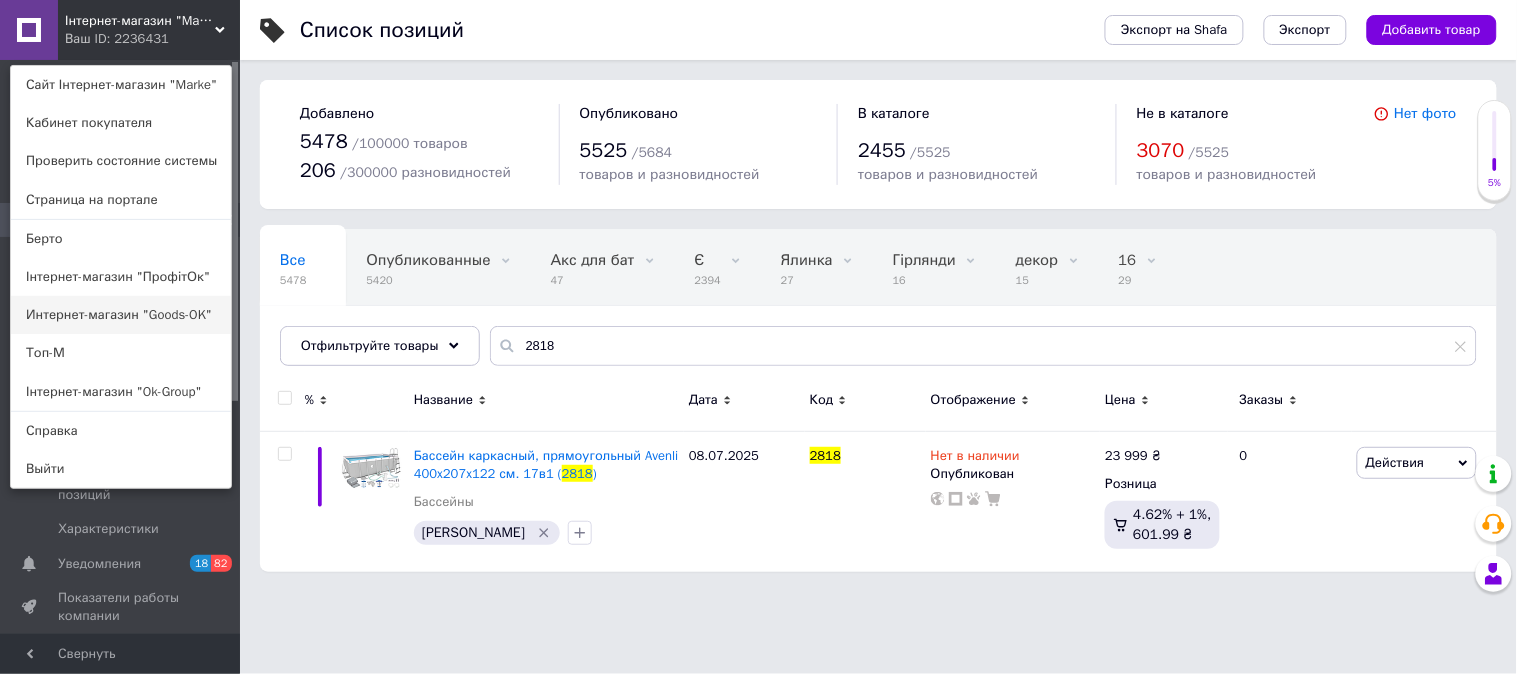 click on "Интернет-магазин "Goods-OK"" at bounding box center (121, 315) 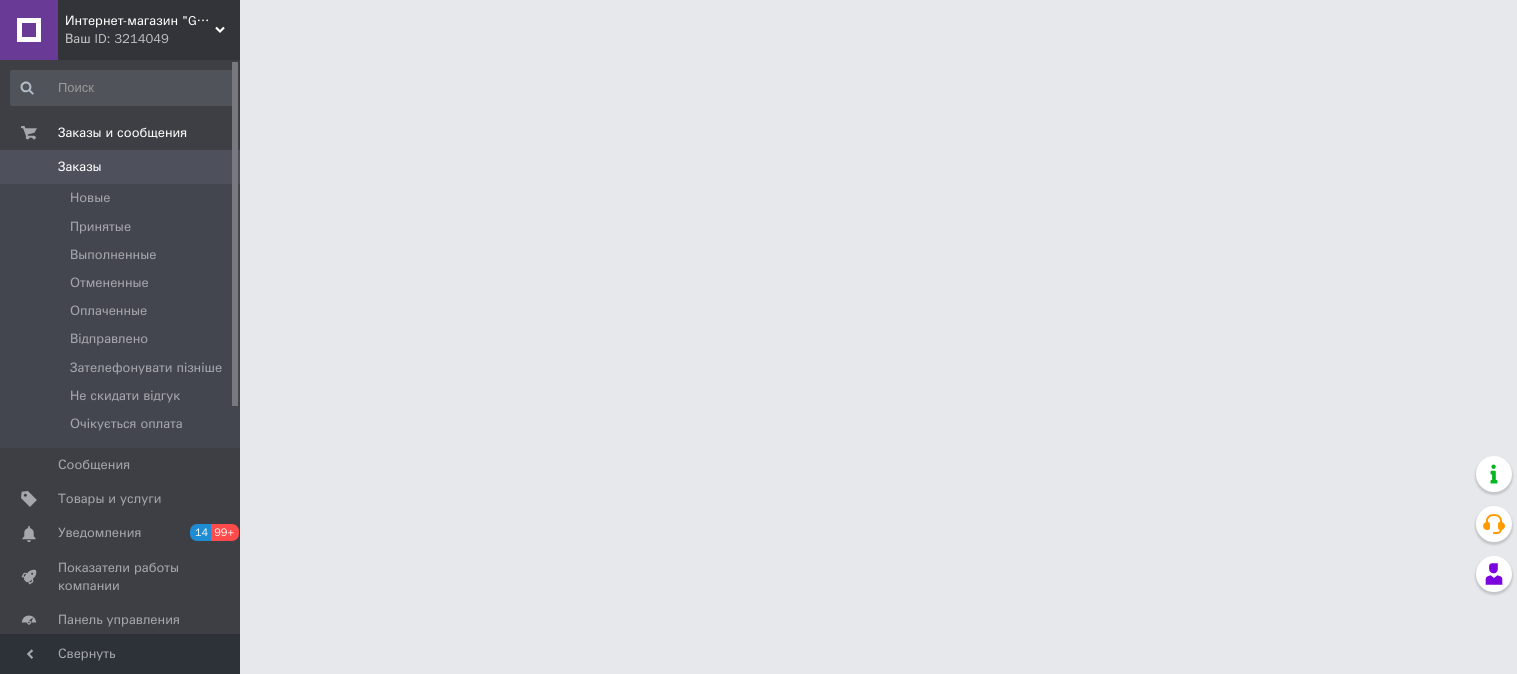 scroll, scrollTop: 0, scrollLeft: 0, axis: both 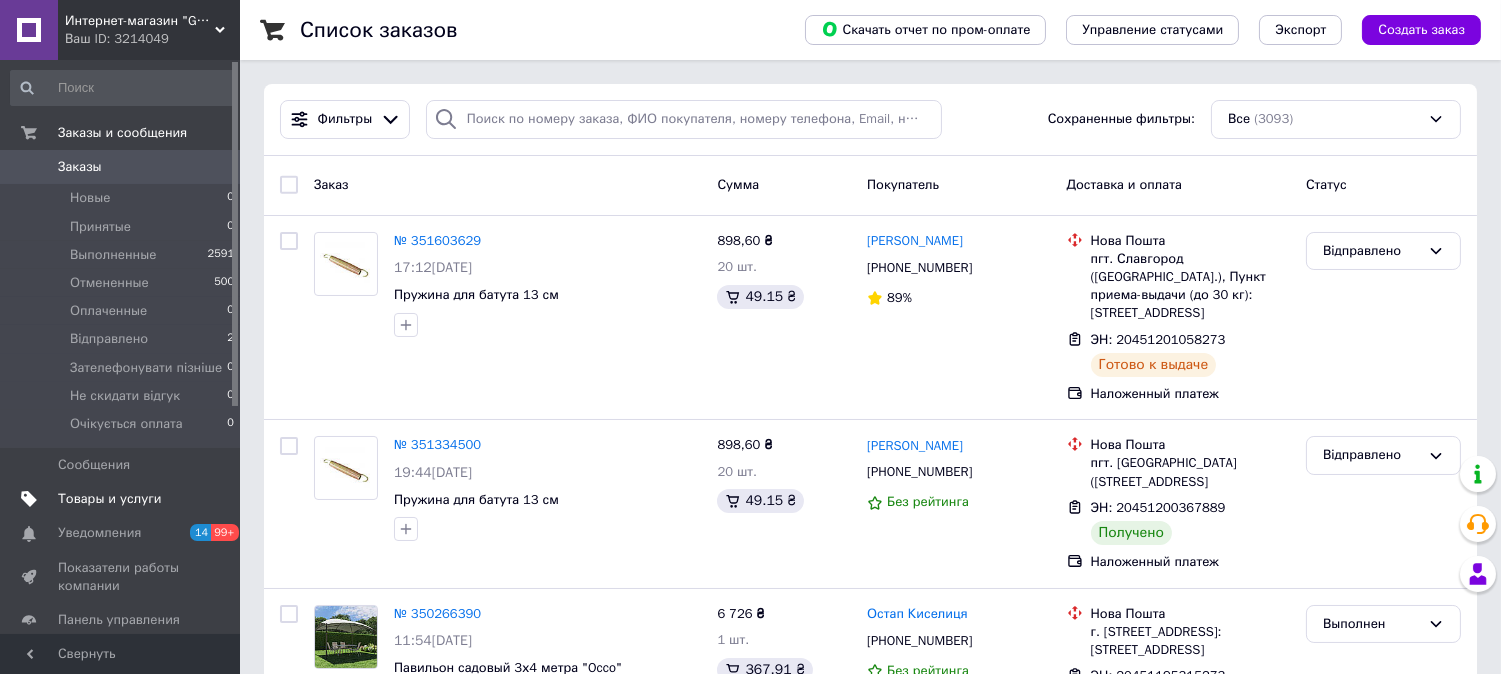 click on "Товары и услуги" at bounding box center [110, 499] 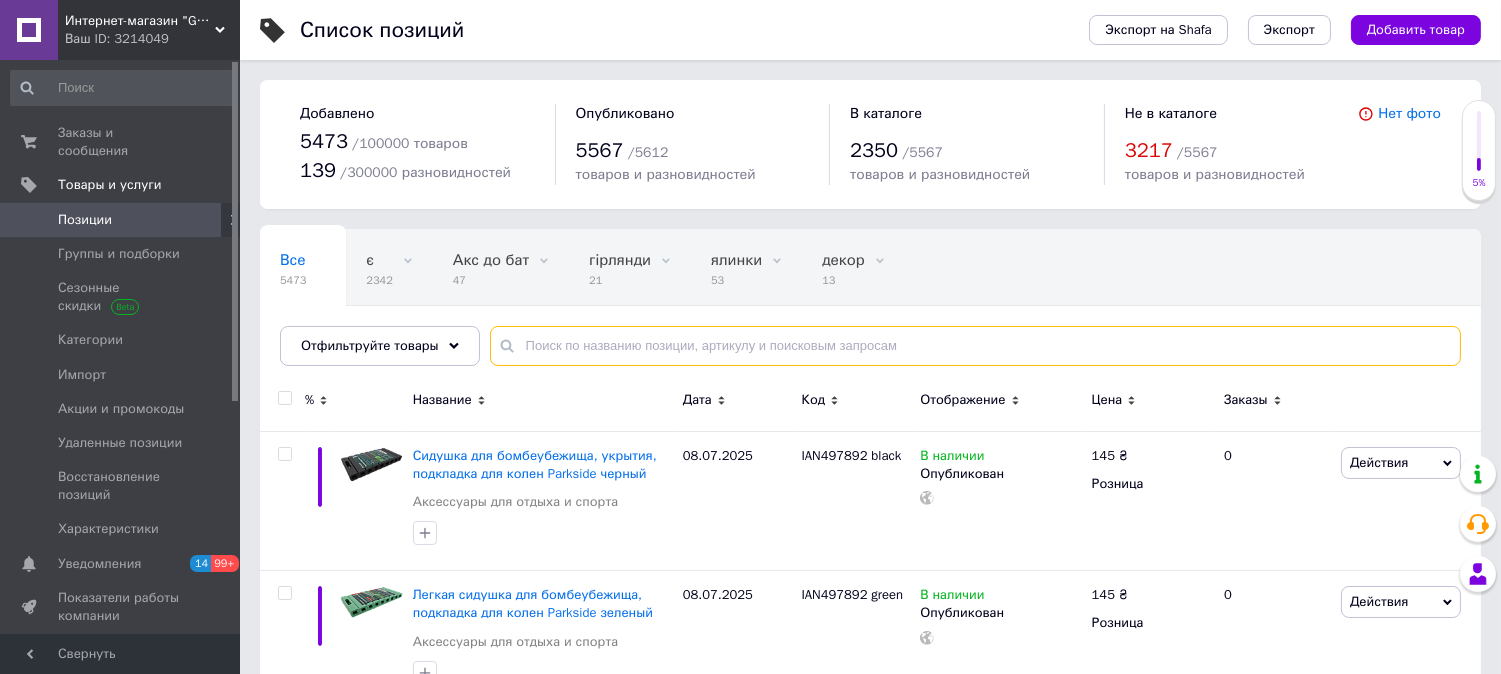 click at bounding box center [975, 346] 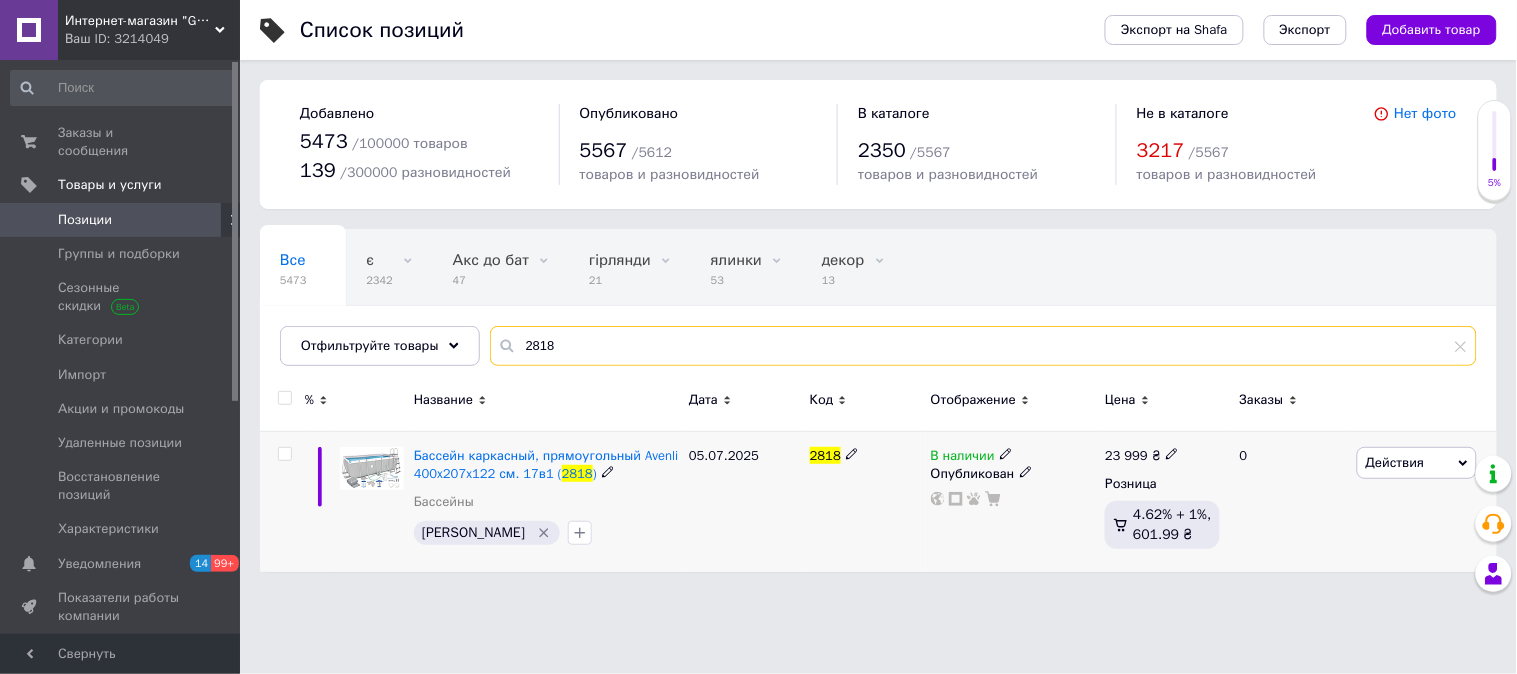 type on "2818" 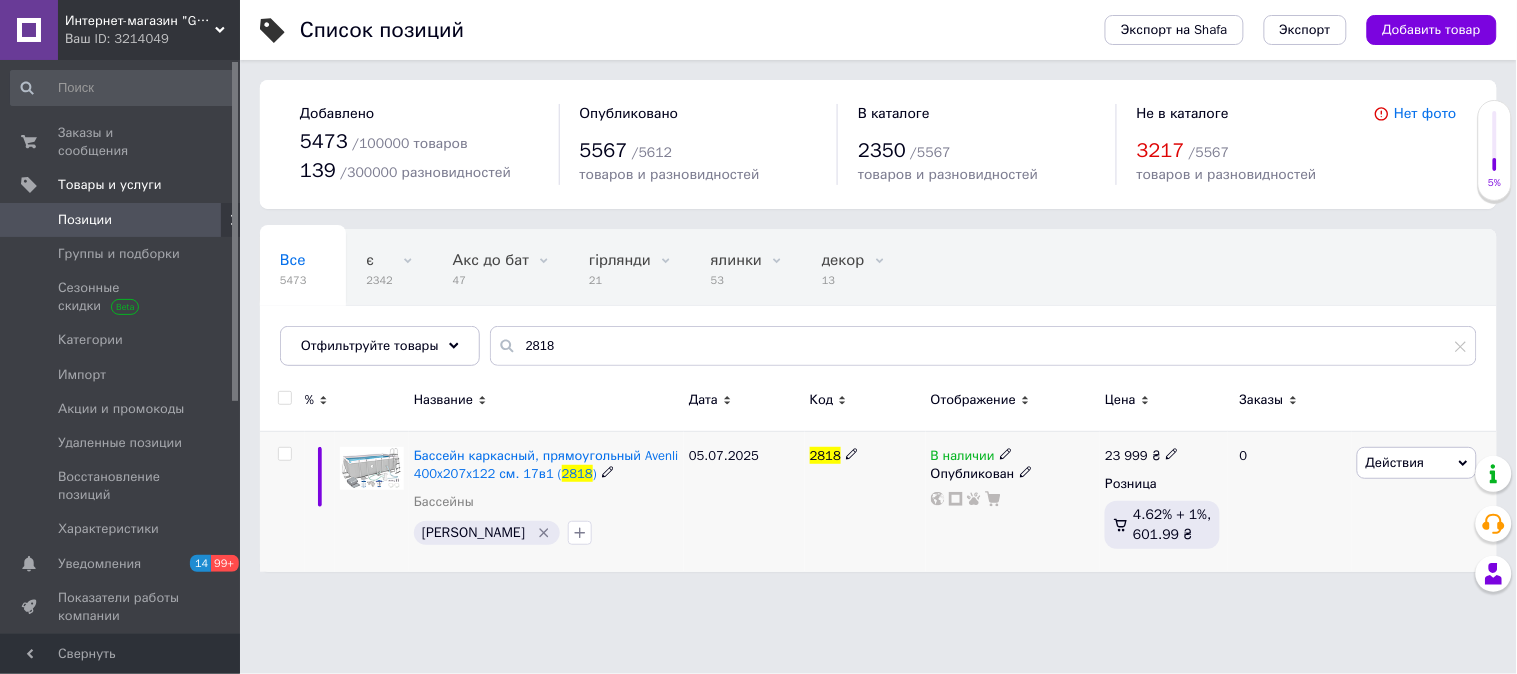 click 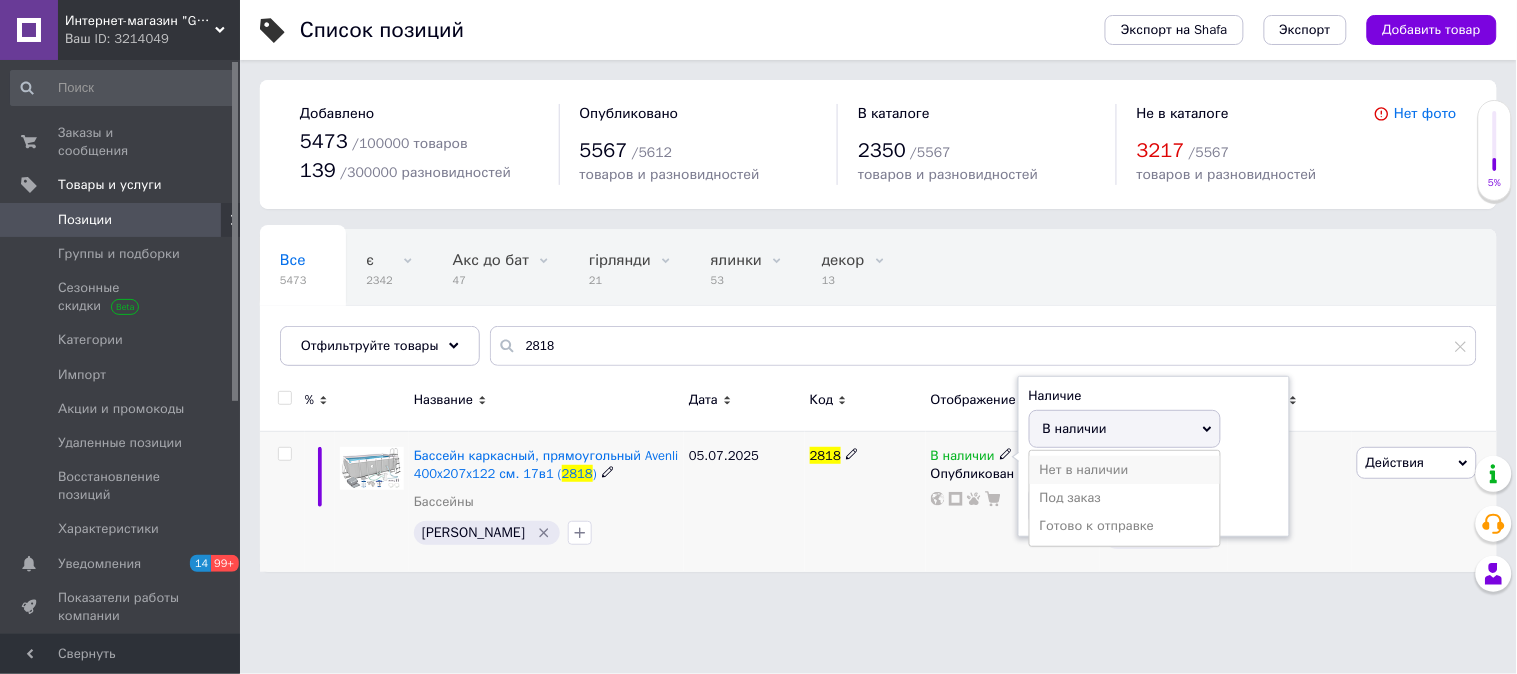 click on "Нет в наличии" at bounding box center (1125, 470) 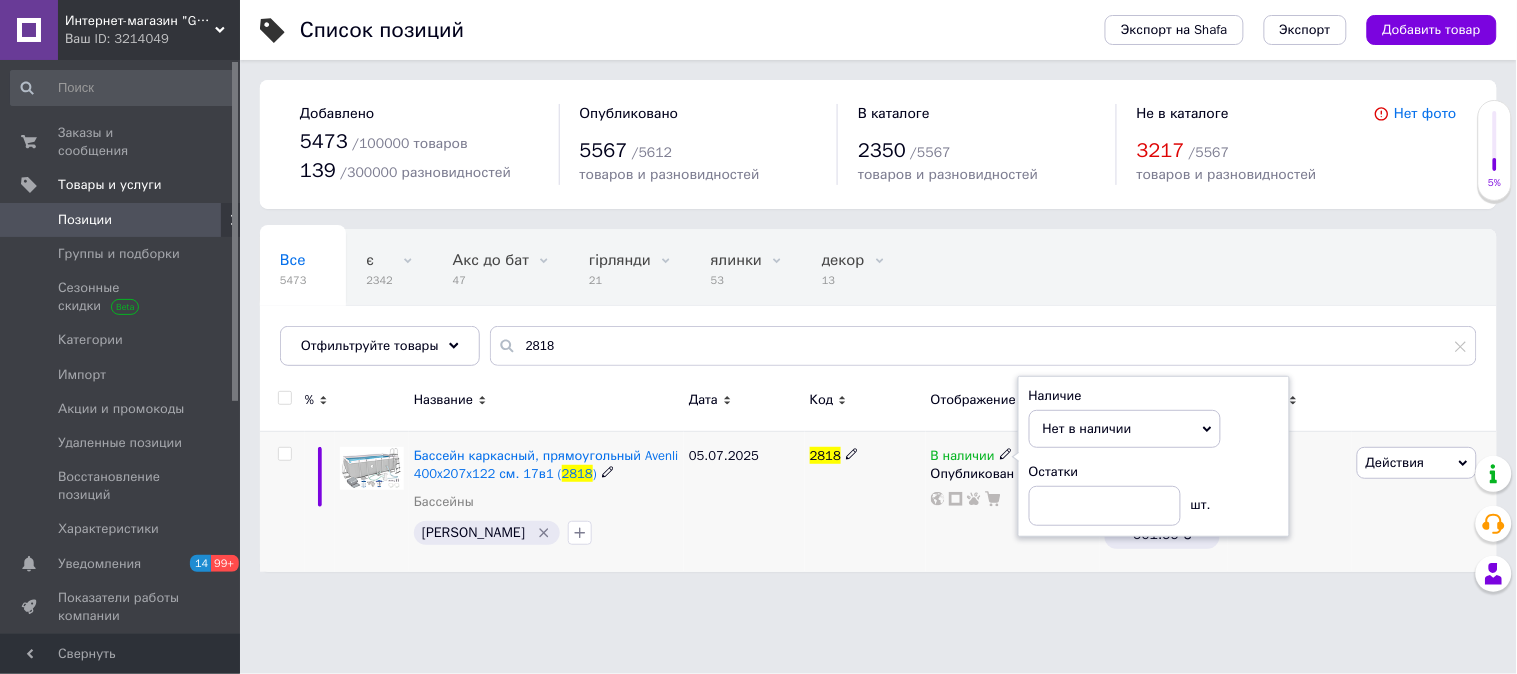 click on "2818" at bounding box center (865, 501) 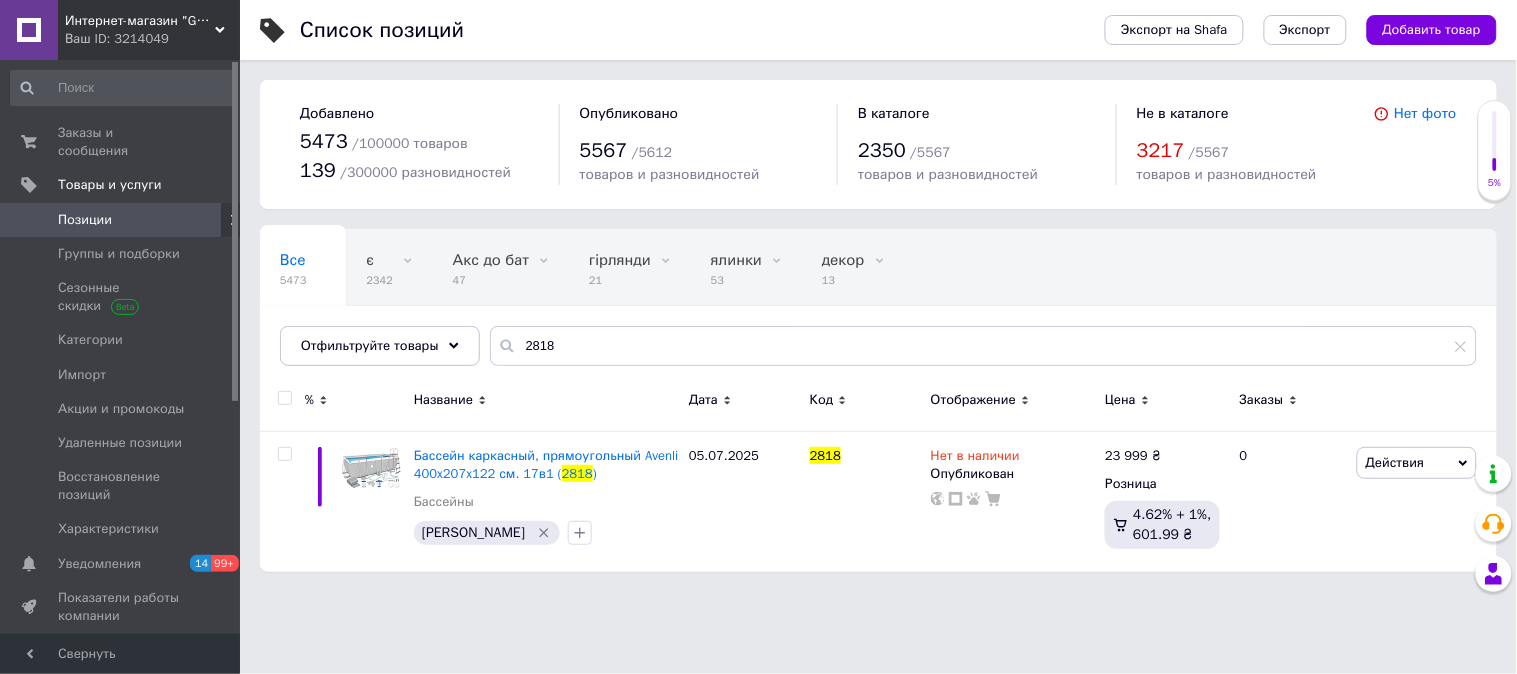 click on "Интернет-магазин "Goods-OK"" at bounding box center (140, 21) 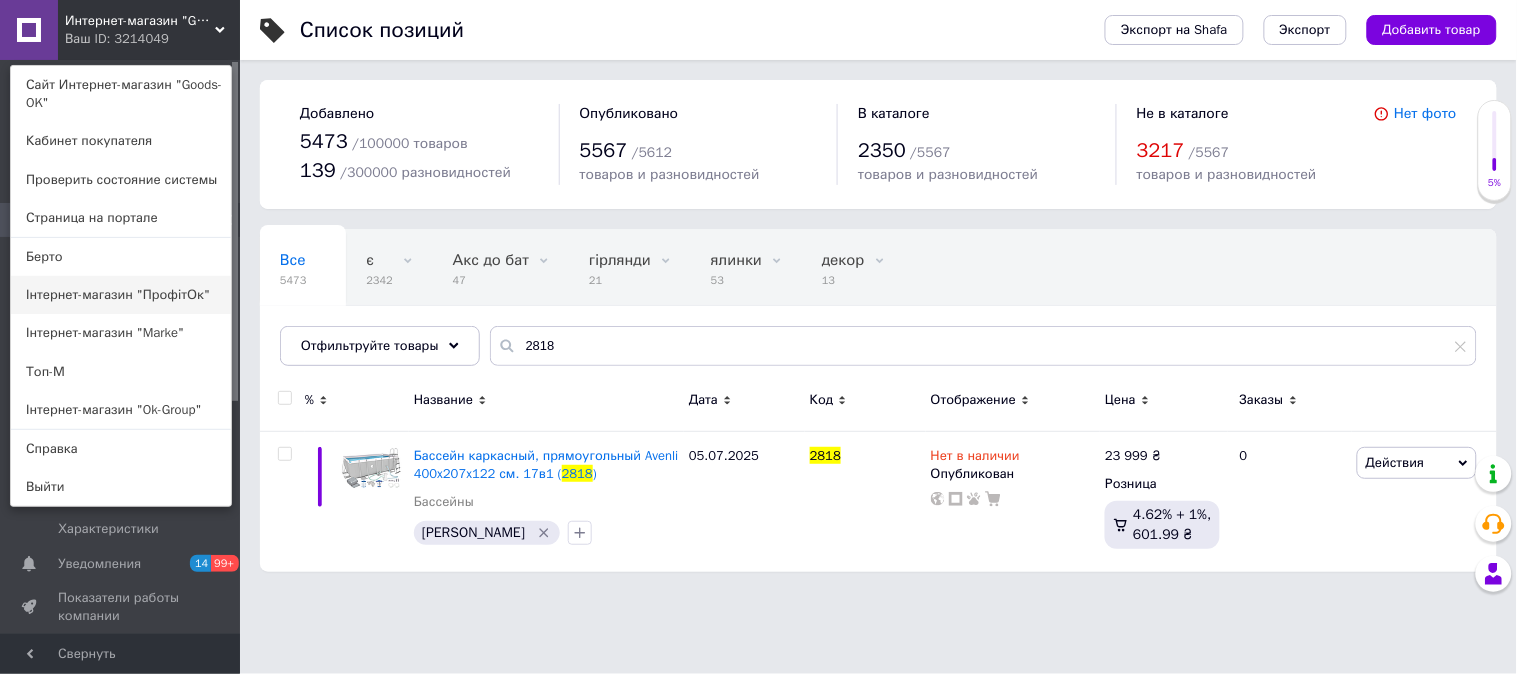 click on "Інтернет-магазин "ПрофітОк"" at bounding box center [121, 295] 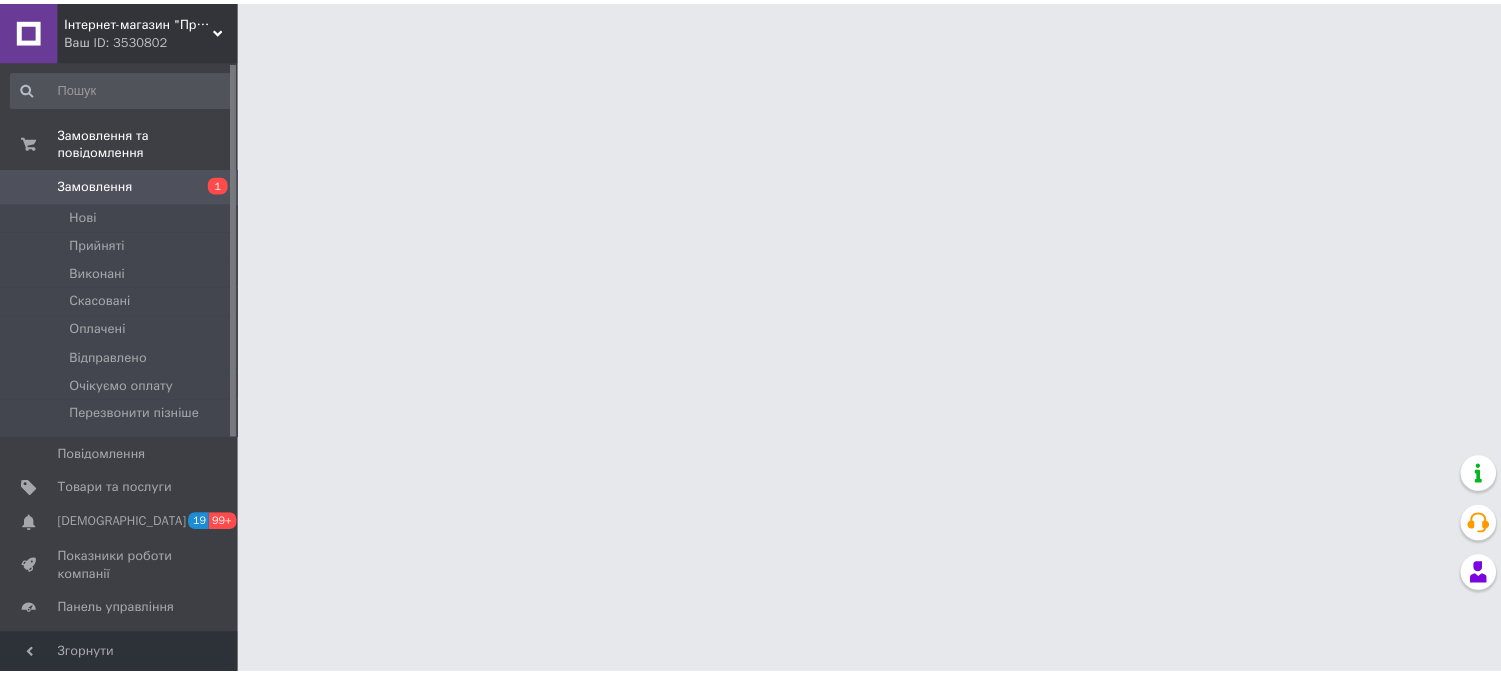 scroll, scrollTop: 0, scrollLeft: 0, axis: both 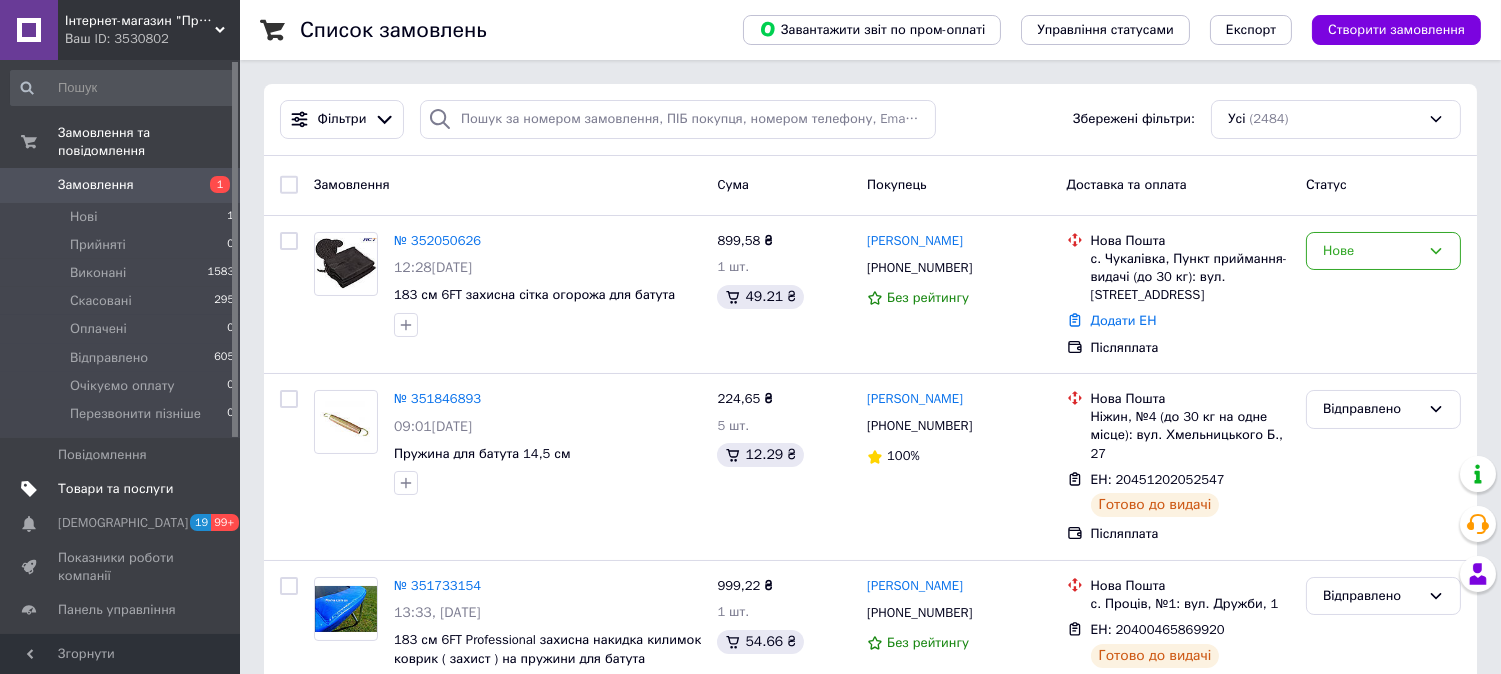 click on "Товари та послуги" at bounding box center (115, 489) 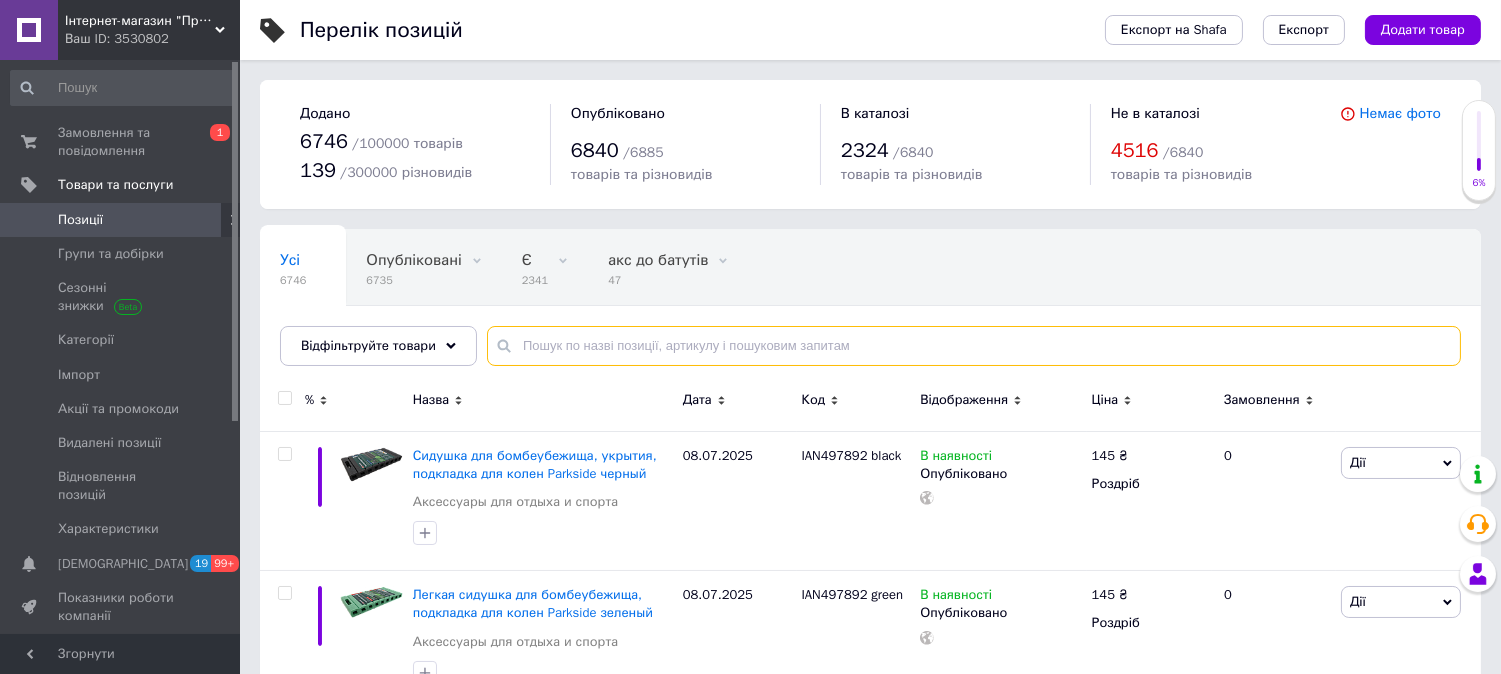 click at bounding box center [974, 346] 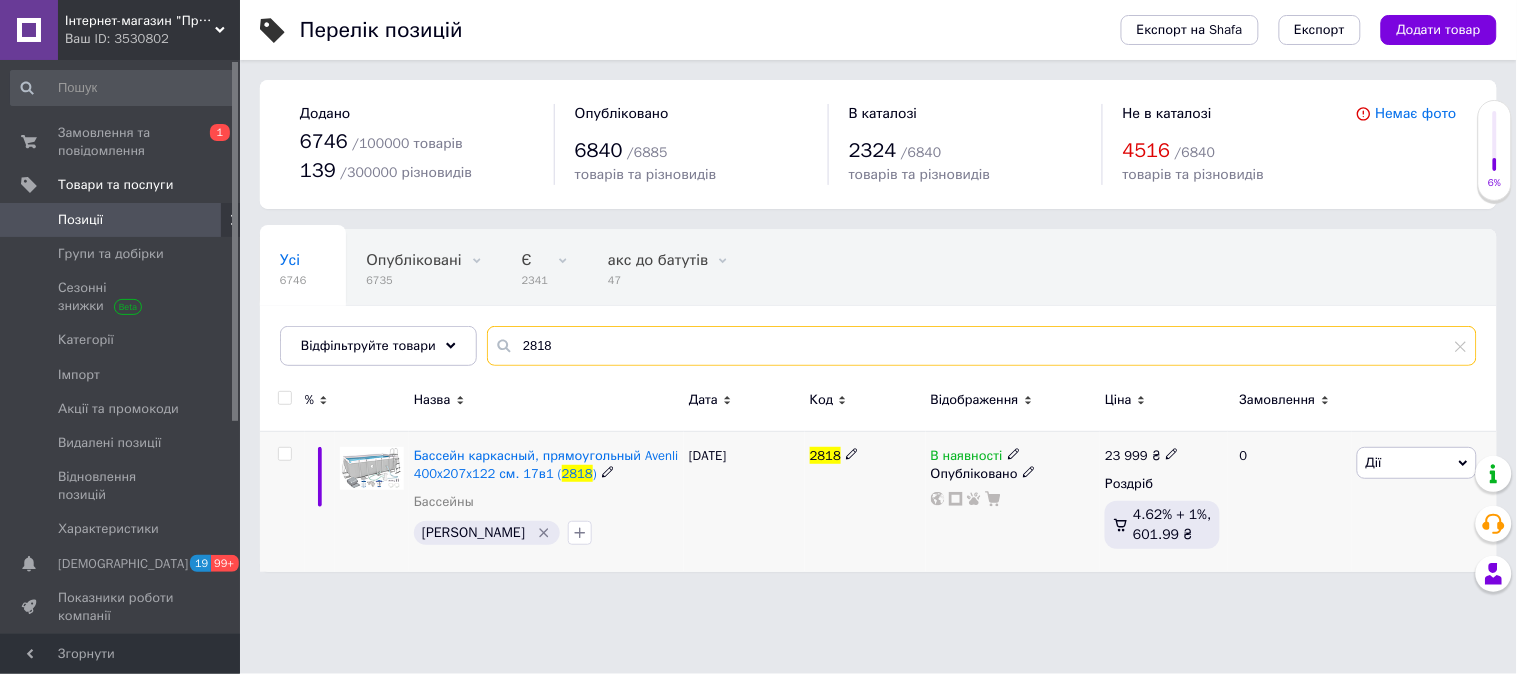 type on "2818" 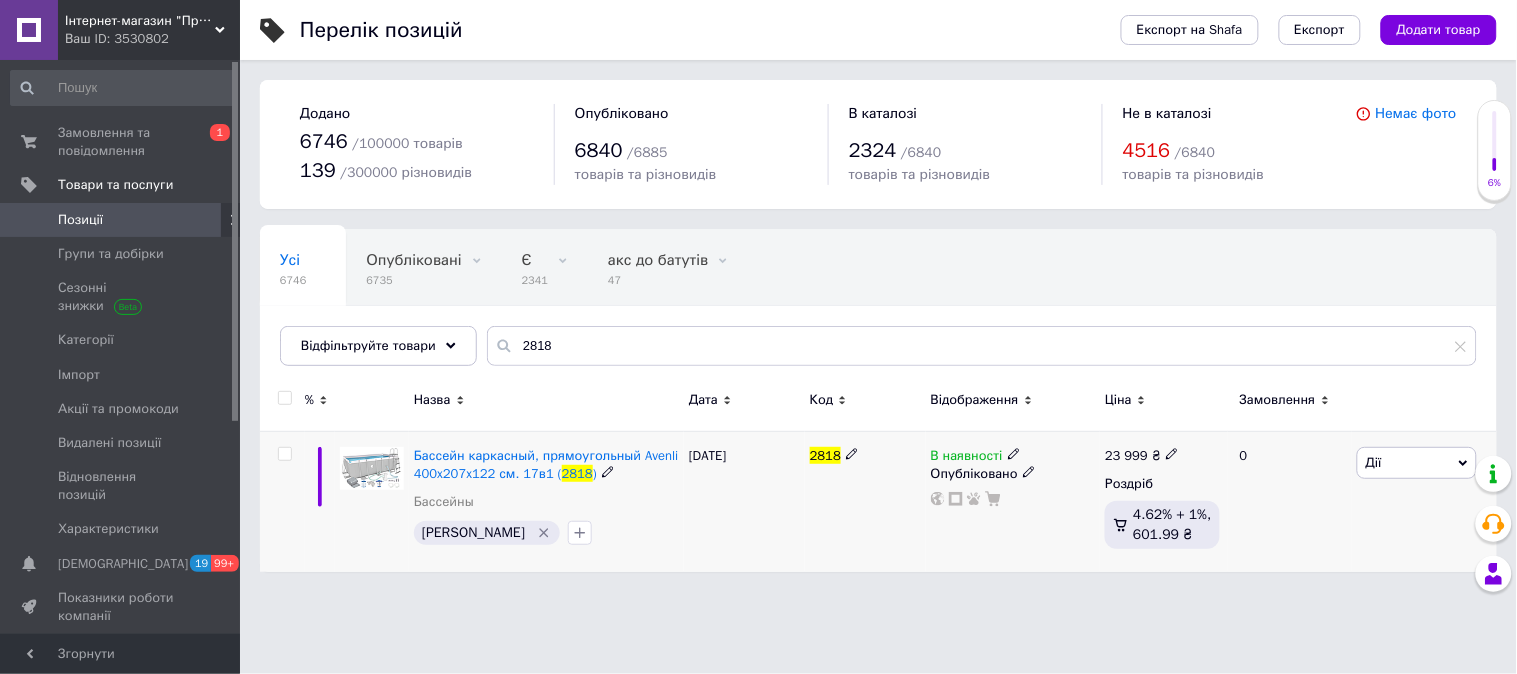 click 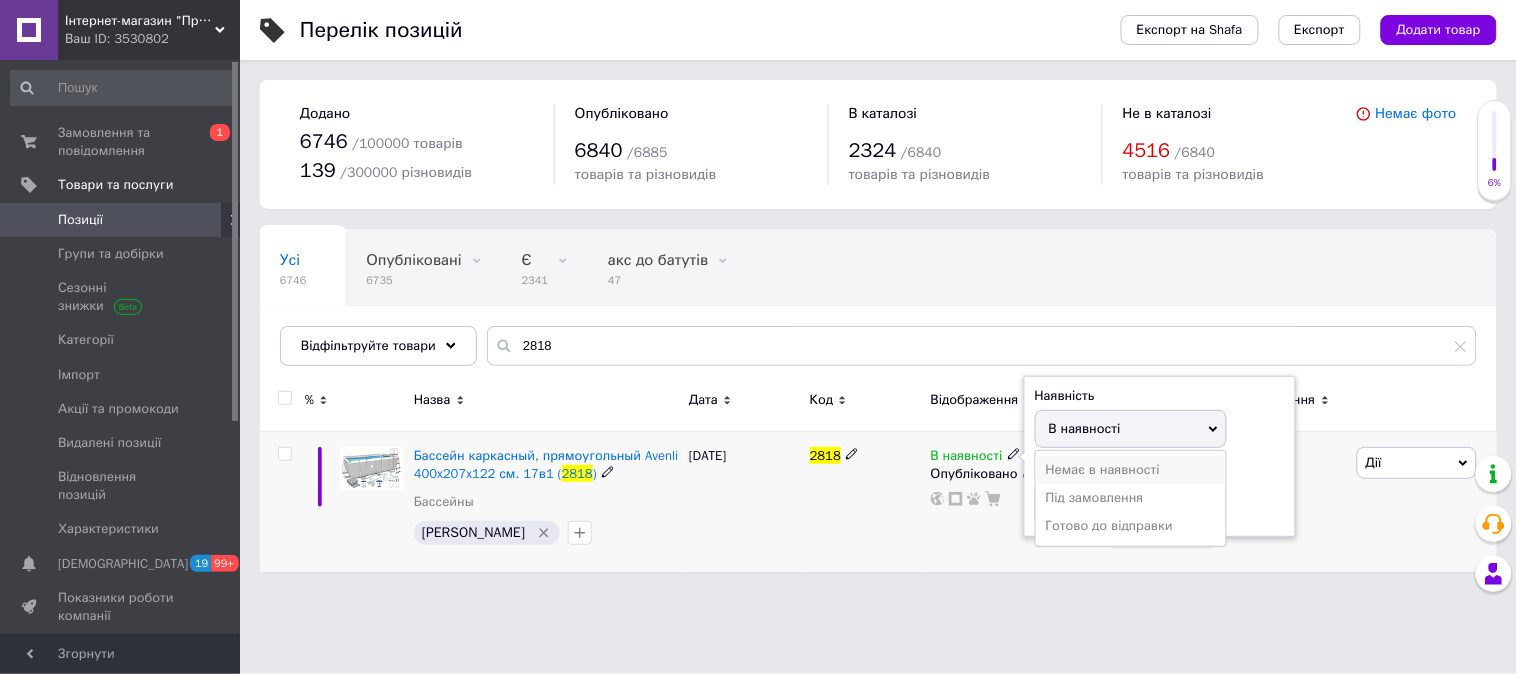 click on "Немає в наявності" at bounding box center [1131, 470] 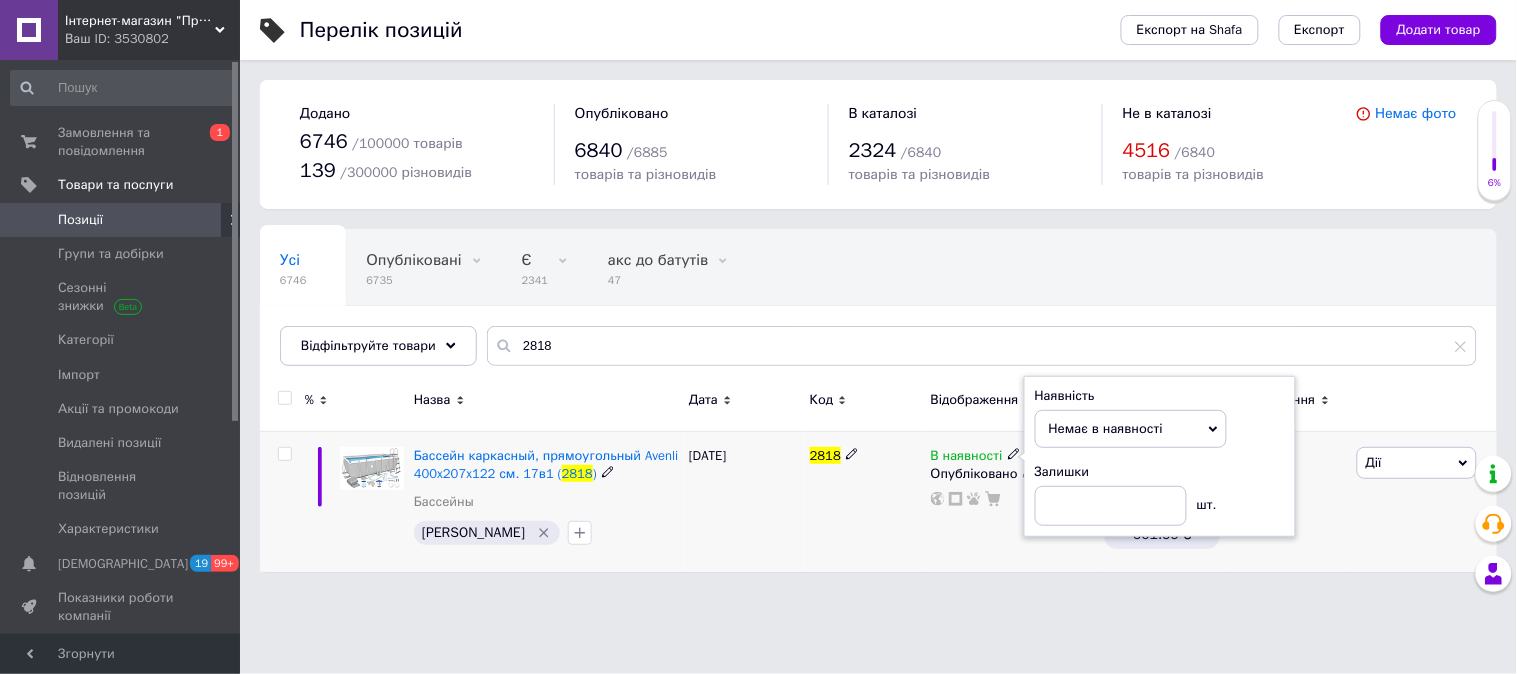 click on "2818" at bounding box center (865, 501) 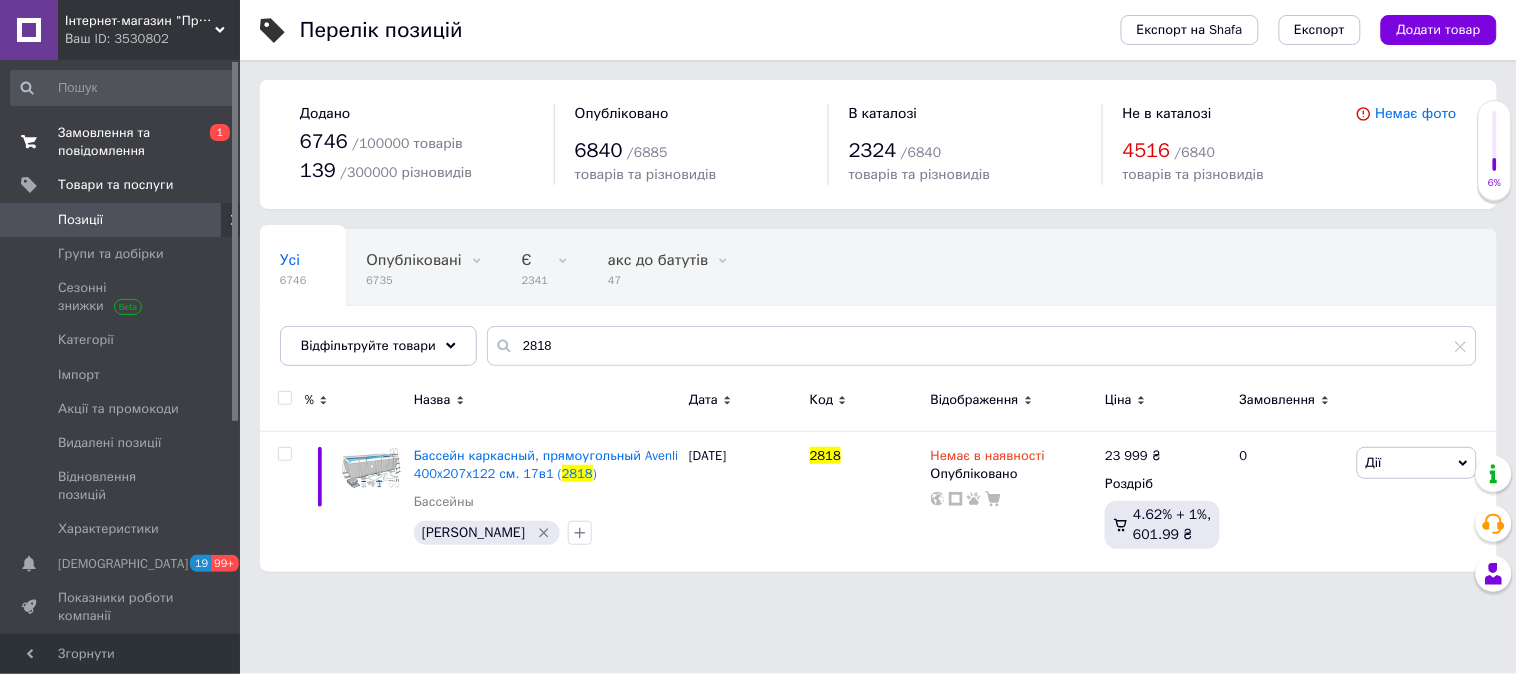 click on "Замовлення та повідомлення" at bounding box center (121, 142) 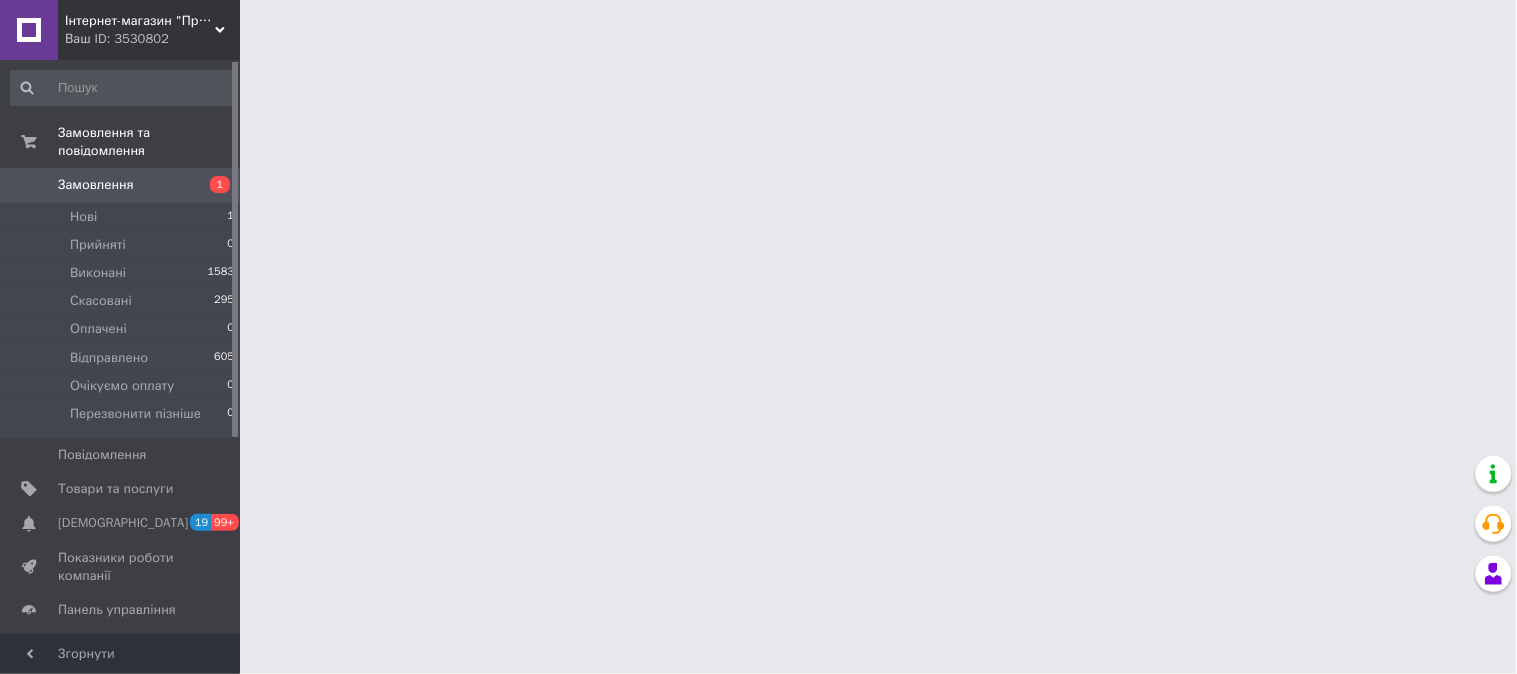 click on "Замовлення" at bounding box center (96, 185) 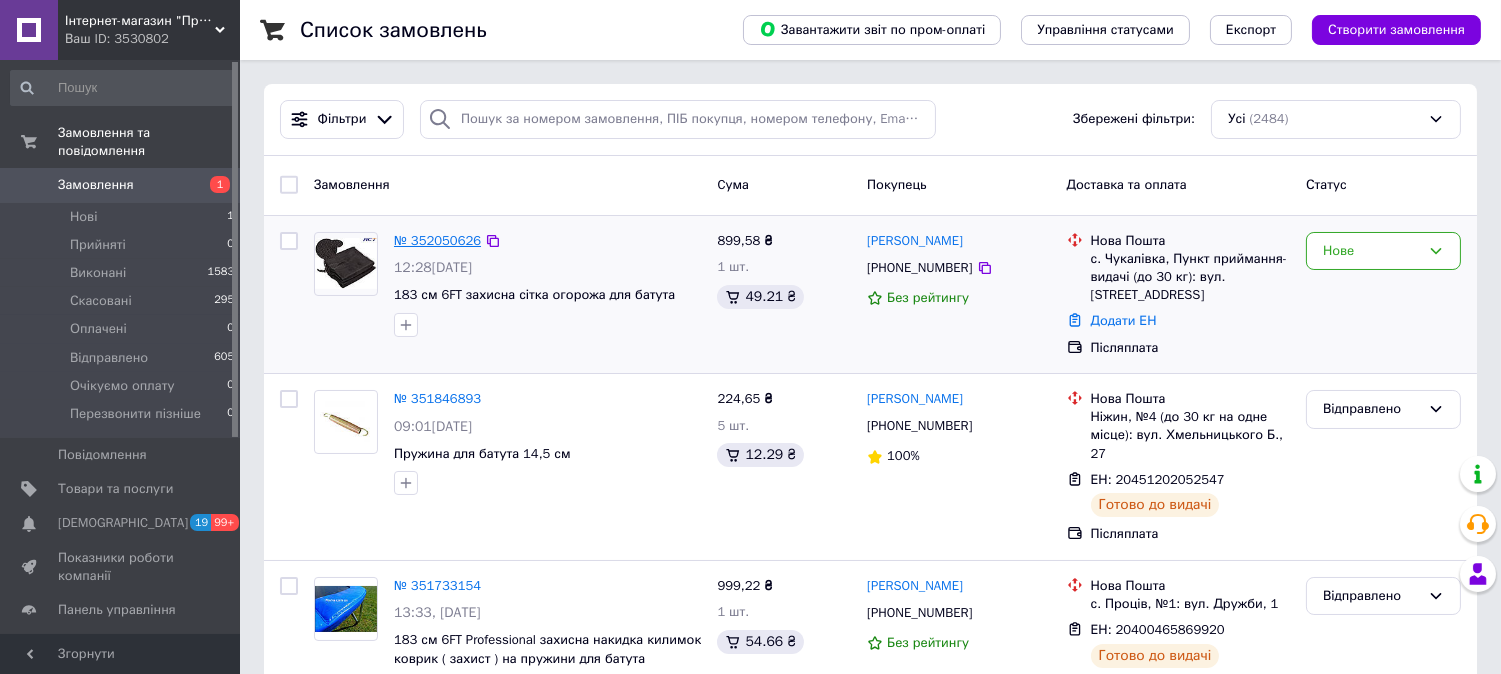click on "№ 352050626" at bounding box center (437, 240) 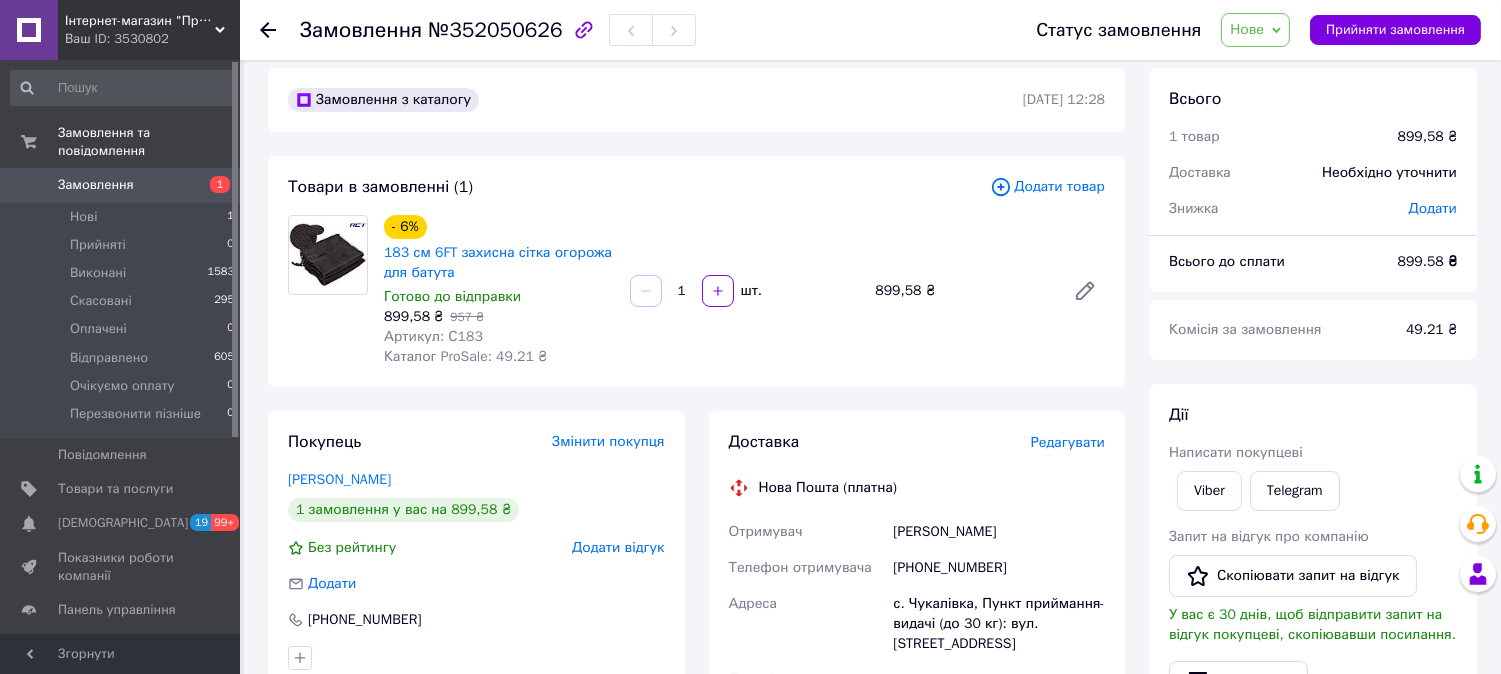 scroll, scrollTop: 111, scrollLeft: 0, axis: vertical 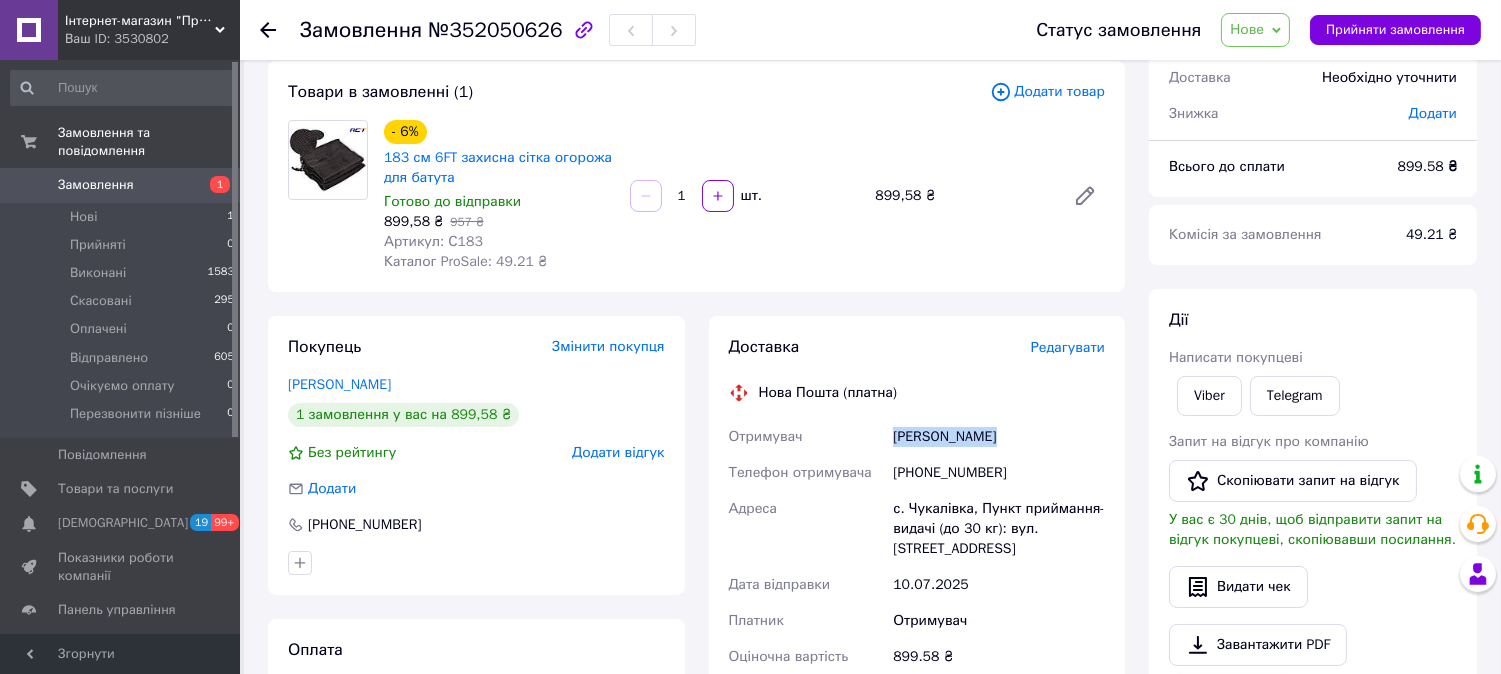drag, startPoint x: 891, startPoint y: 440, endPoint x: 997, endPoint y: 437, distance: 106.04244 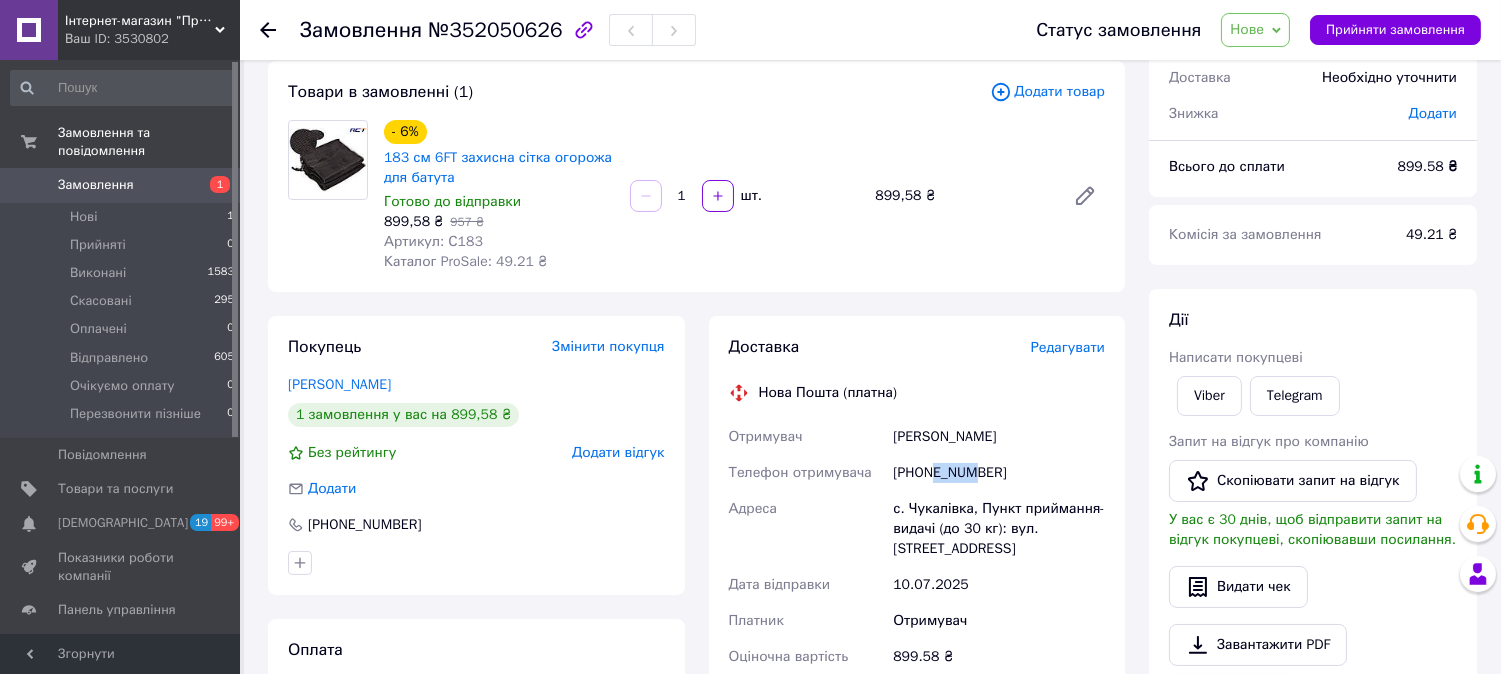 drag, startPoint x: 934, startPoint y: 475, endPoint x: 970, endPoint y: 473, distance: 36.05551 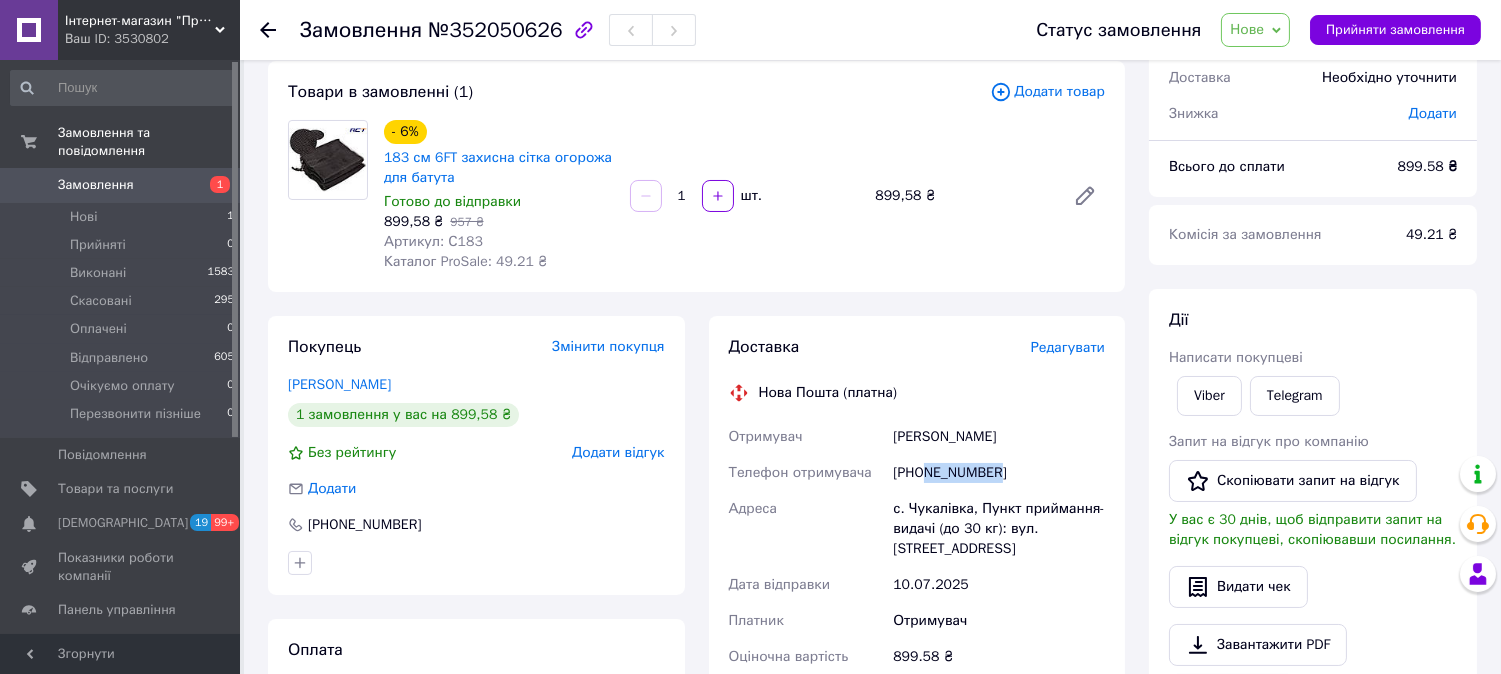 drag, startPoint x: 923, startPoint y: 473, endPoint x: 998, endPoint y: 470, distance: 75.059975 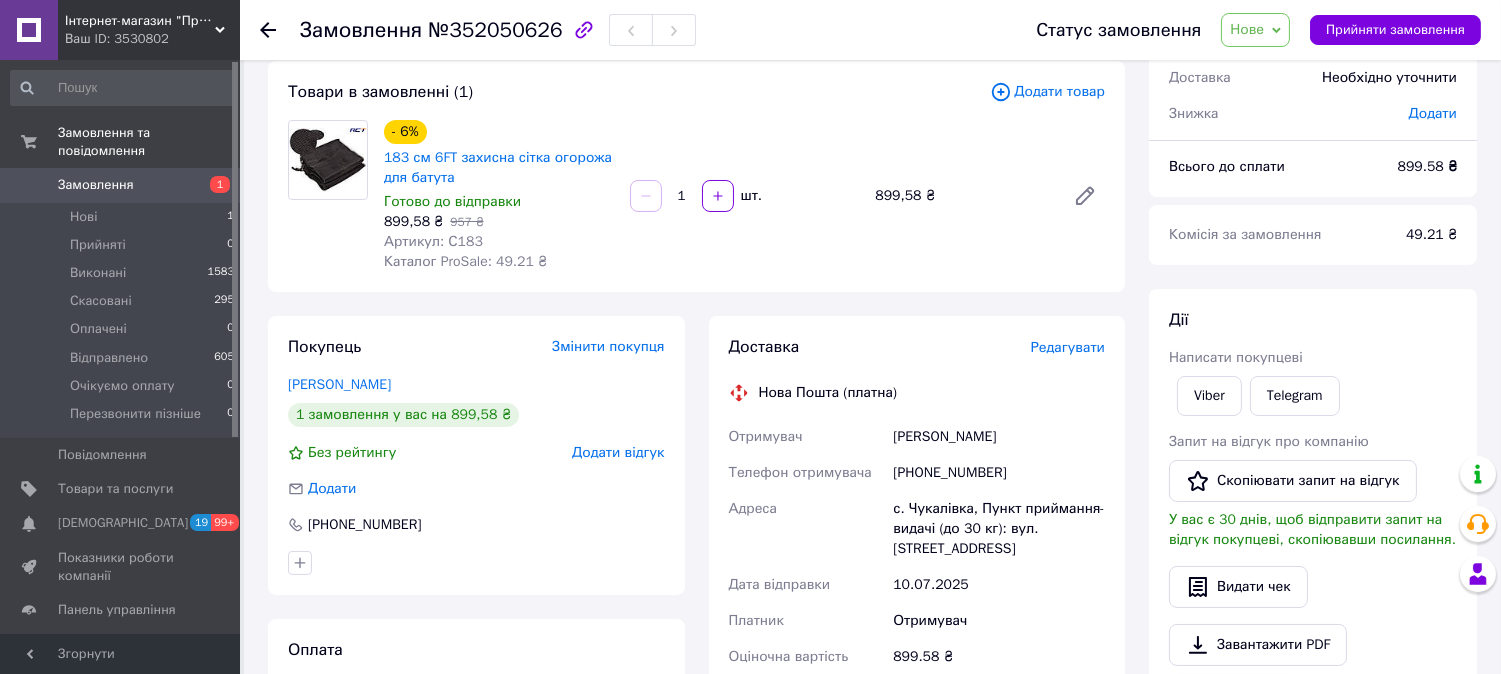 click on "с. Чукалівка, Пункт приймання-видачі (до 30 кг): вул. Довбуша, 1А" at bounding box center [999, 529] 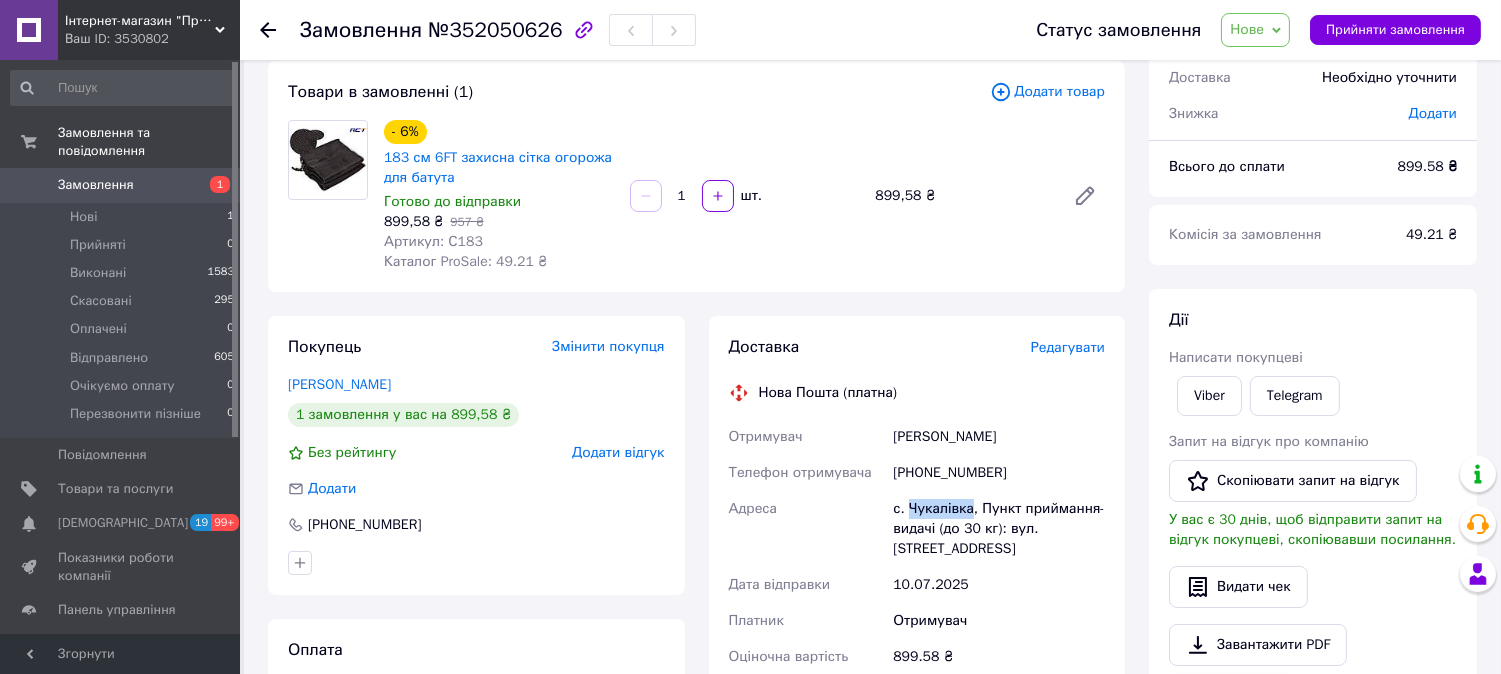 click on "с. Чукалівка, Пункт приймання-видачі (до 30 кг): вул. Довбуша, 1А" at bounding box center [999, 529] 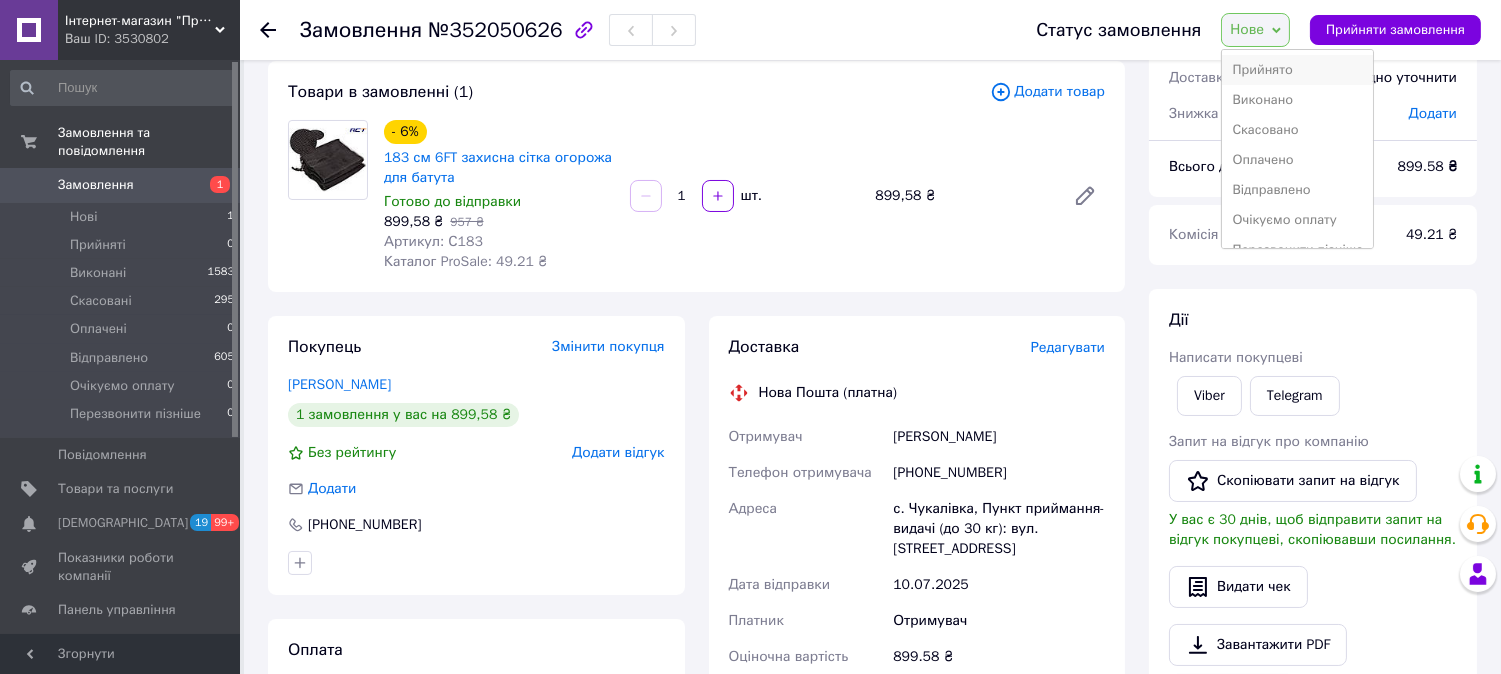 click on "Прийнято" at bounding box center [1297, 70] 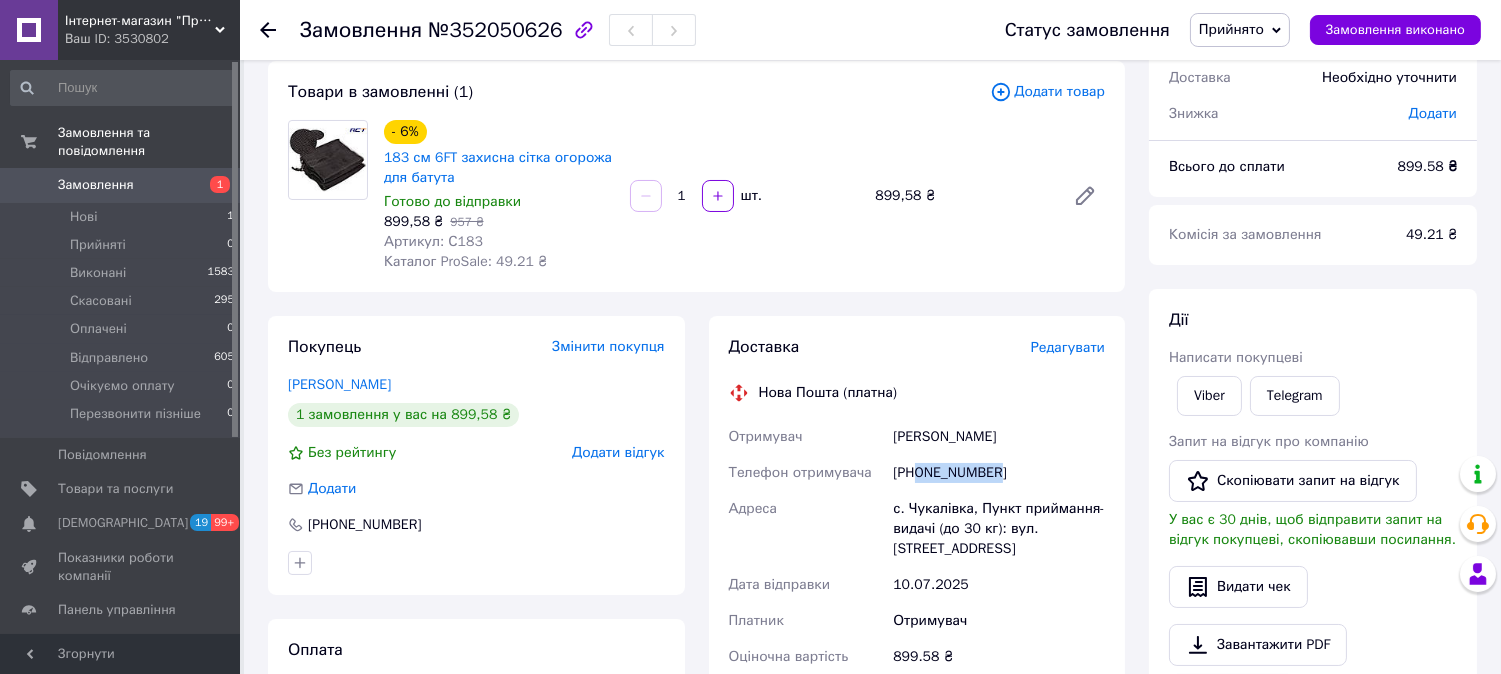 drag, startPoint x: 917, startPoint y: 473, endPoint x: 1016, endPoint y: 467, distance: 99.18165 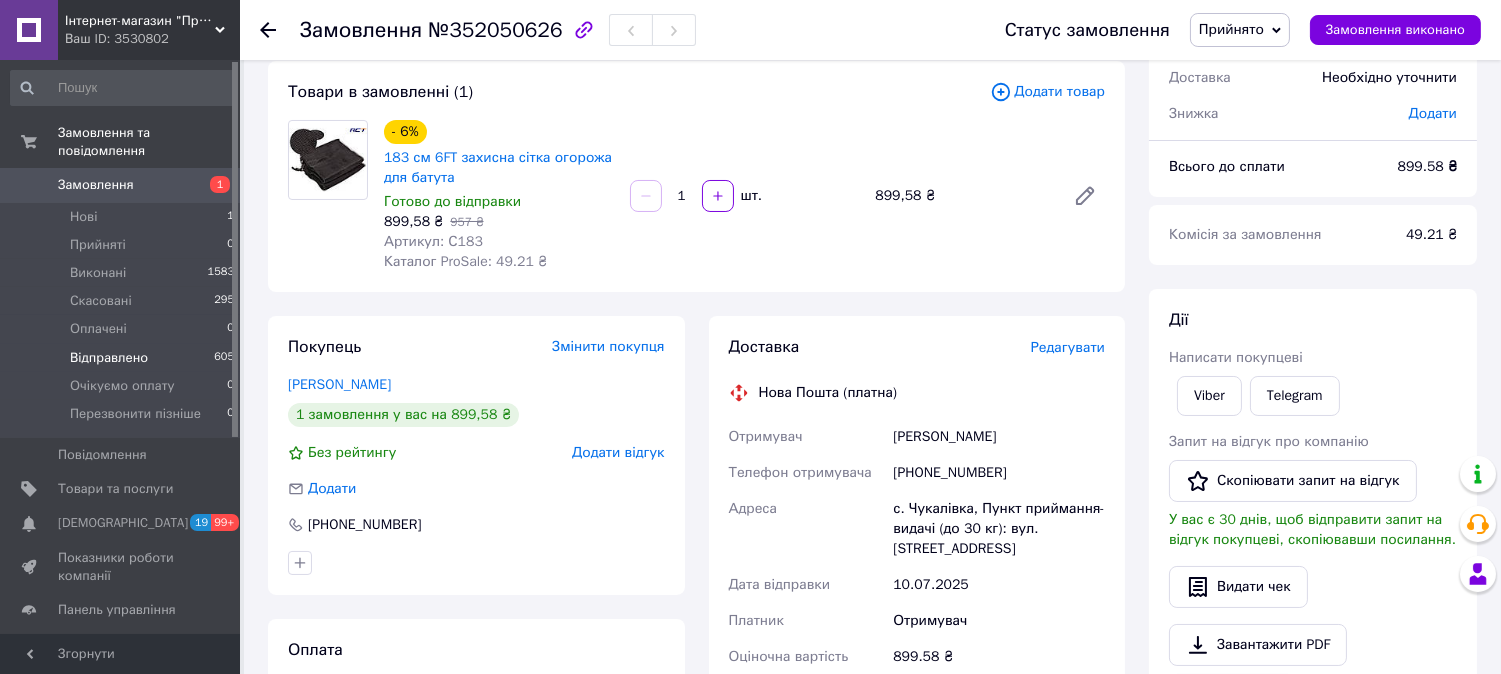 click on "Відправлено" at bounding box center (109, 358) 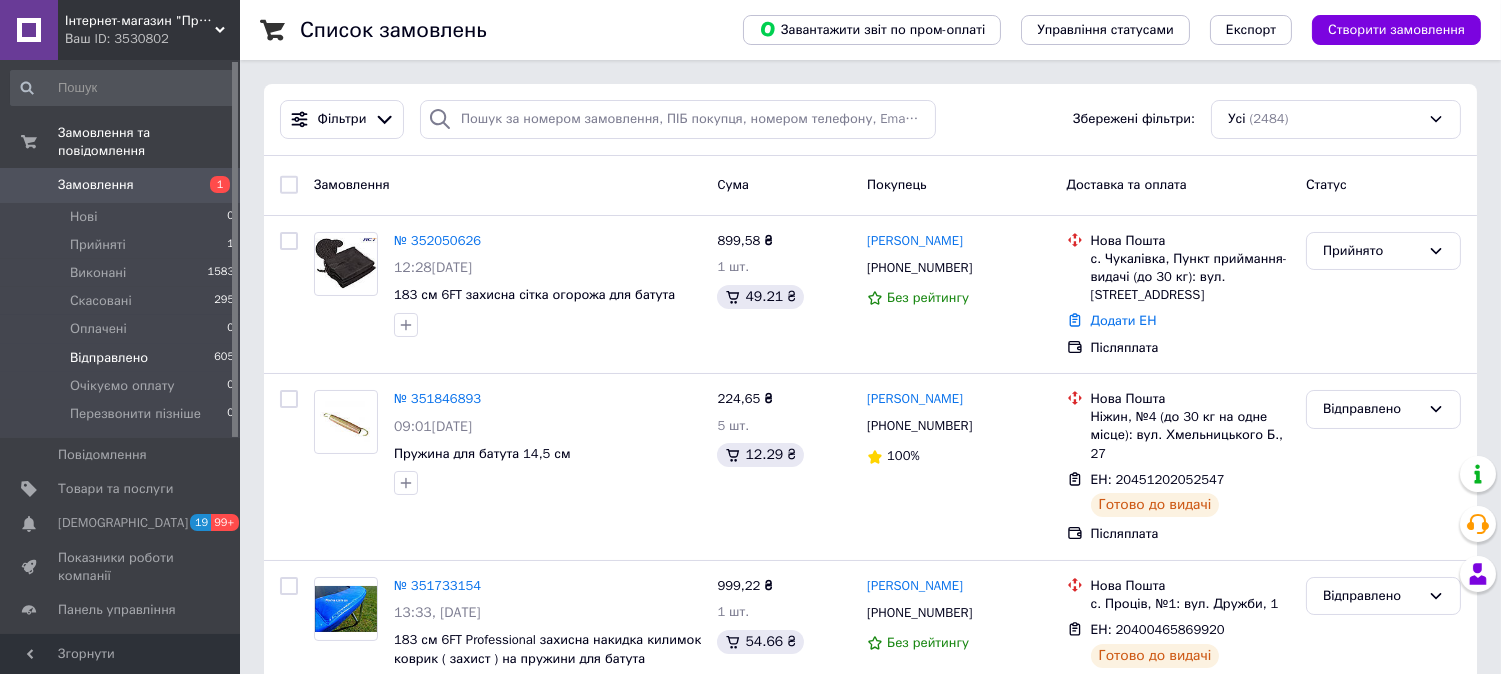 click on "Відправлено" at bounding box center (109, 358) 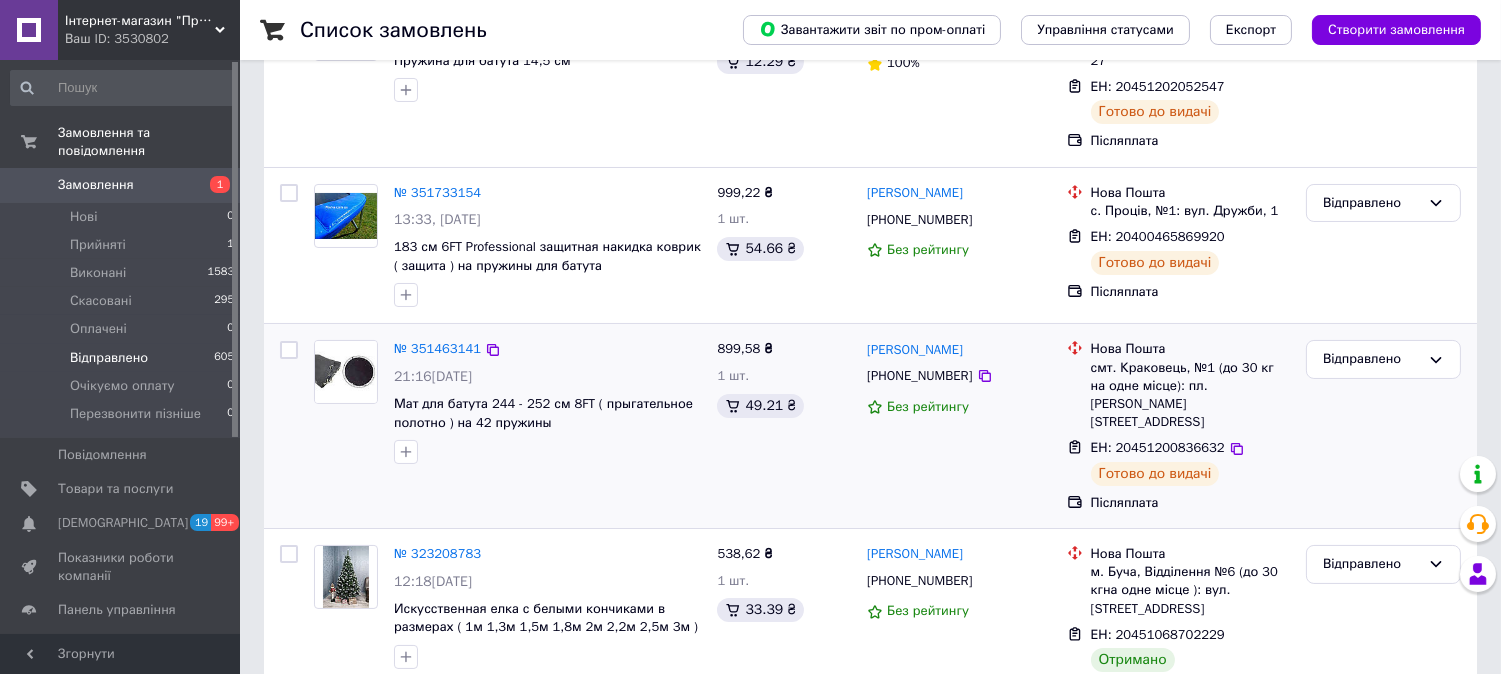 scroll, scrollTop: 444, scrollLeft: 0, axis: vertical 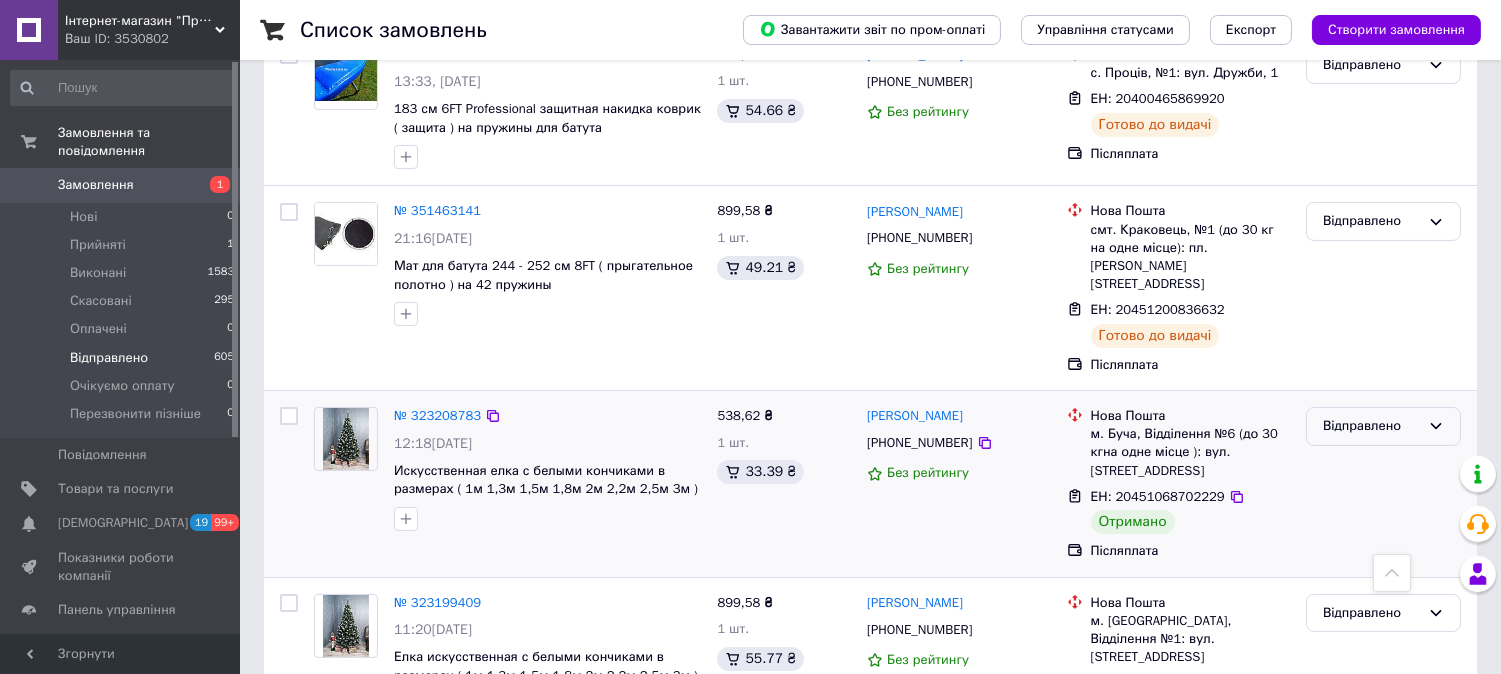 click on "Відправлено" at bounding box center [1371, 426] 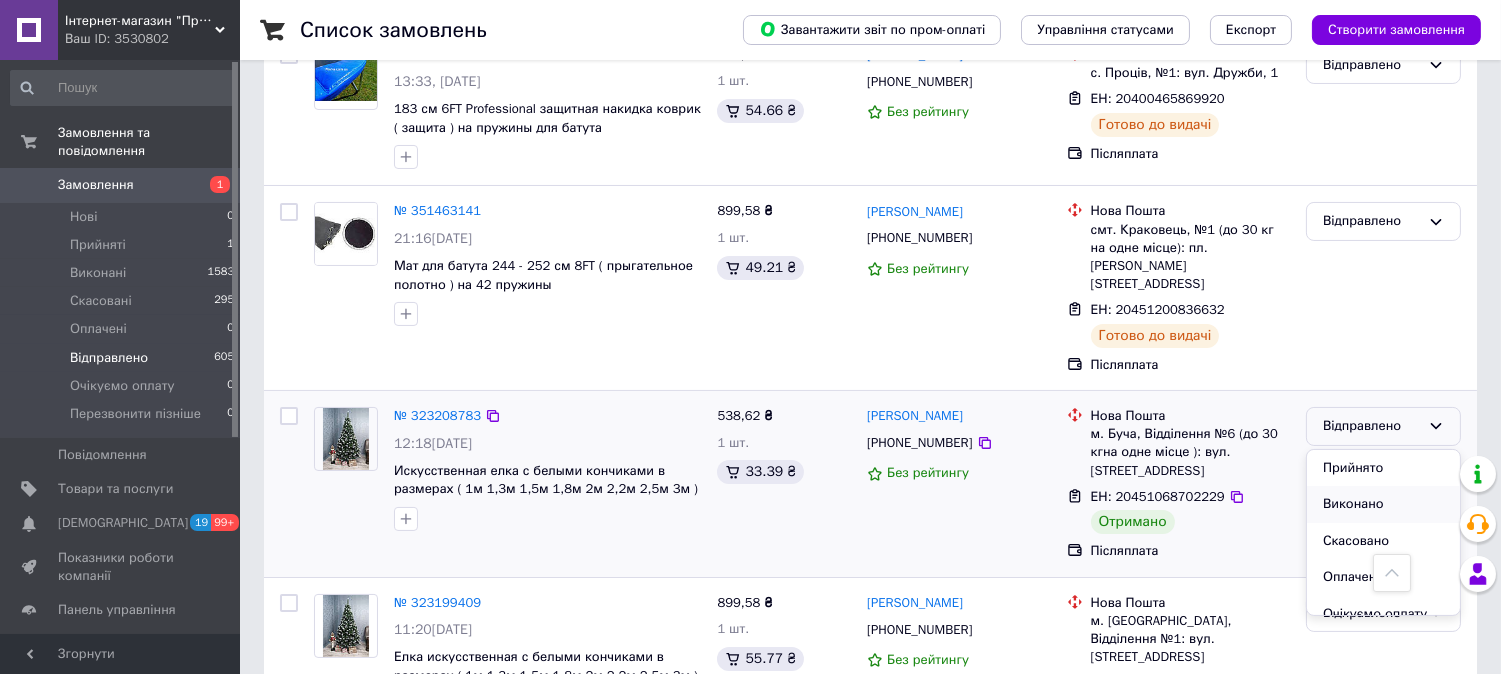 click on "Виконано" at bounding box center [1383, 504] 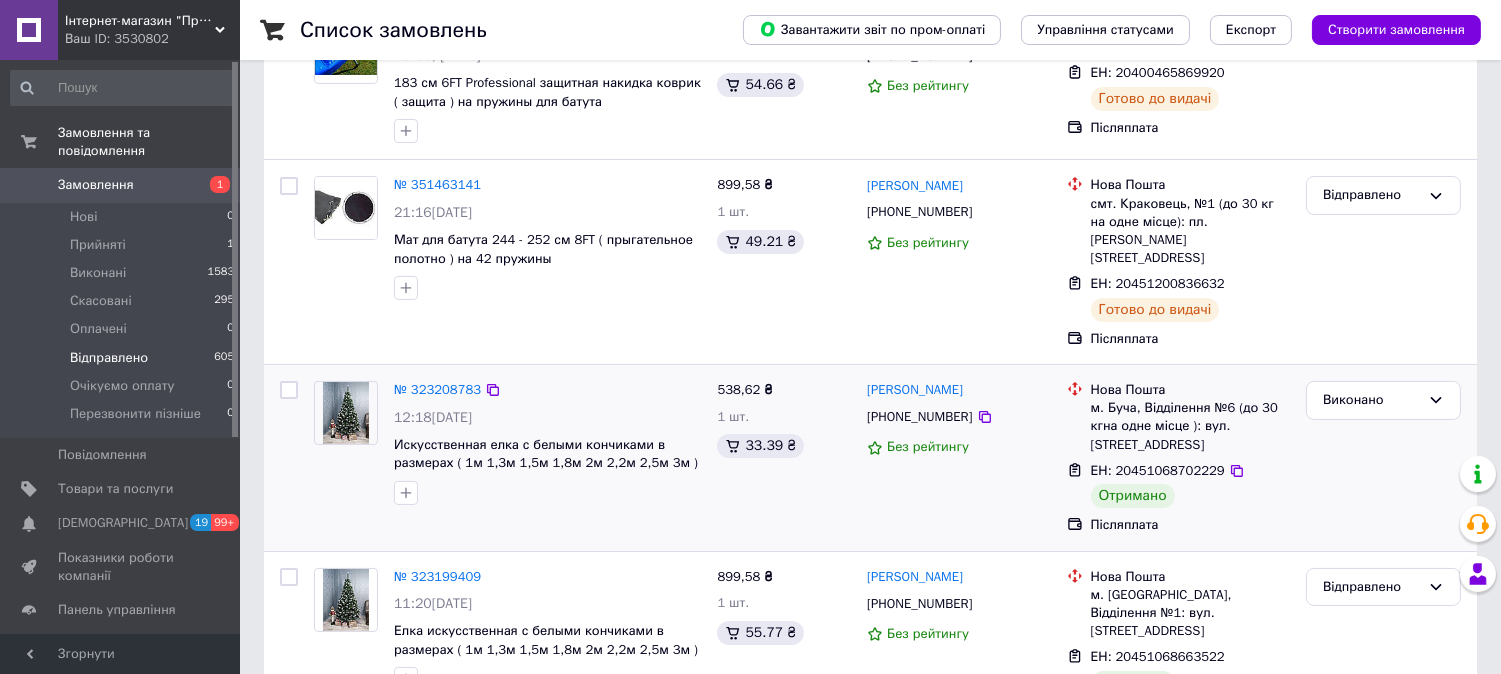 scroll, scrollTop: 333, scrollLeft: 0, axis: vertical 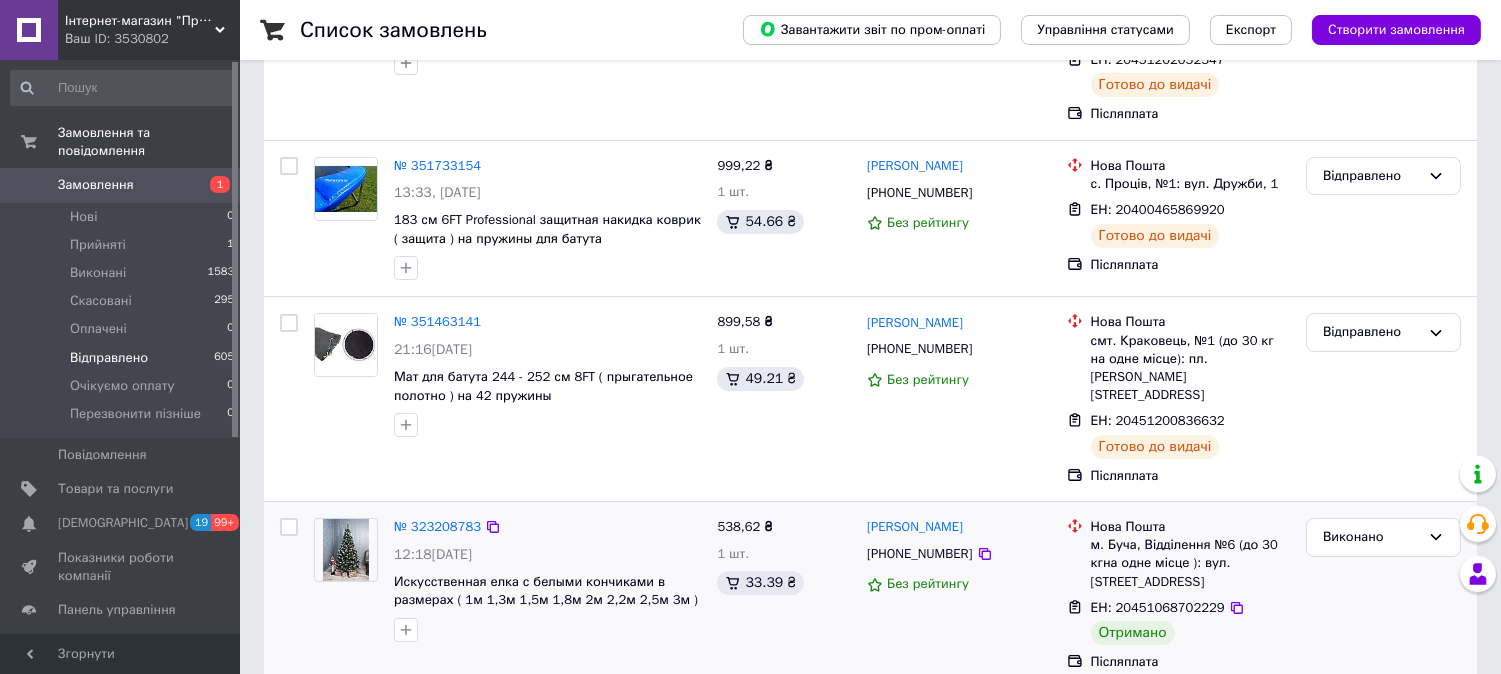 click on "Інтернет-магазин "ПрофітОк"" at bounding box center (140, 21) 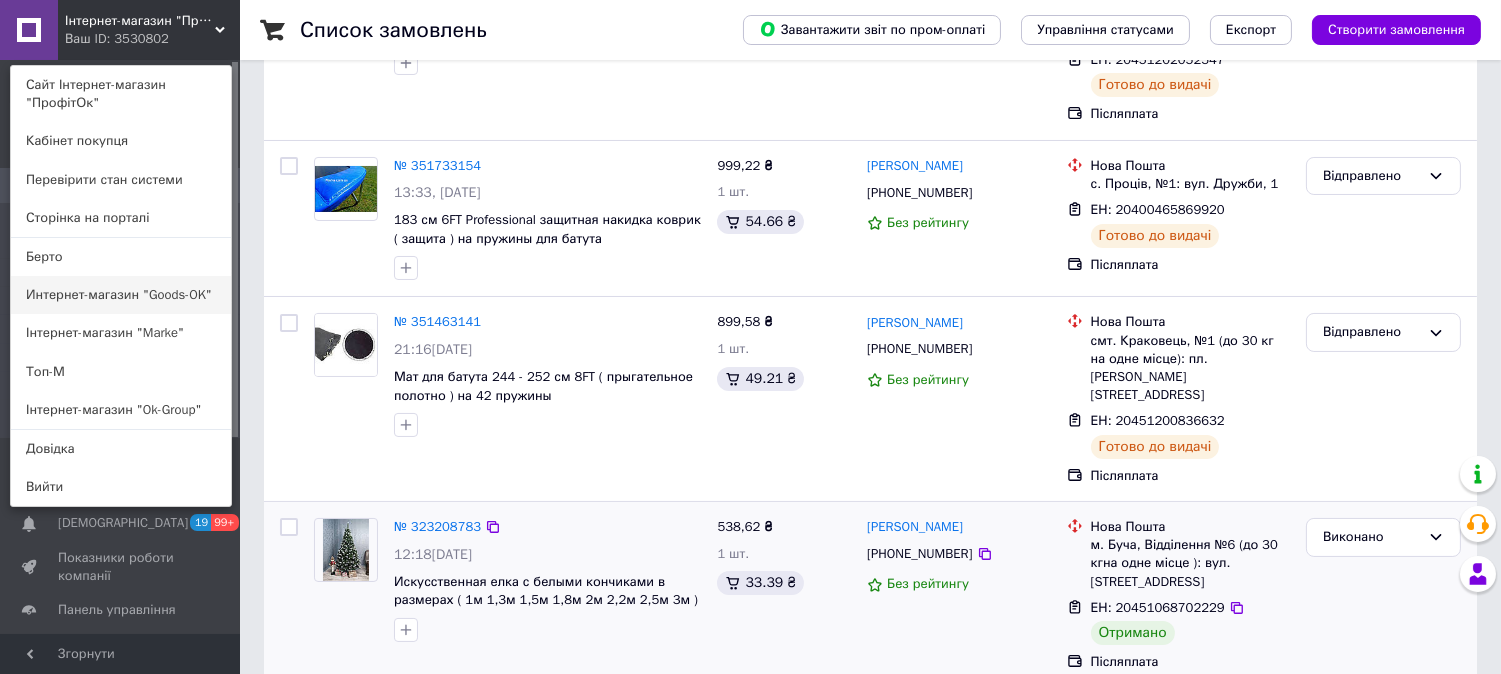 click on "Интернет-магазин "Goods-OK"" at bounding box center (121, 295) 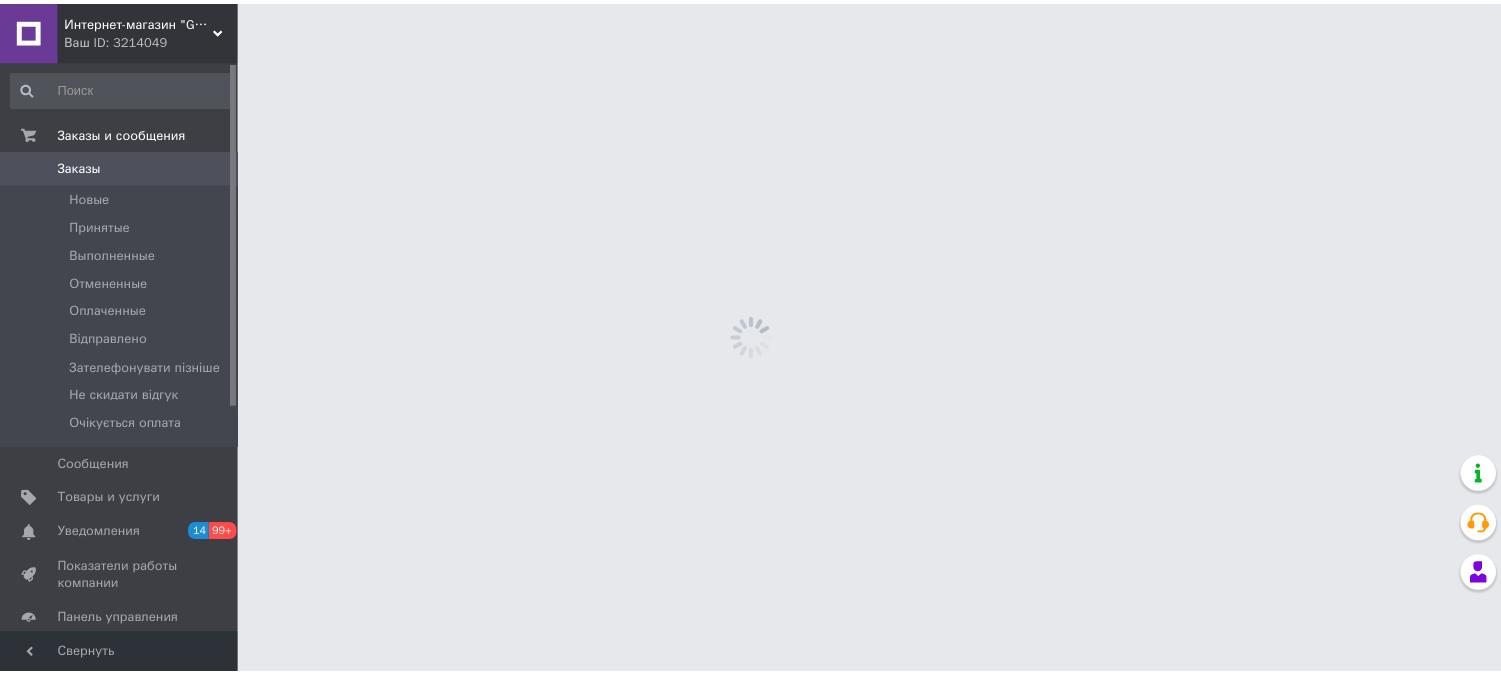 scroll, scrollTop: 0, scrollLeft: 0, axis: both 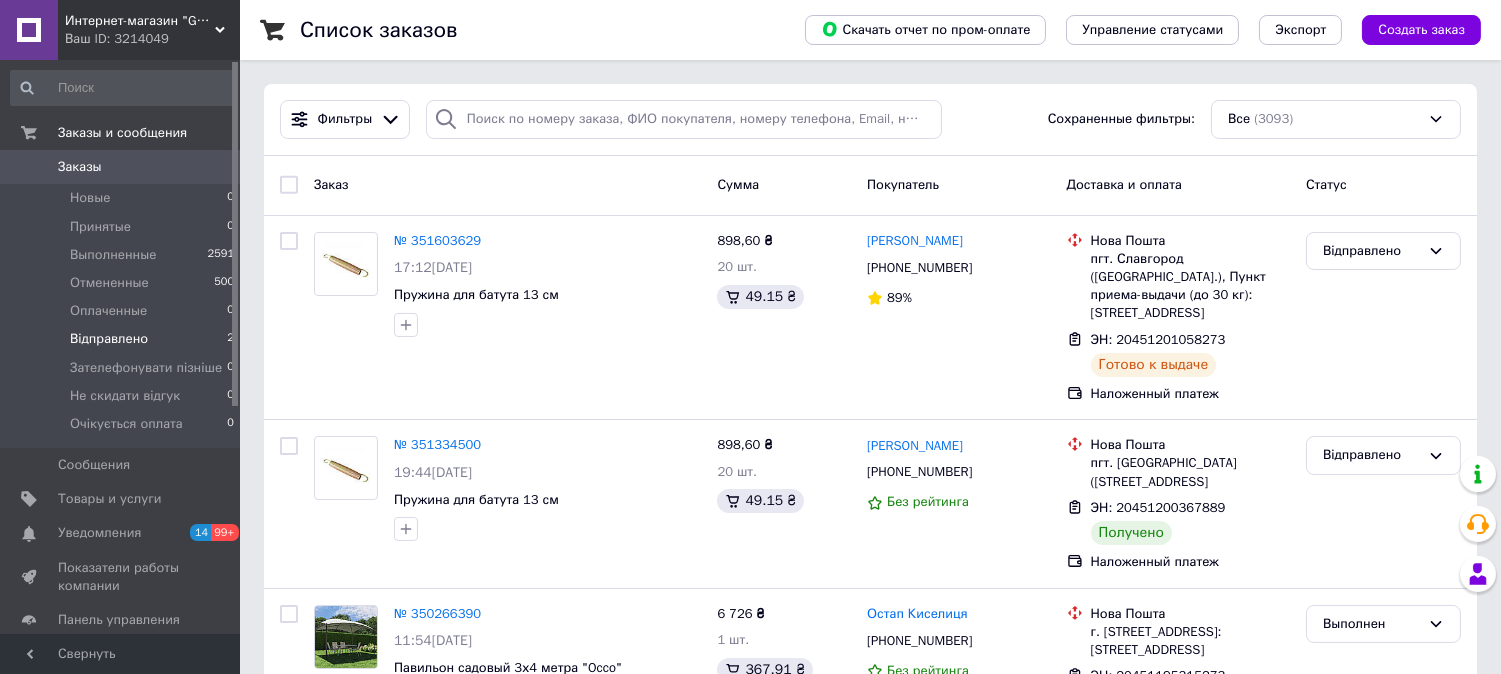 click on "Відправлено" at bounding box center (109, 339) 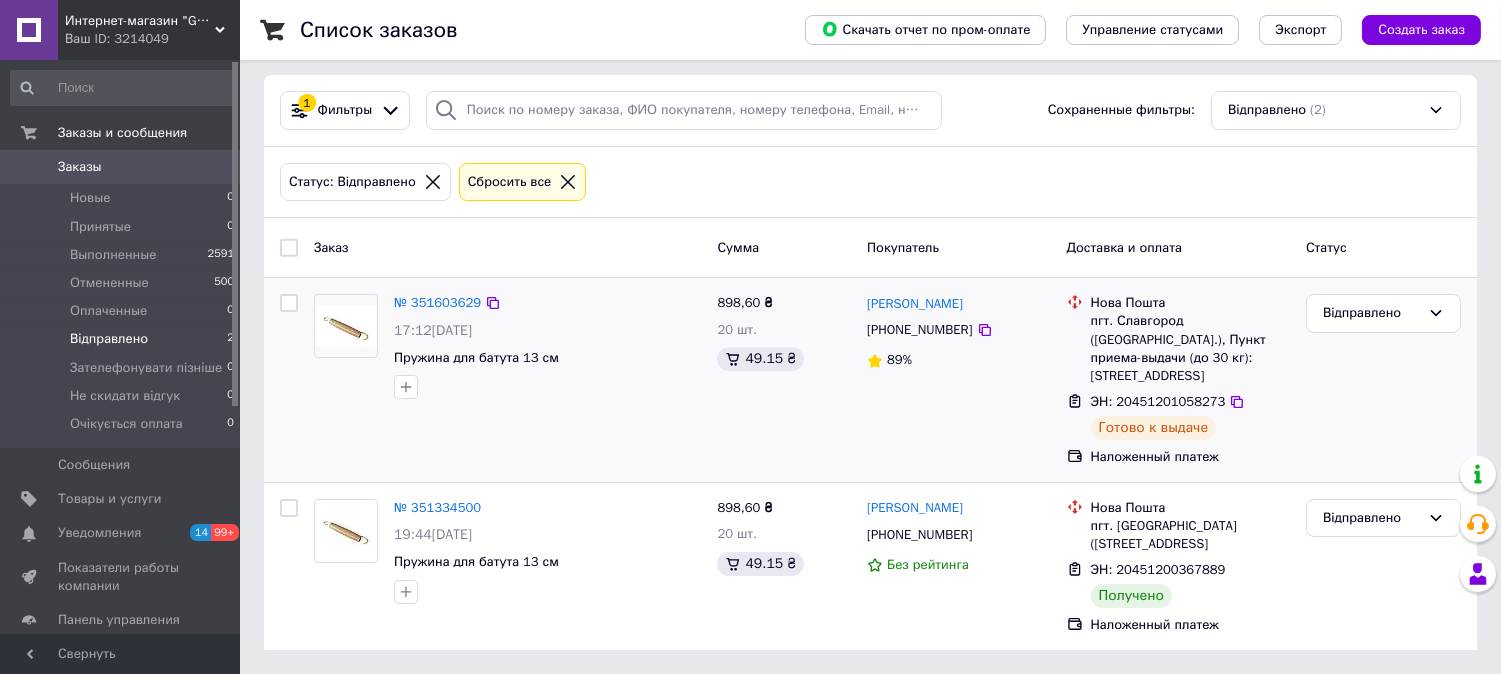 scroll, scrollTop: 27, scrollLeft: 0, axis: vertical 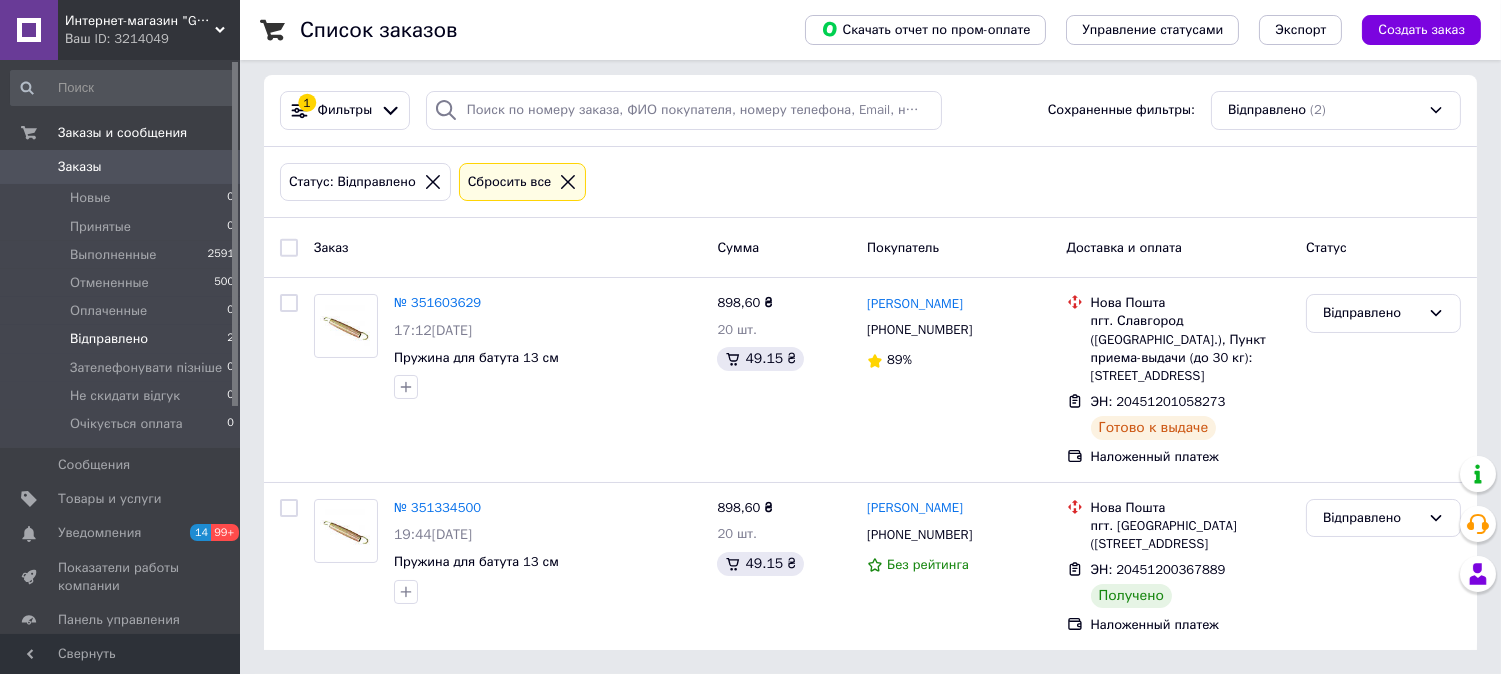 click on "Интернет-магазин "Goods-OK"" at bounding box center [140, 21] 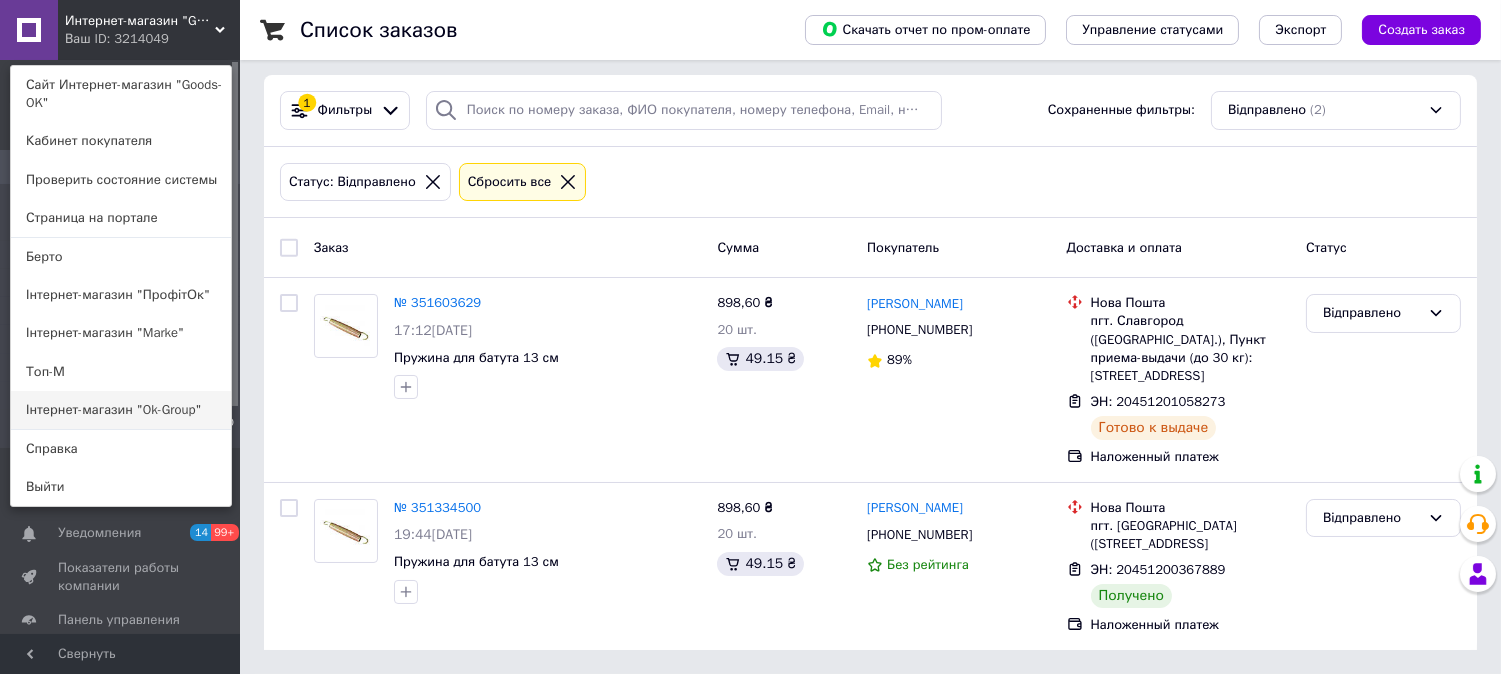 click on "Інтернет-магазин "Ok-Group"" at bounding box center (121, 410) 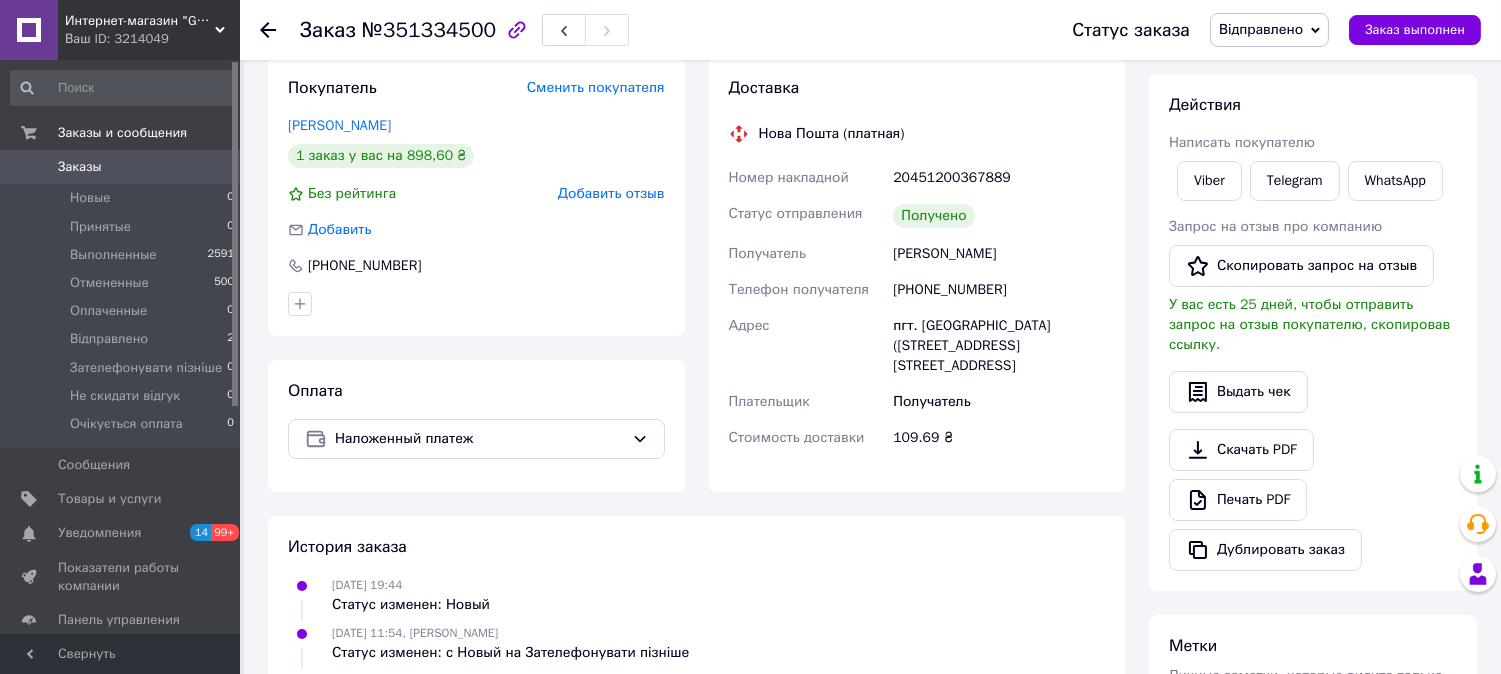scroll, scrollTop: 333, scrollLeft: 0, axis: vertical 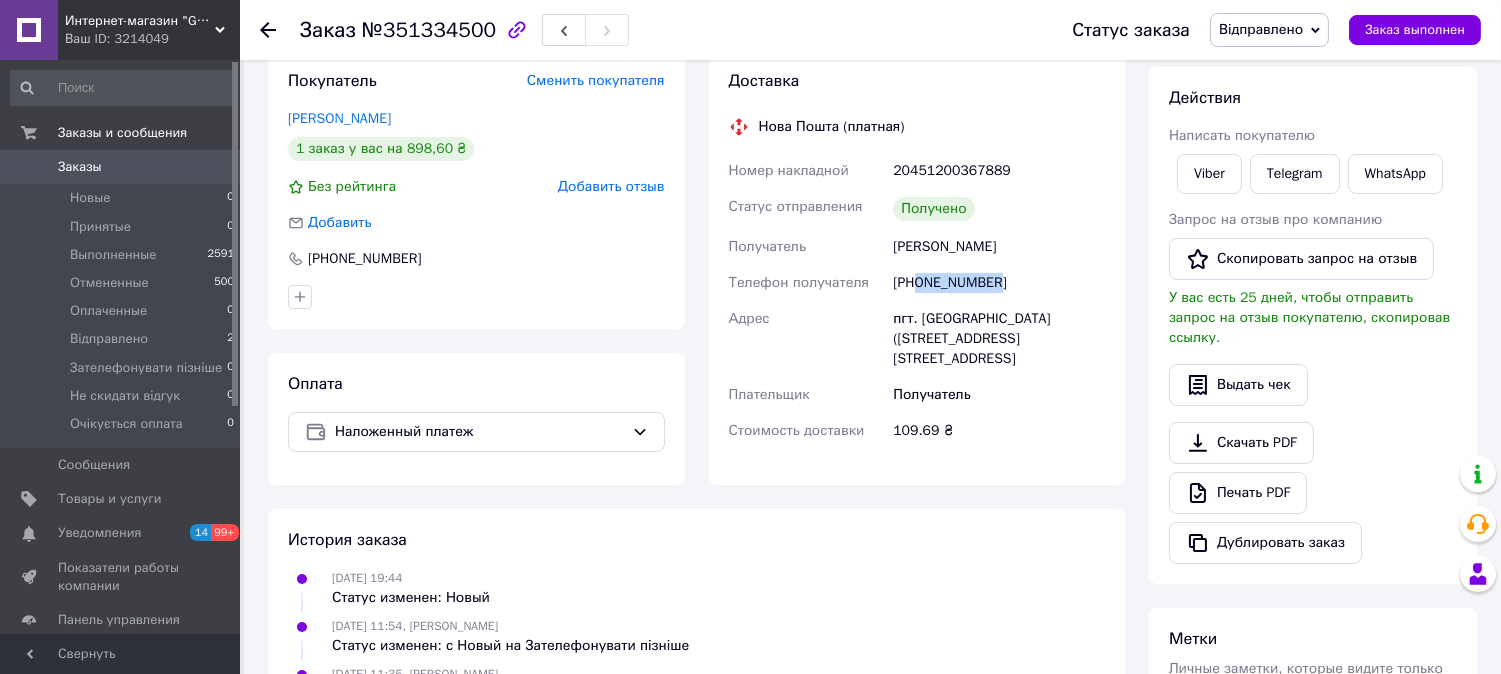 drag, startPoint x: 920, startPoint y: 286, endPoint x: 1011, endPoint y: 282, distance: 91.08787 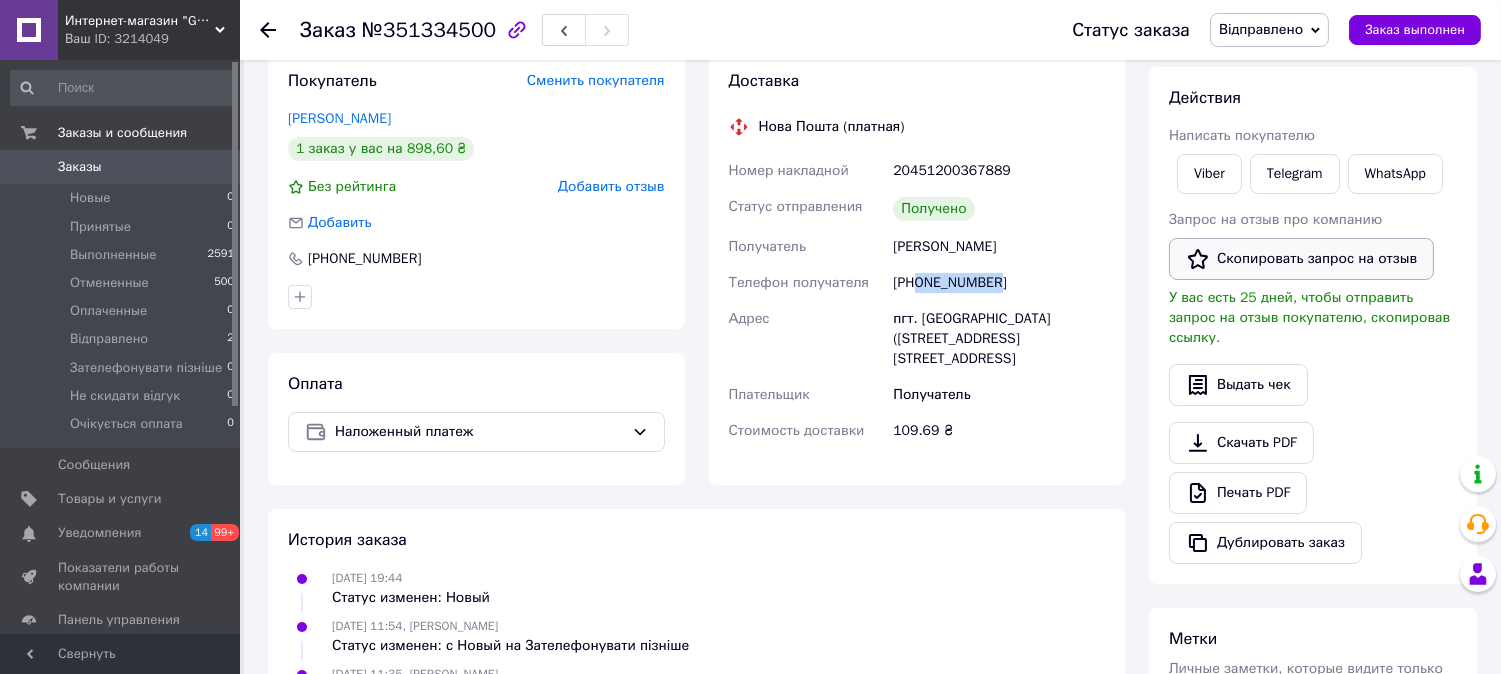 click on "Скопировать запрос на отзыв" at bounding box center (1301, 259) 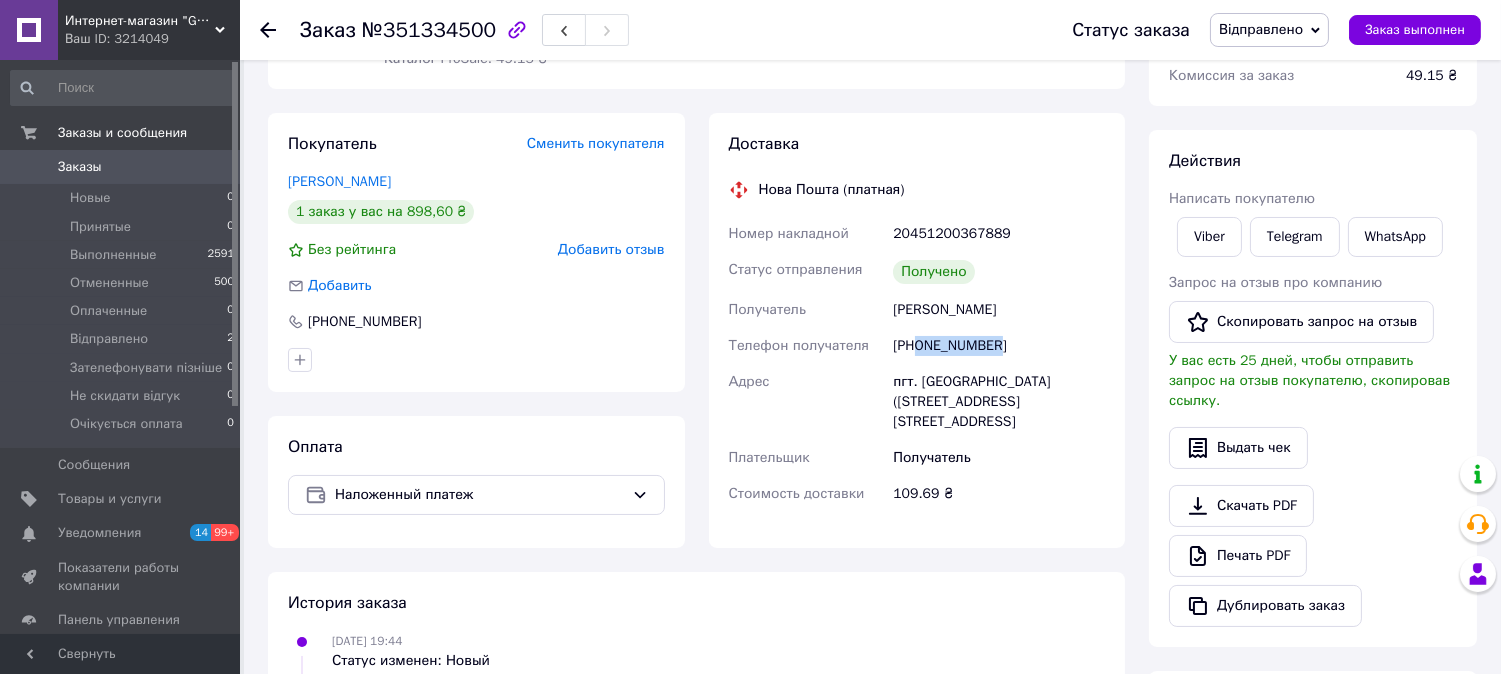 scroll, scrollTop: 222, scrollLeft: 0, axis: vertical 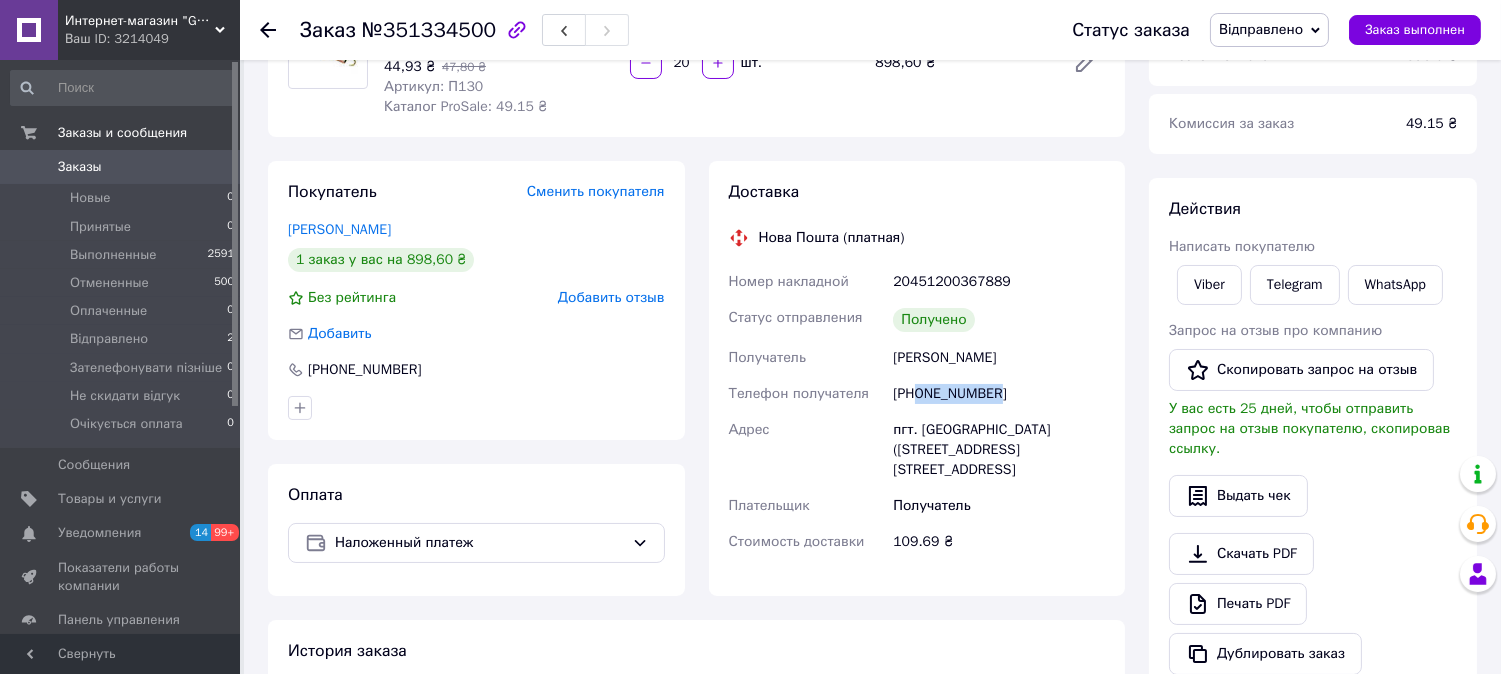click on "Відправлено" at bounding box center [1261, 29] 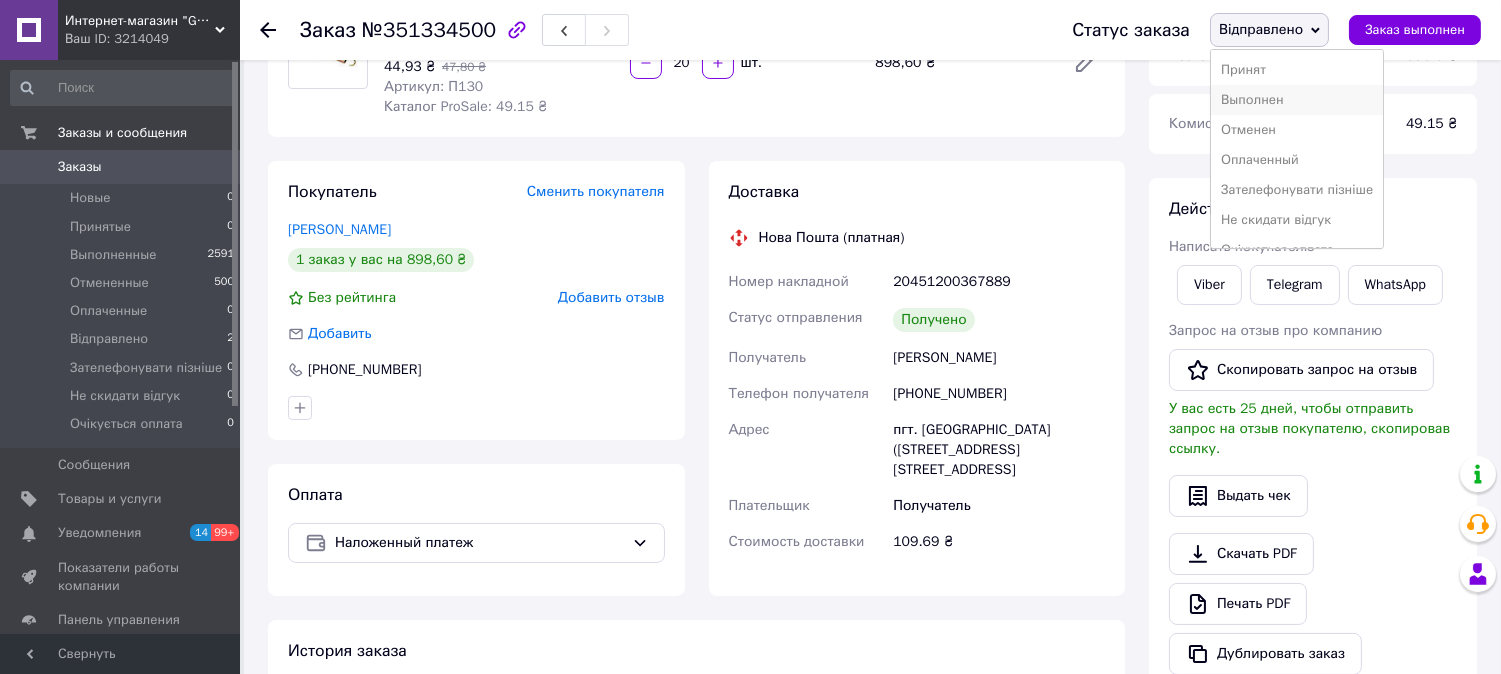 click on "Выполнен" at bounding box center (1297, 100) 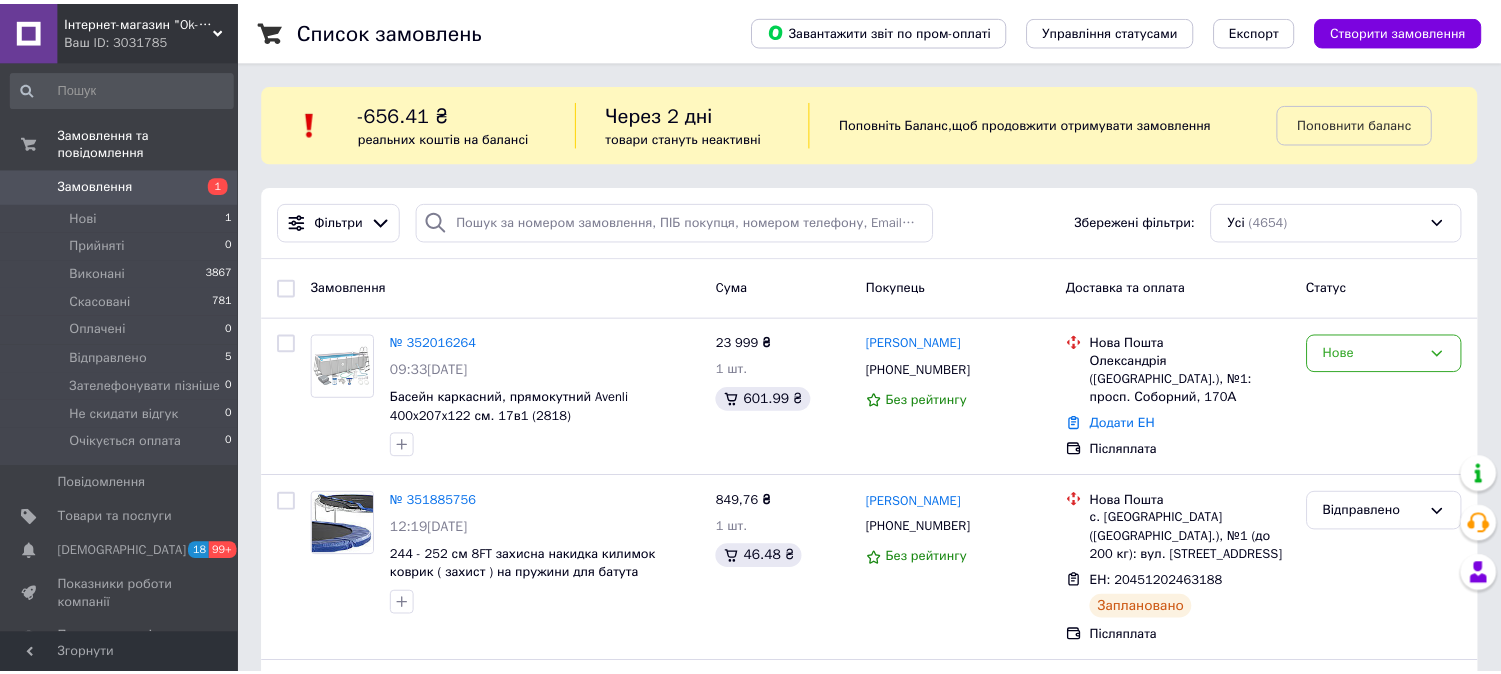 scroll, scrollTop: 0, scrollLeft: 0, axis: both 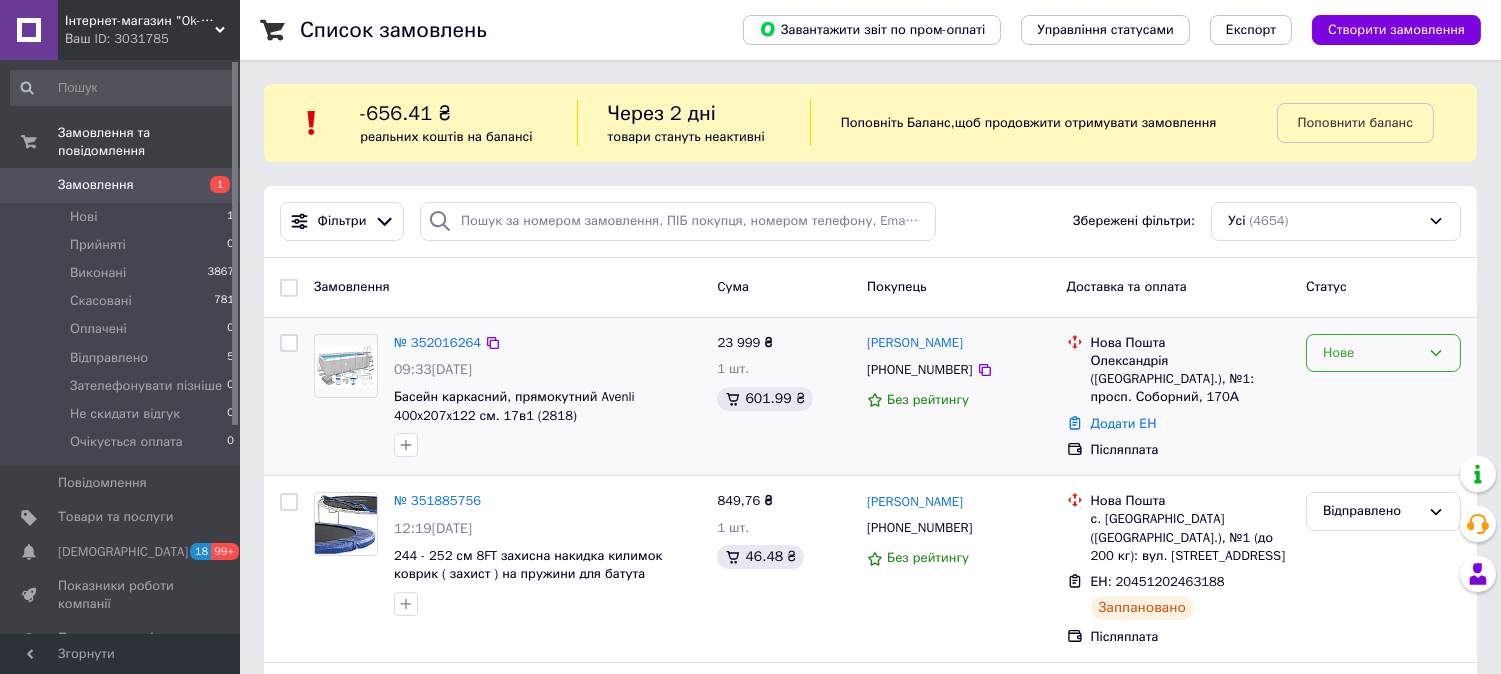 click on "Нове" at bounding box center [1371, 353] 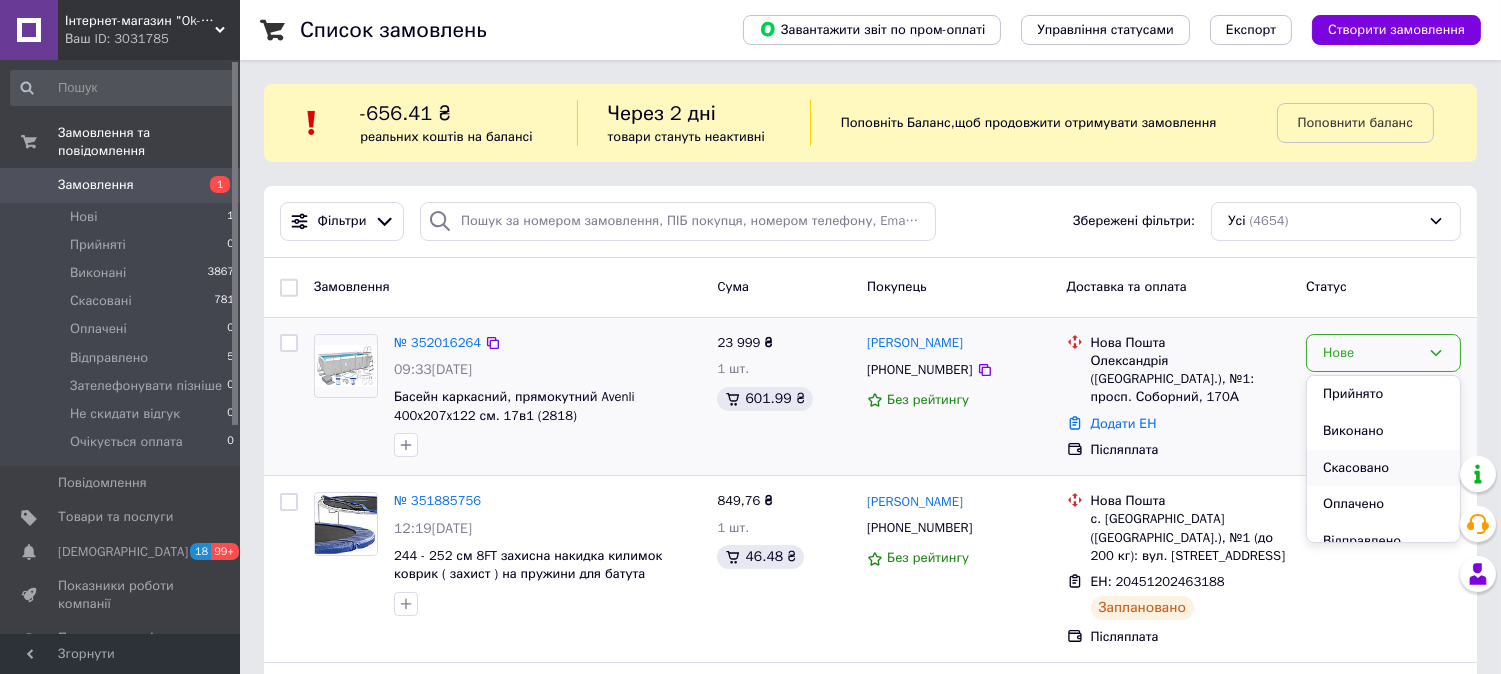 drag, startPoint x: 1341, startPoint y: 465, endPoint x: 707, endPoint y: 292, distance: 657.17957 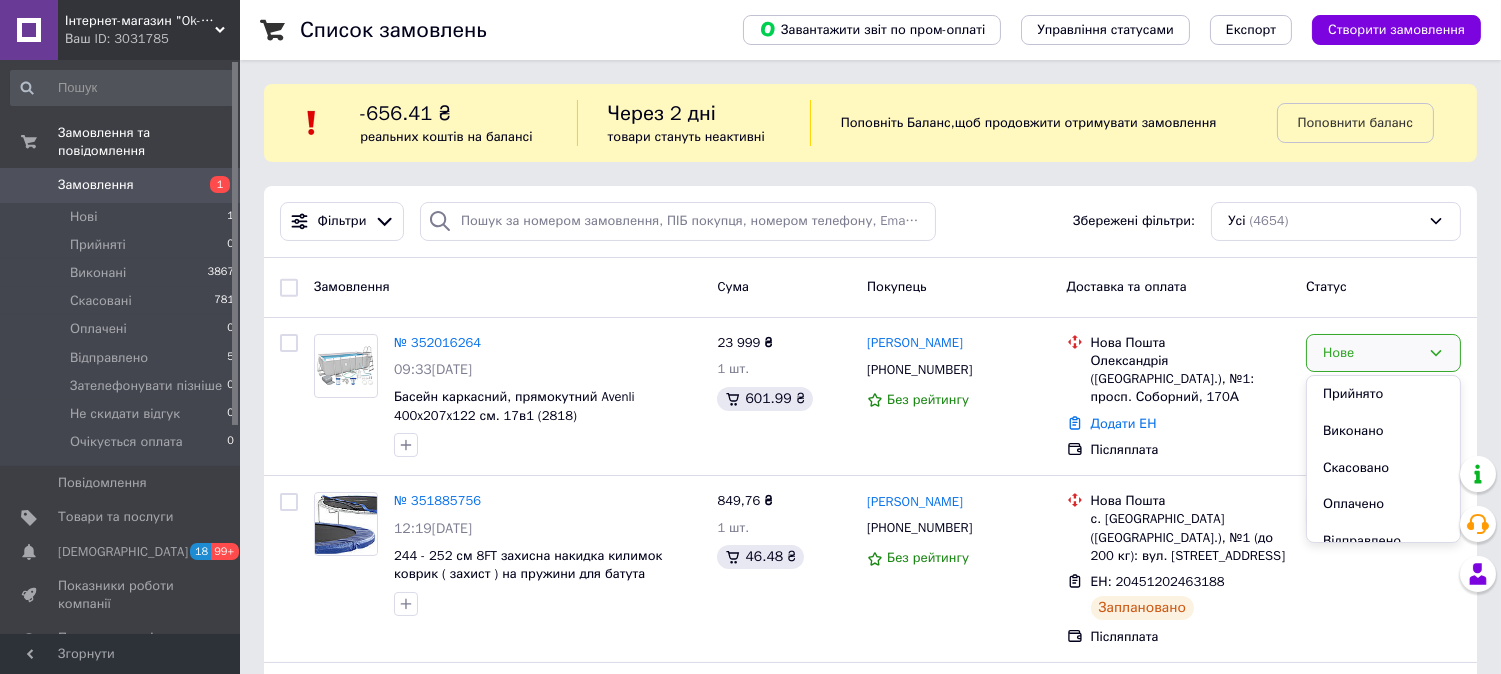 click on "Скасовано" at bounding box center [1383, 468] 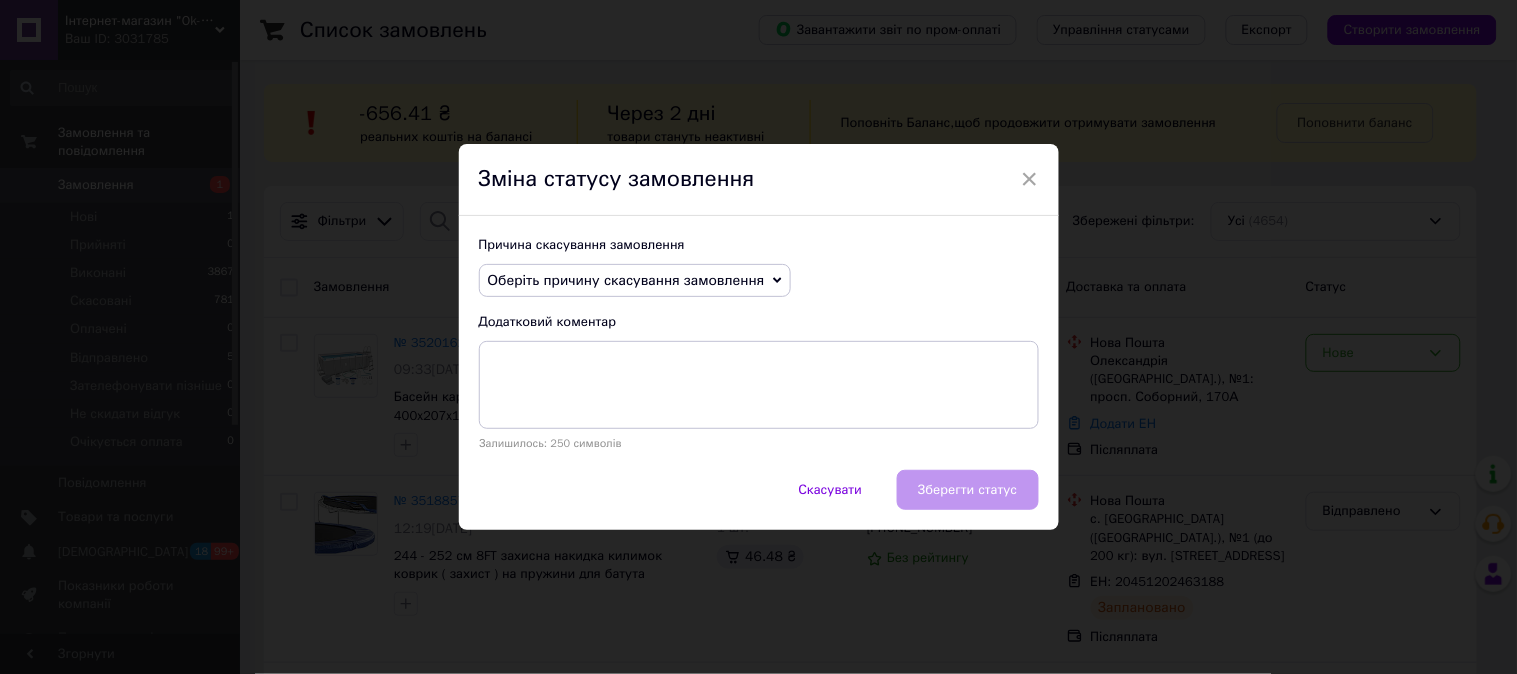 click on "Оберіть причину скасування замовлення" at bounding box center [626, 280] 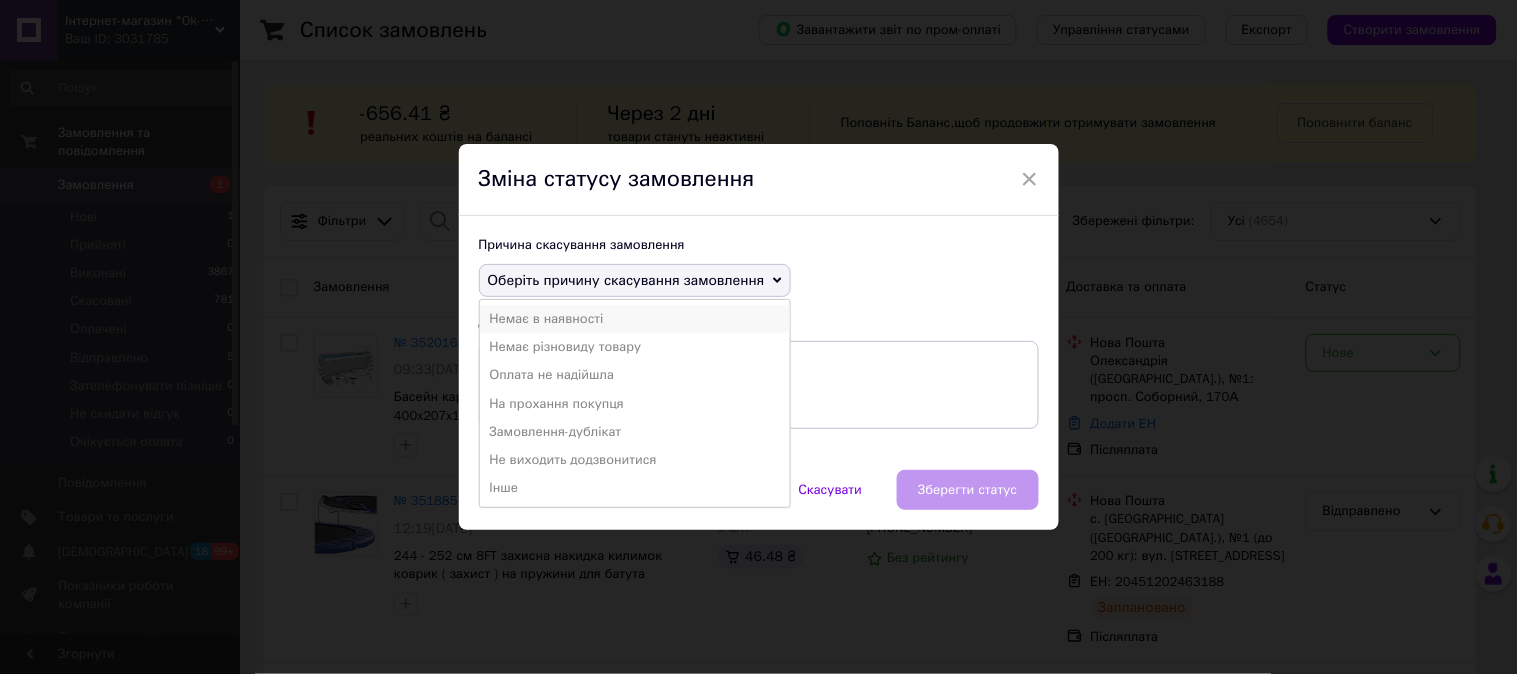 click on "Немає в наявності" at bounding box center [635, 319] 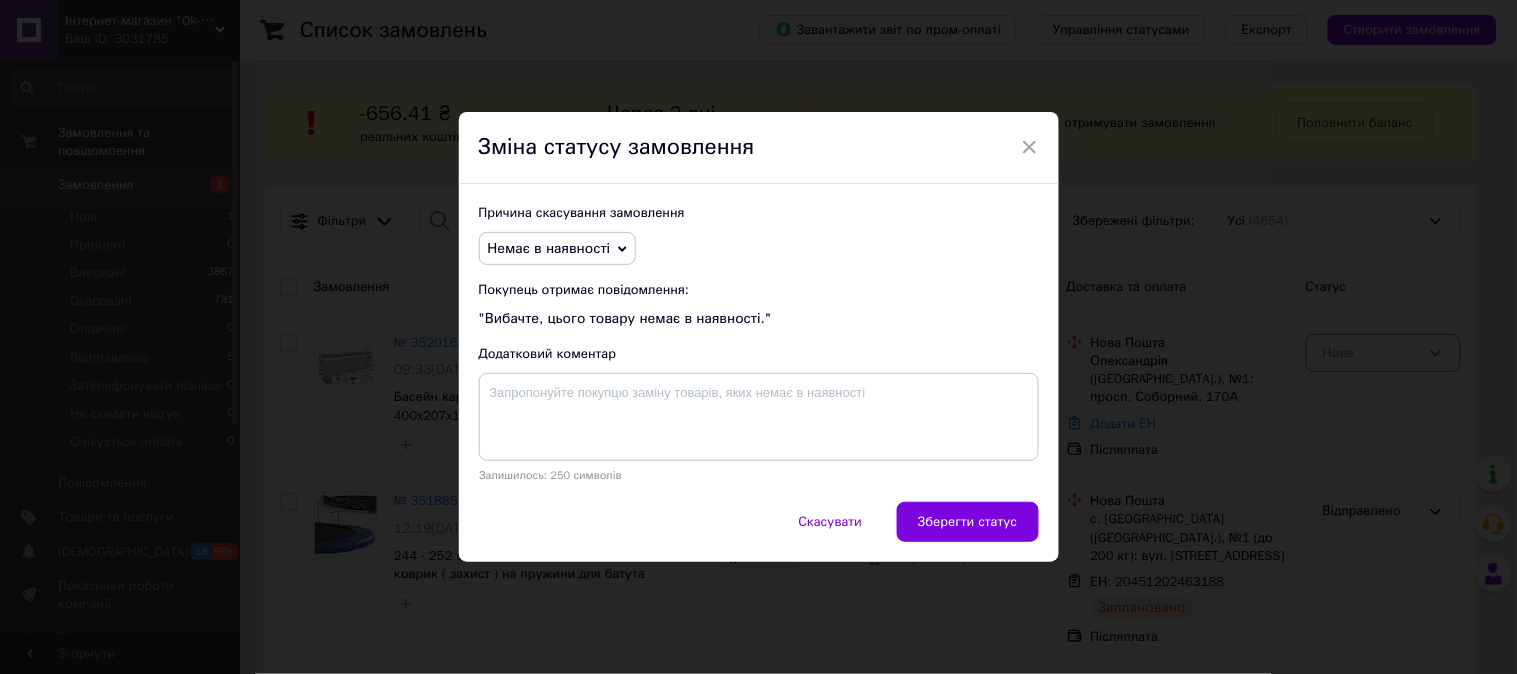 drag, startPoint x: 952, startPoint y: 518, endPoint x: 821, endPoint y: 454, distance: 145.7978 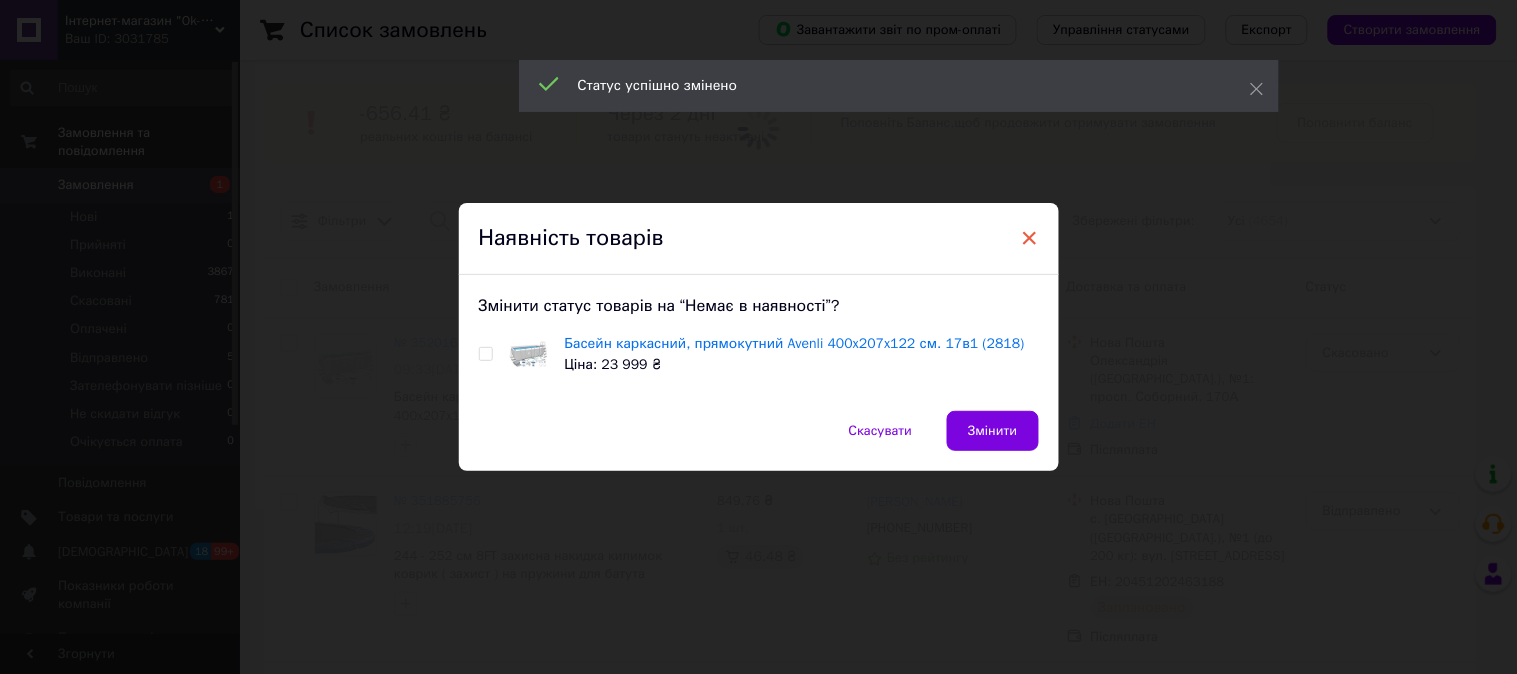 click on "×" at bounding box center [1030, 238] 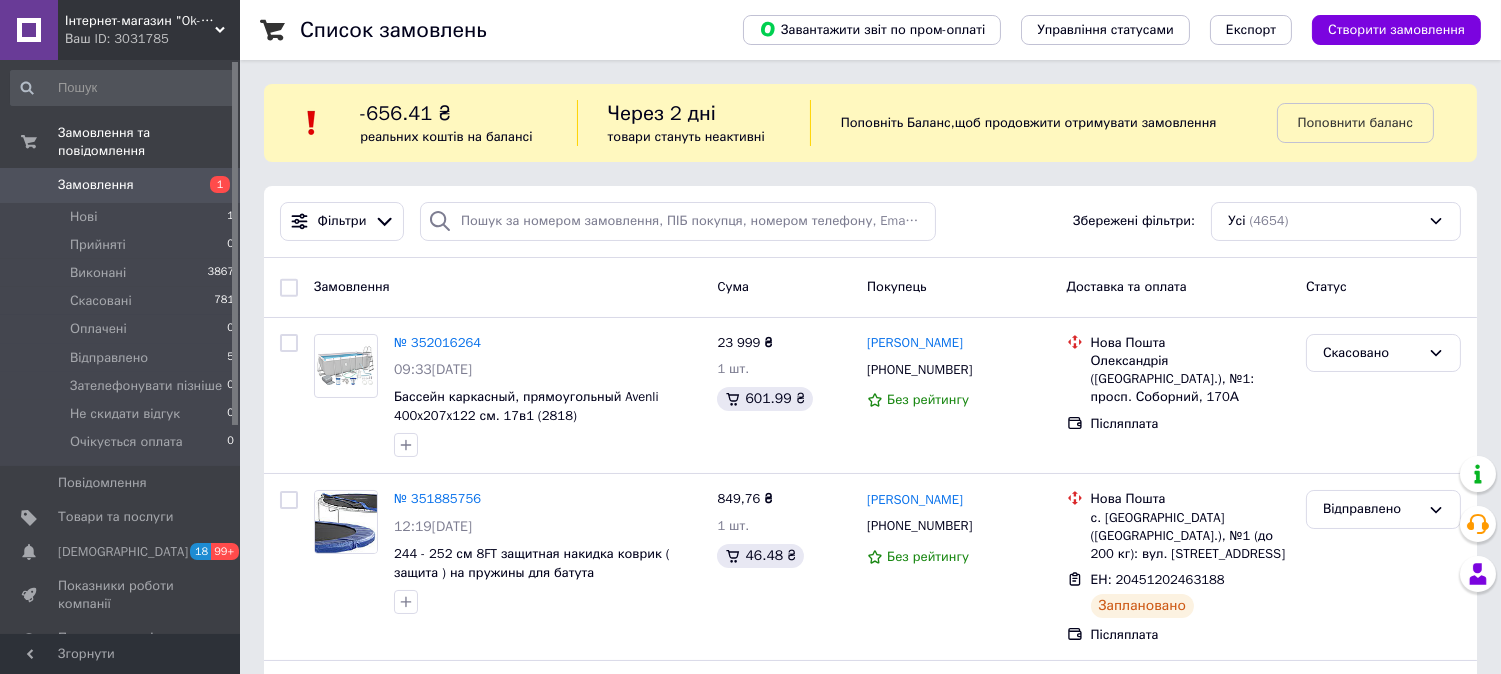 click on "Інтернет-магазин "Ok-Group"" at bounding box center (140, 21) 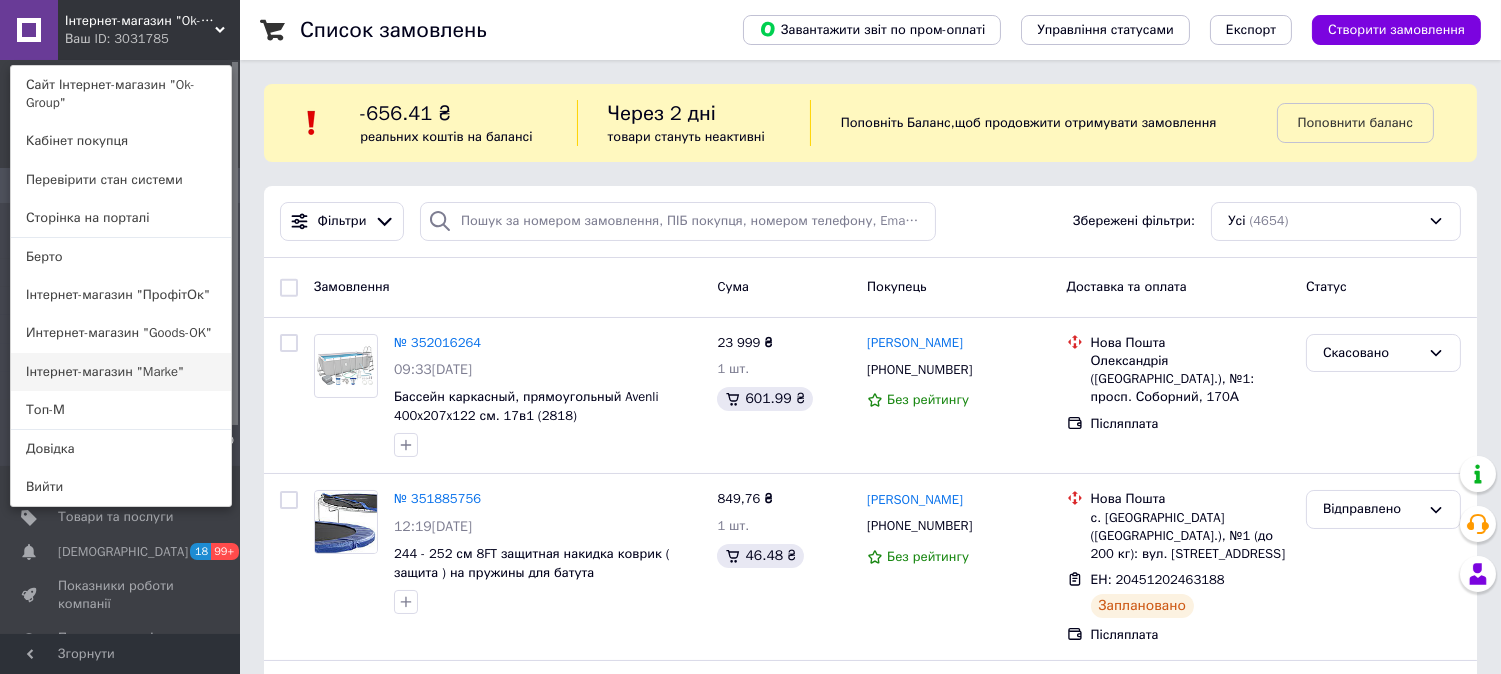 click on "Інтернет-магазин "Marke"" at bounding box center (121, 372) 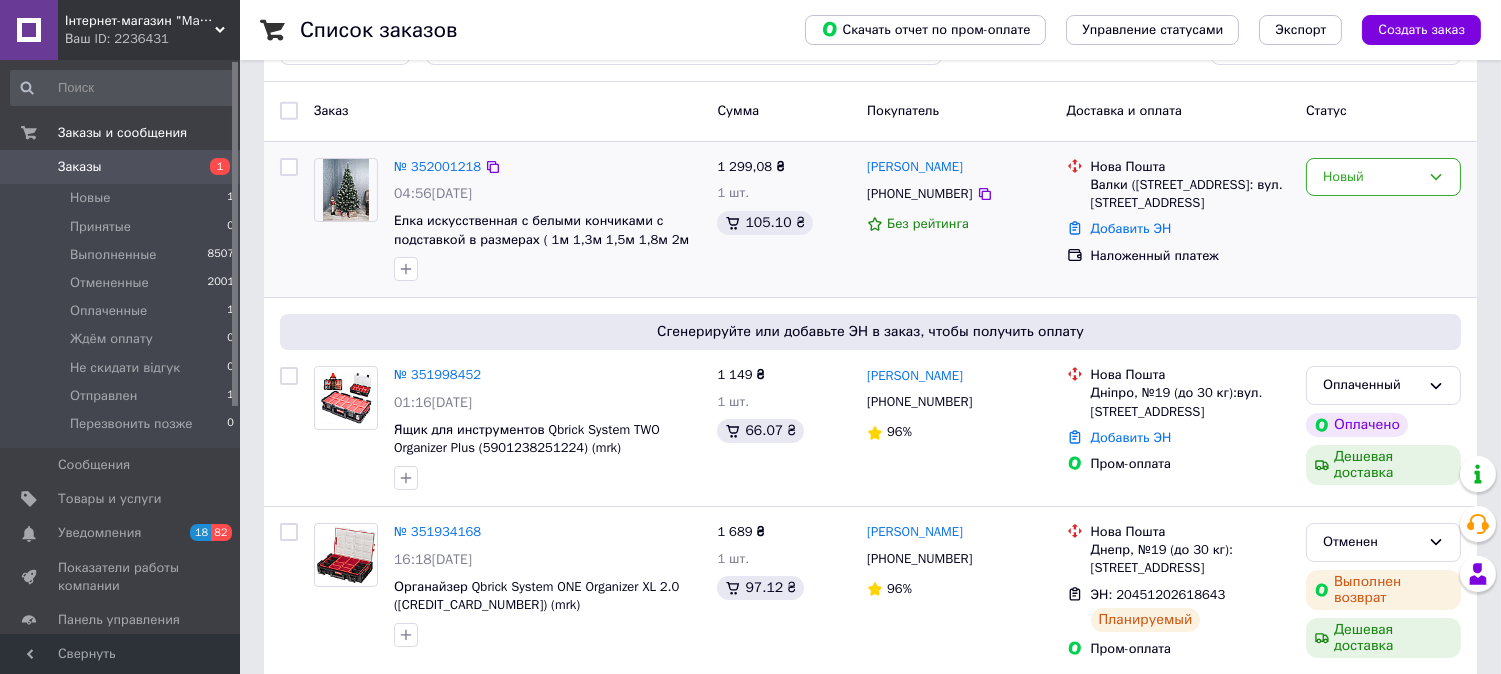 scroll, scrollTop: 111, scrollLeft: 0, axis: vertical 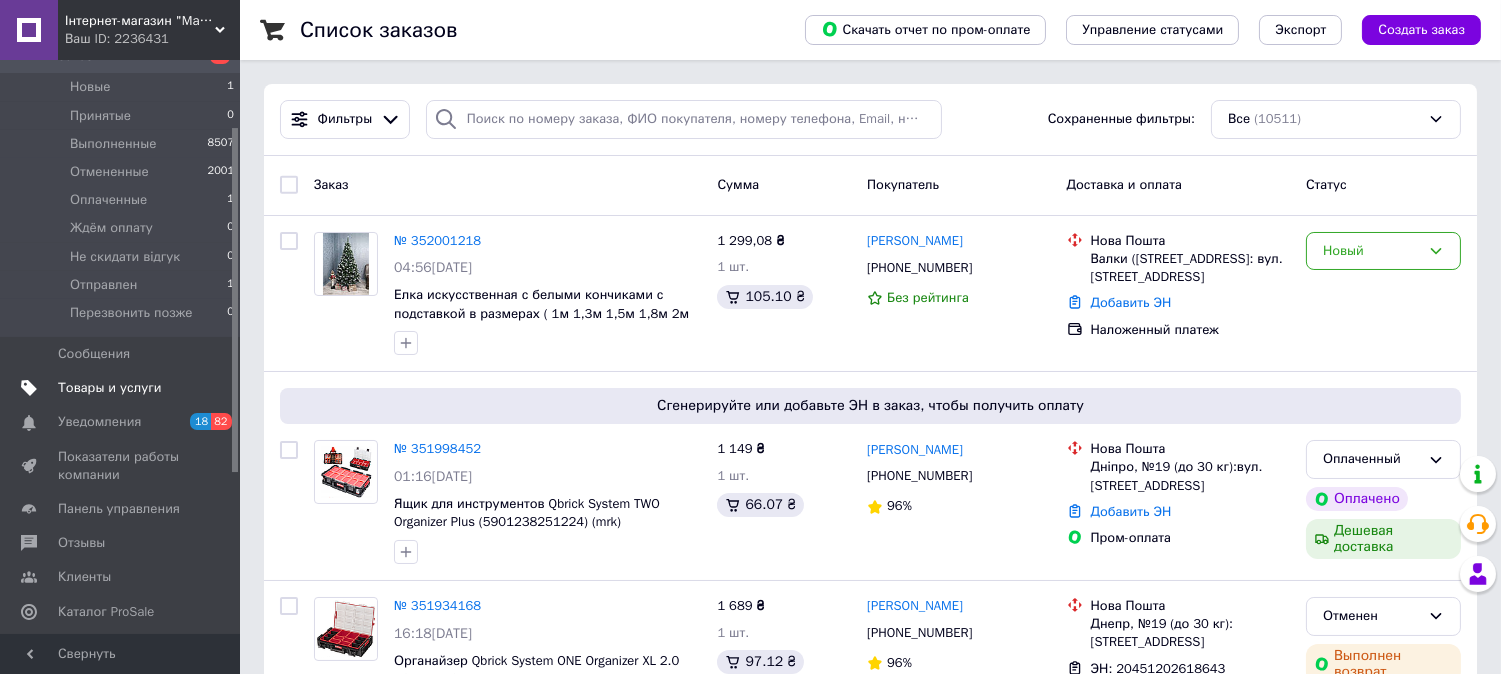 click on "Товары и услуги" at bounding box center (110, 388) 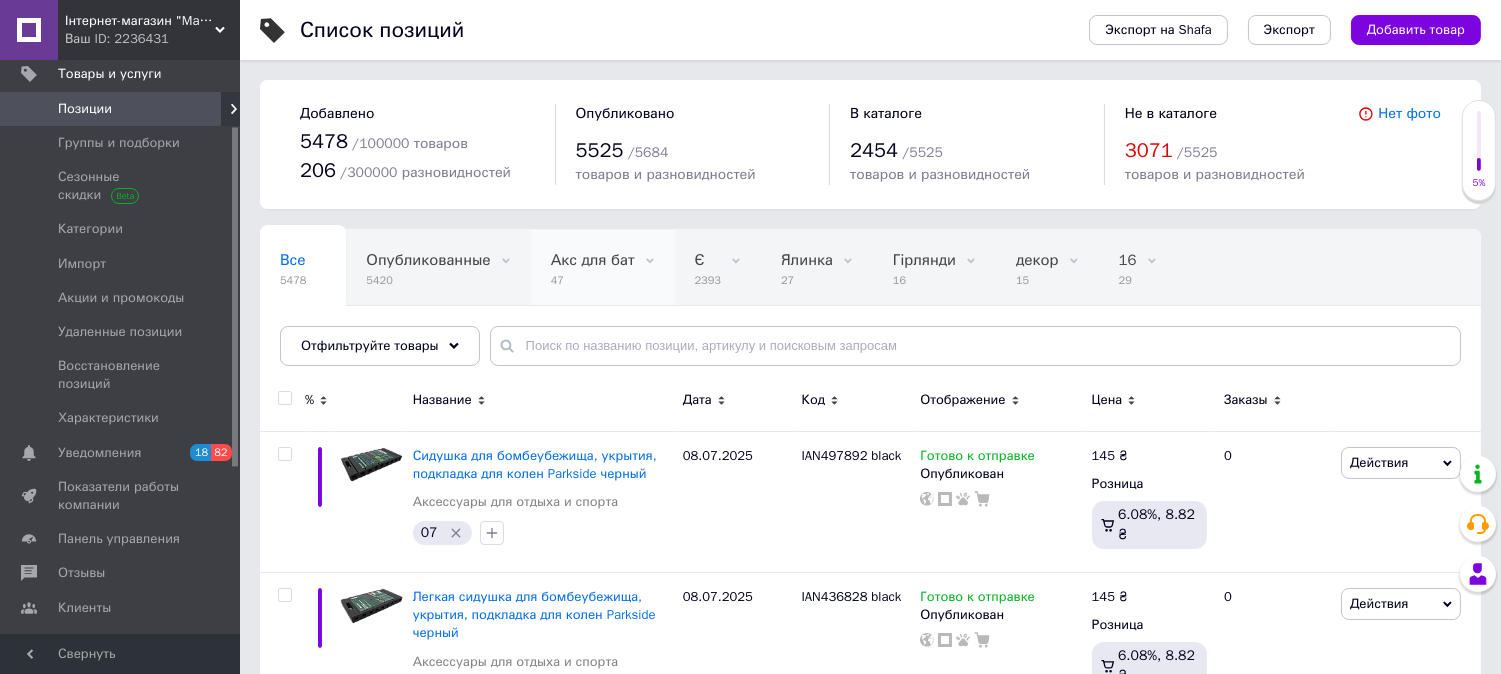 click on "Акс для бат" at bounding box center (593, 260) 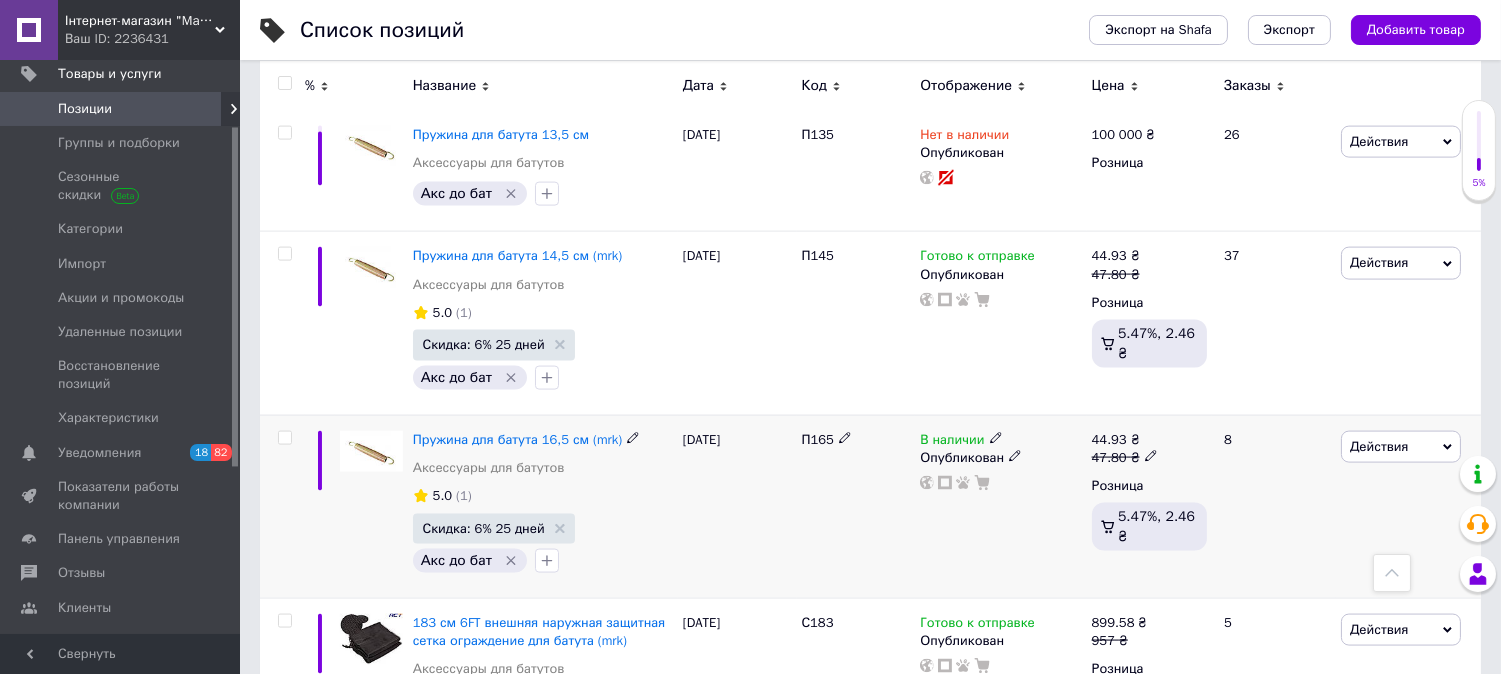 scroll, scrollTop: 5333, scrollLeft: 0, axis: vertical 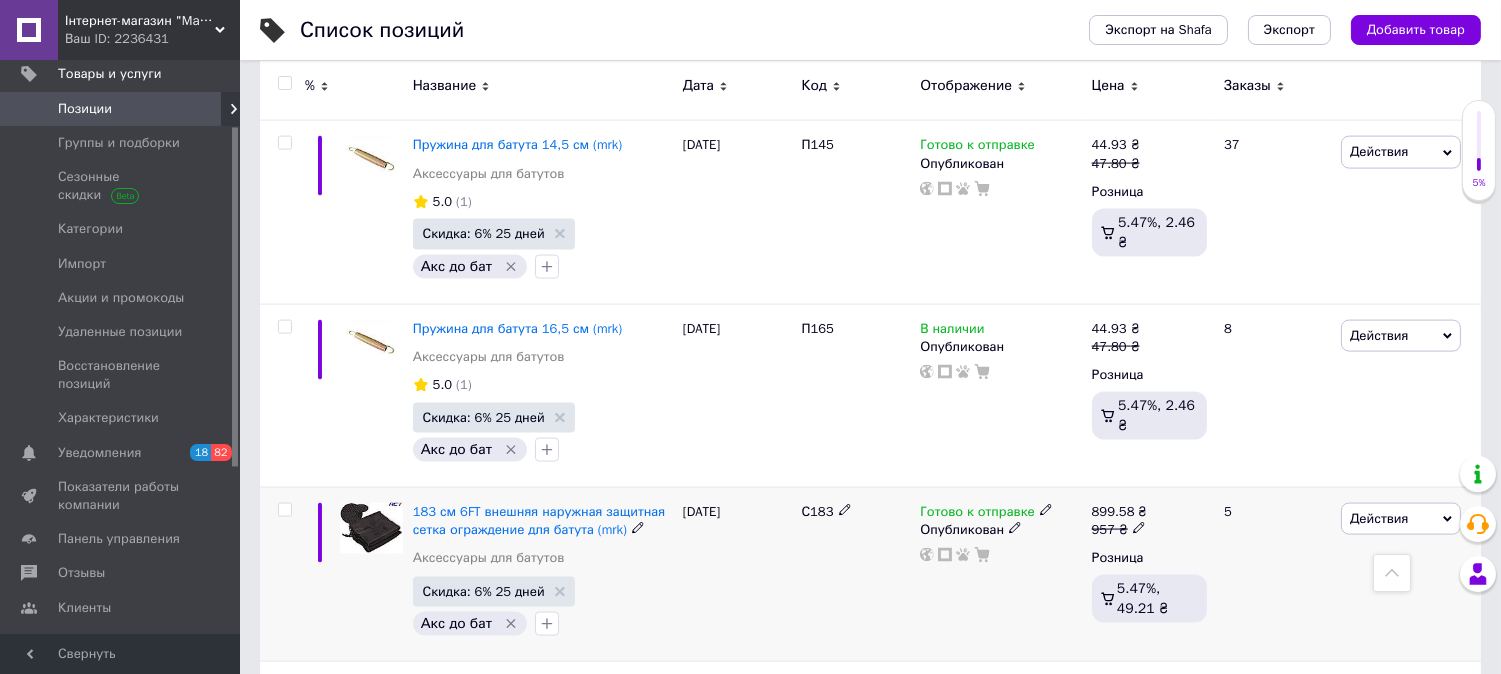 click 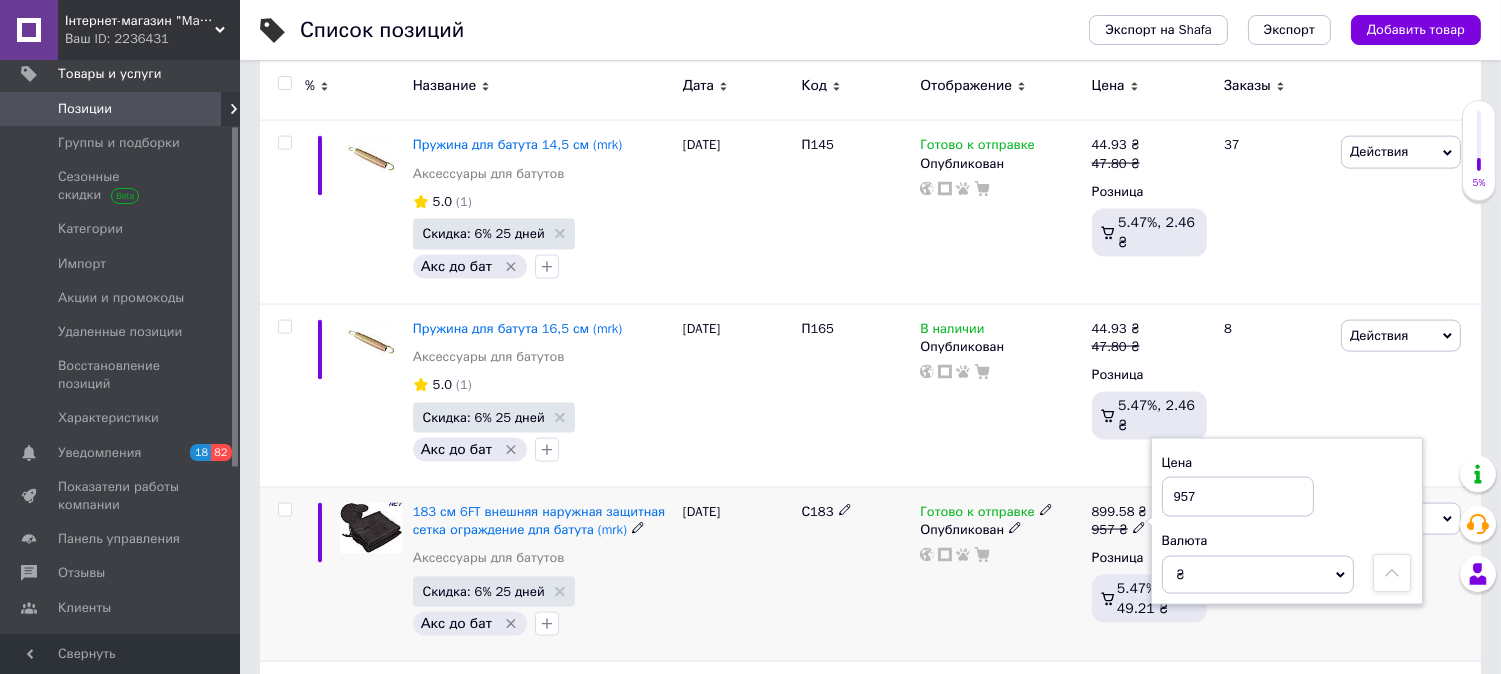click on "957" at bounding box center (1238, 497) 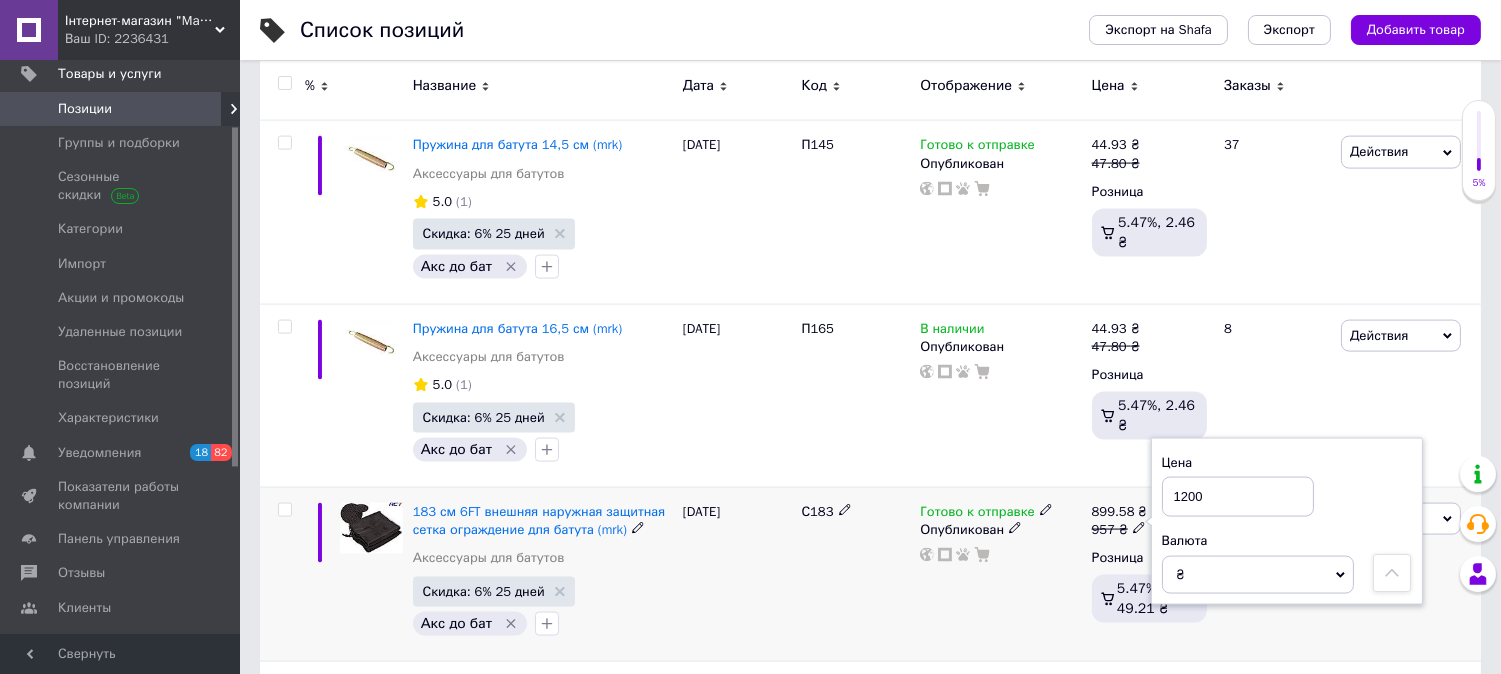 type on "1200" 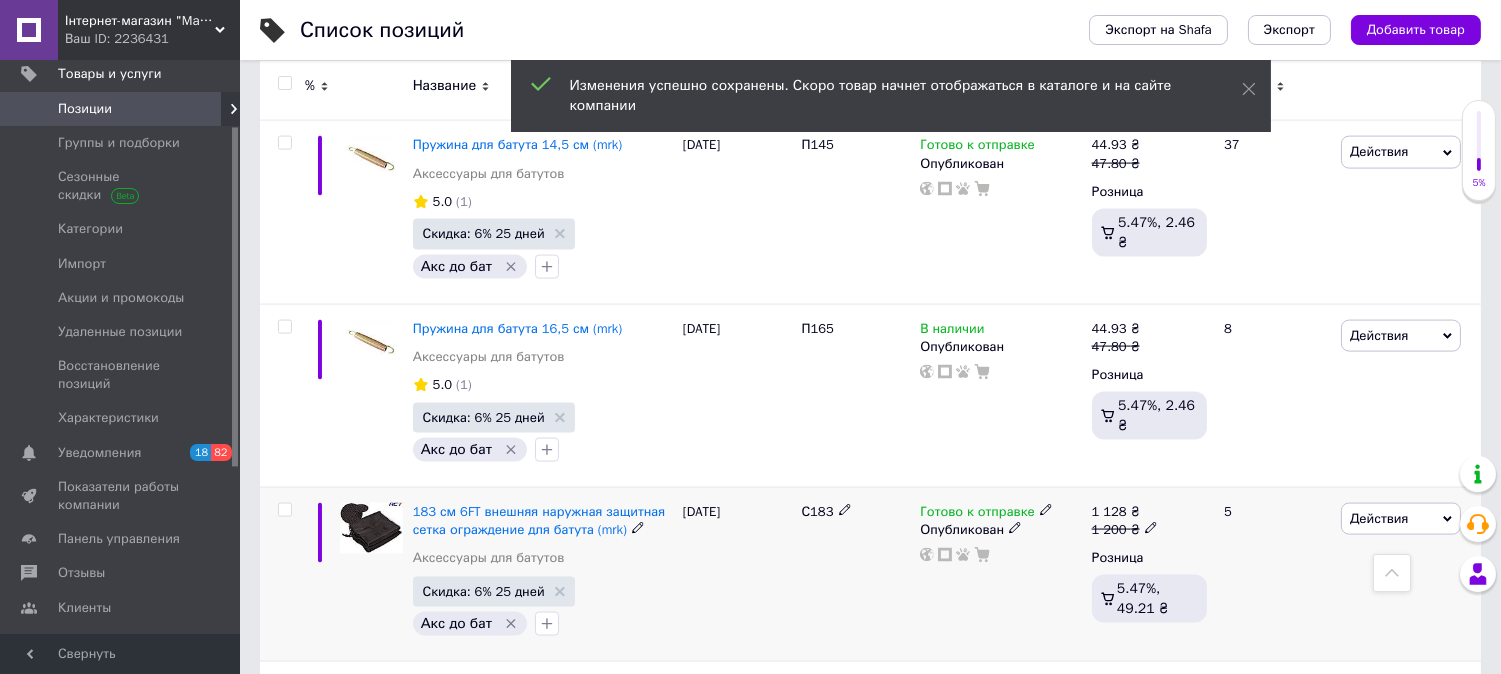 click 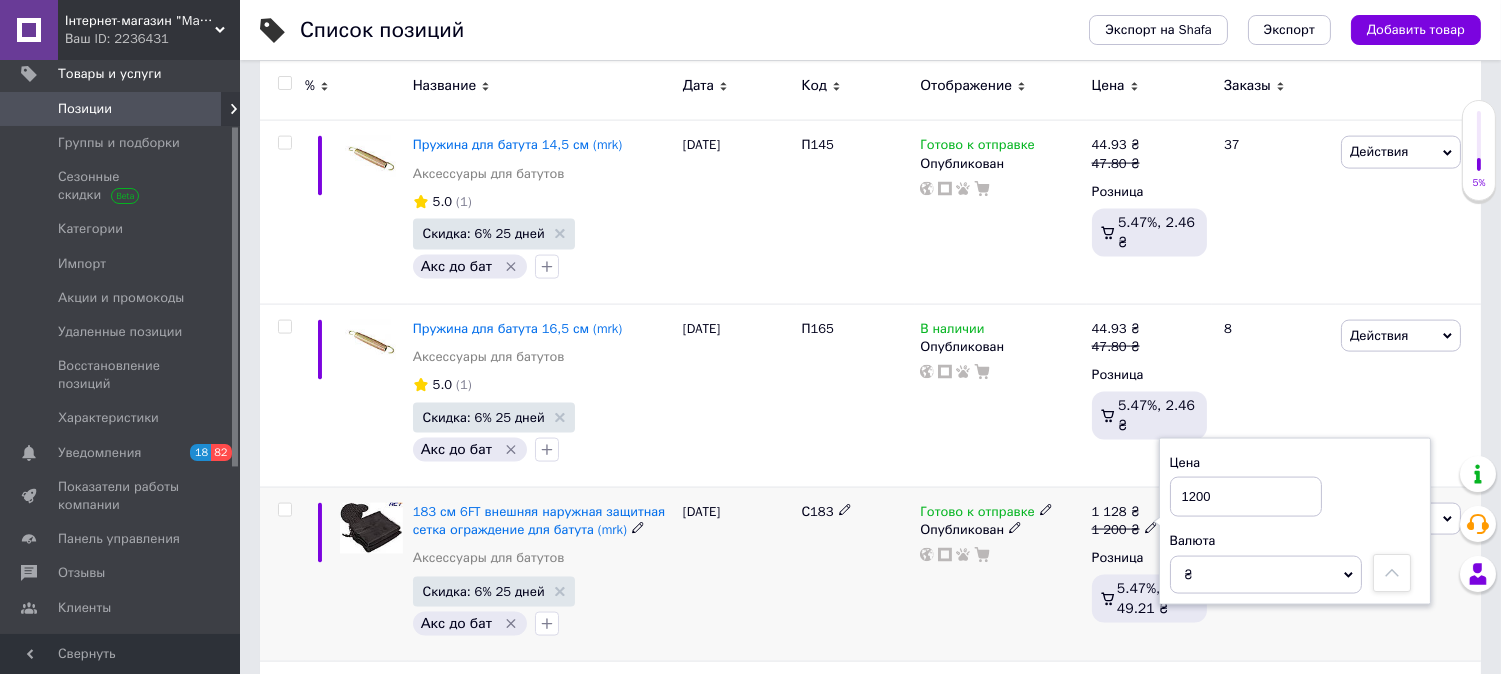 drag, startPoint x: 1185, startPoint y: 396, endPoint x: 1201, endPoint y: 385, distance: 19.416489 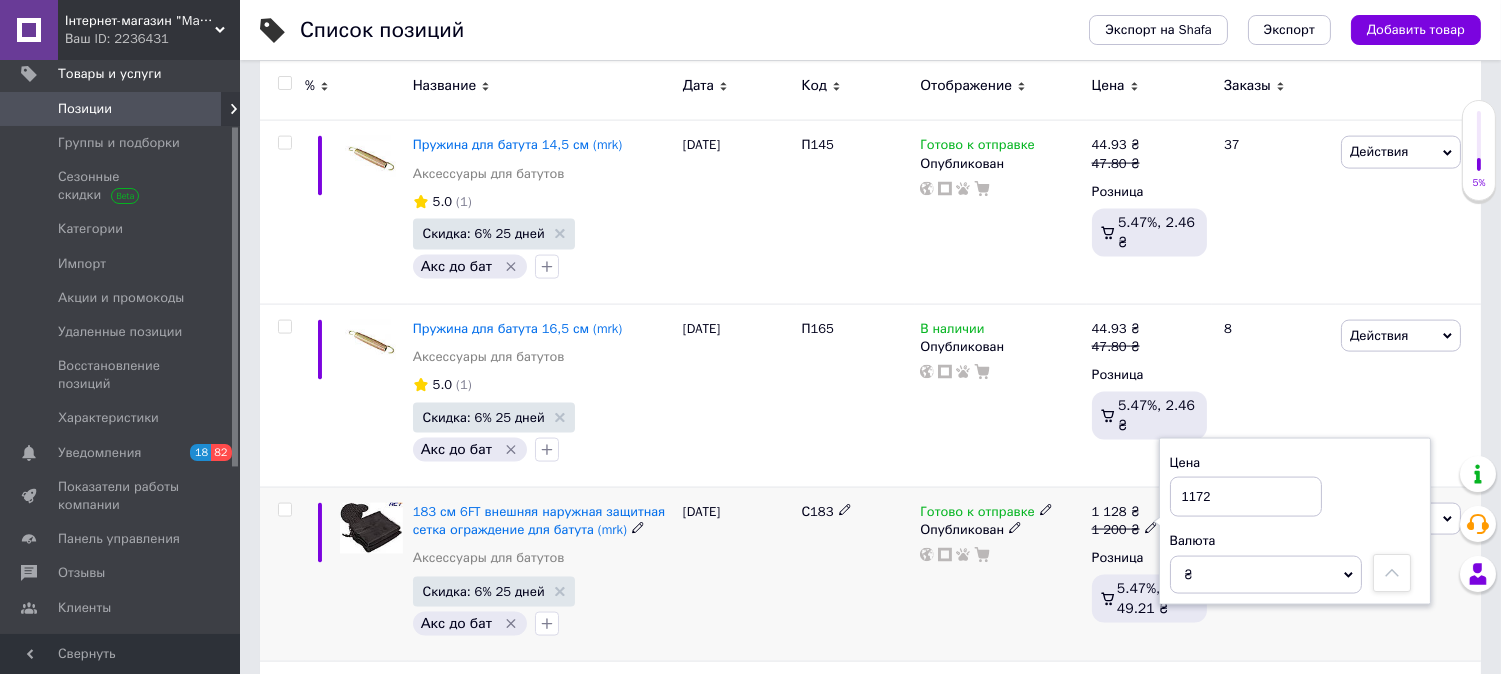 type on "1172" 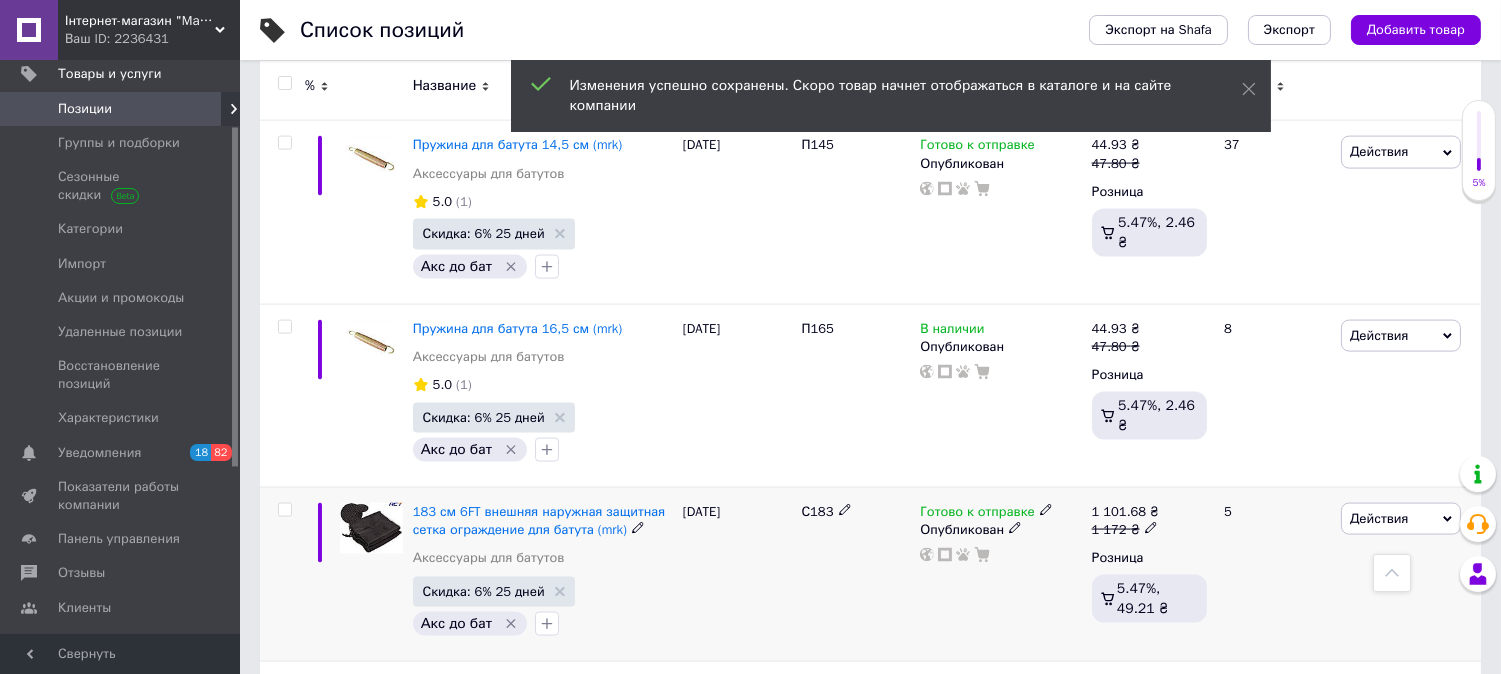 click at bounding box center (1151, 527) 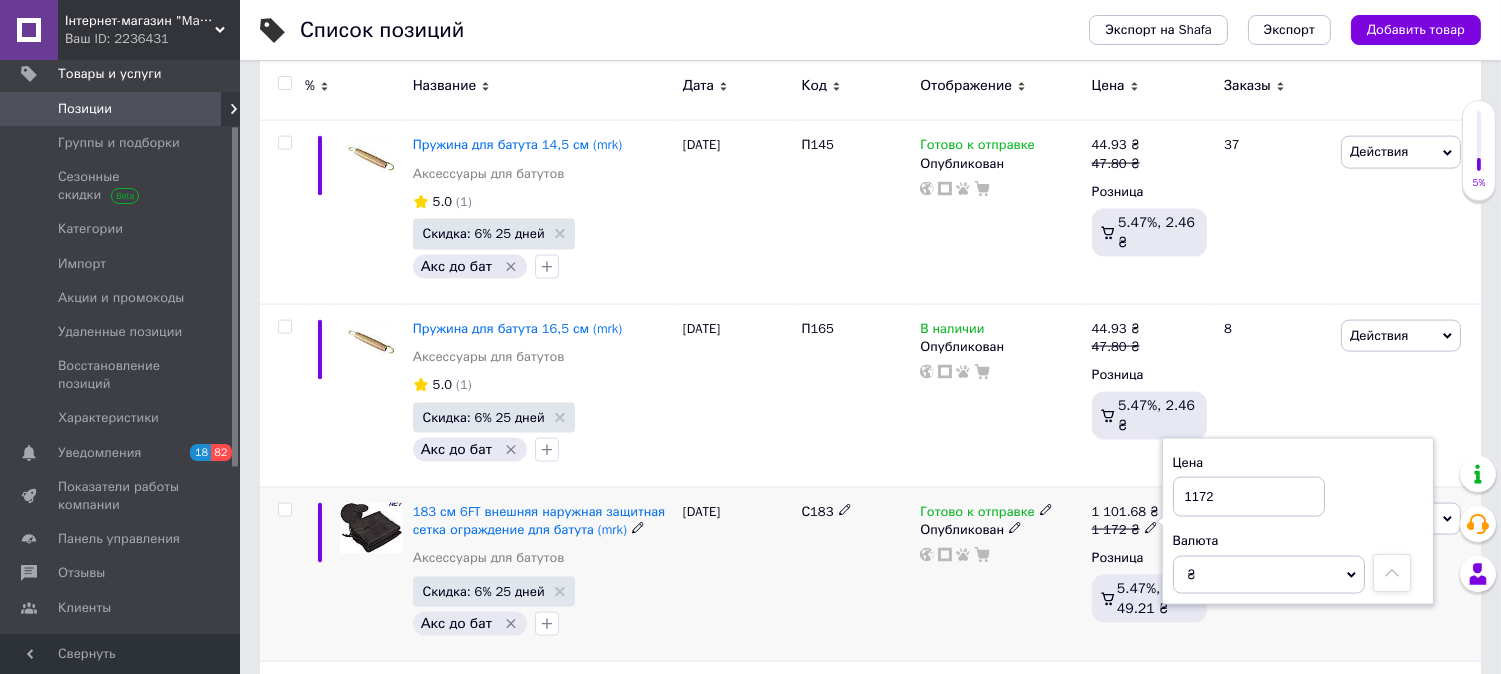 drag, startPoint x: 1197, startPoint y: 391, endPoint x: 1215, endPoint y: 372, distance: 26.172504 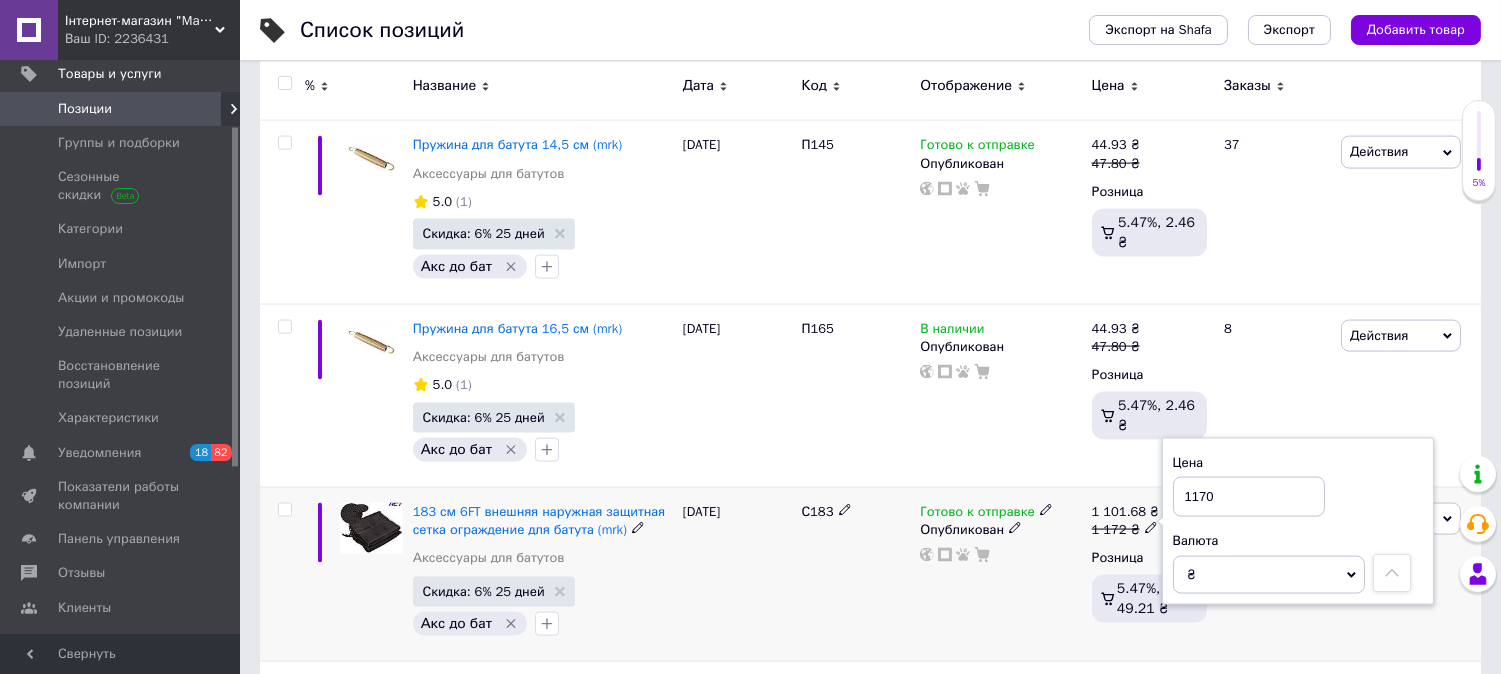 type on "1170" 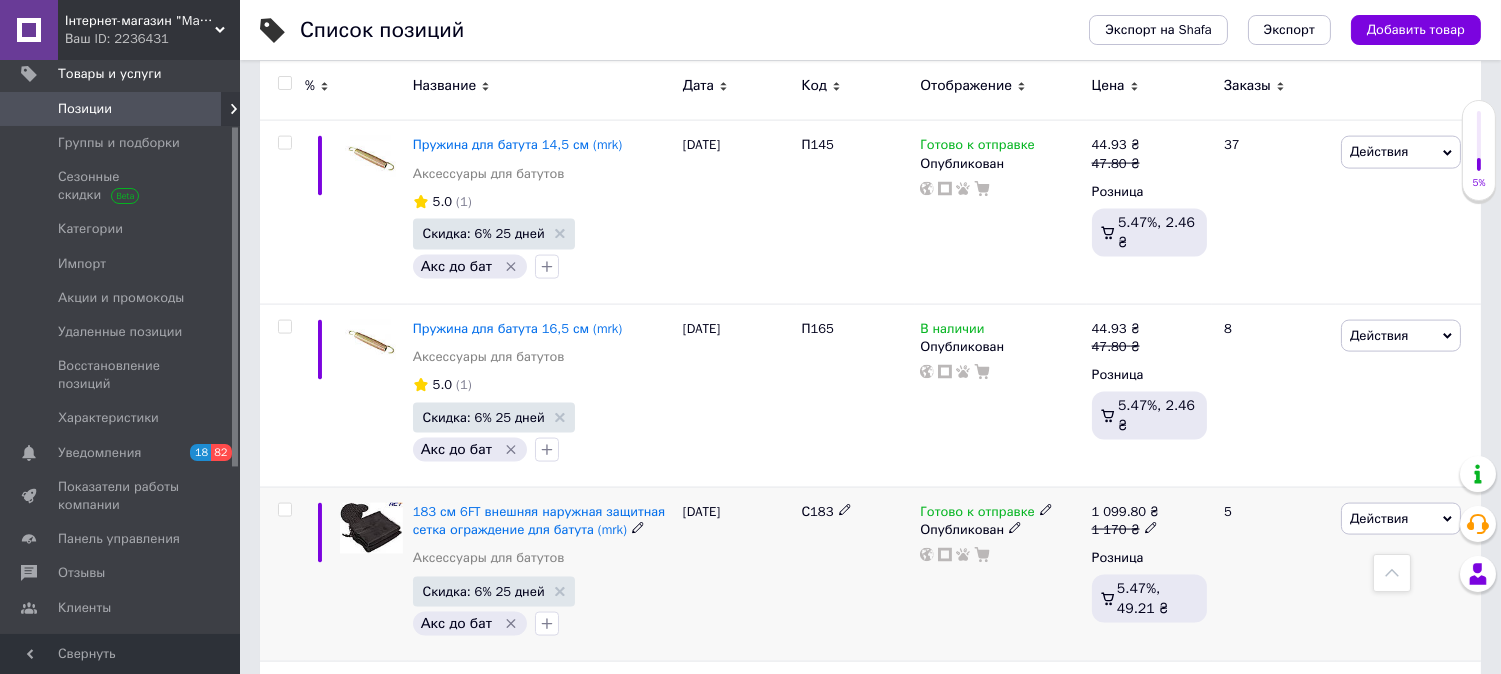 click 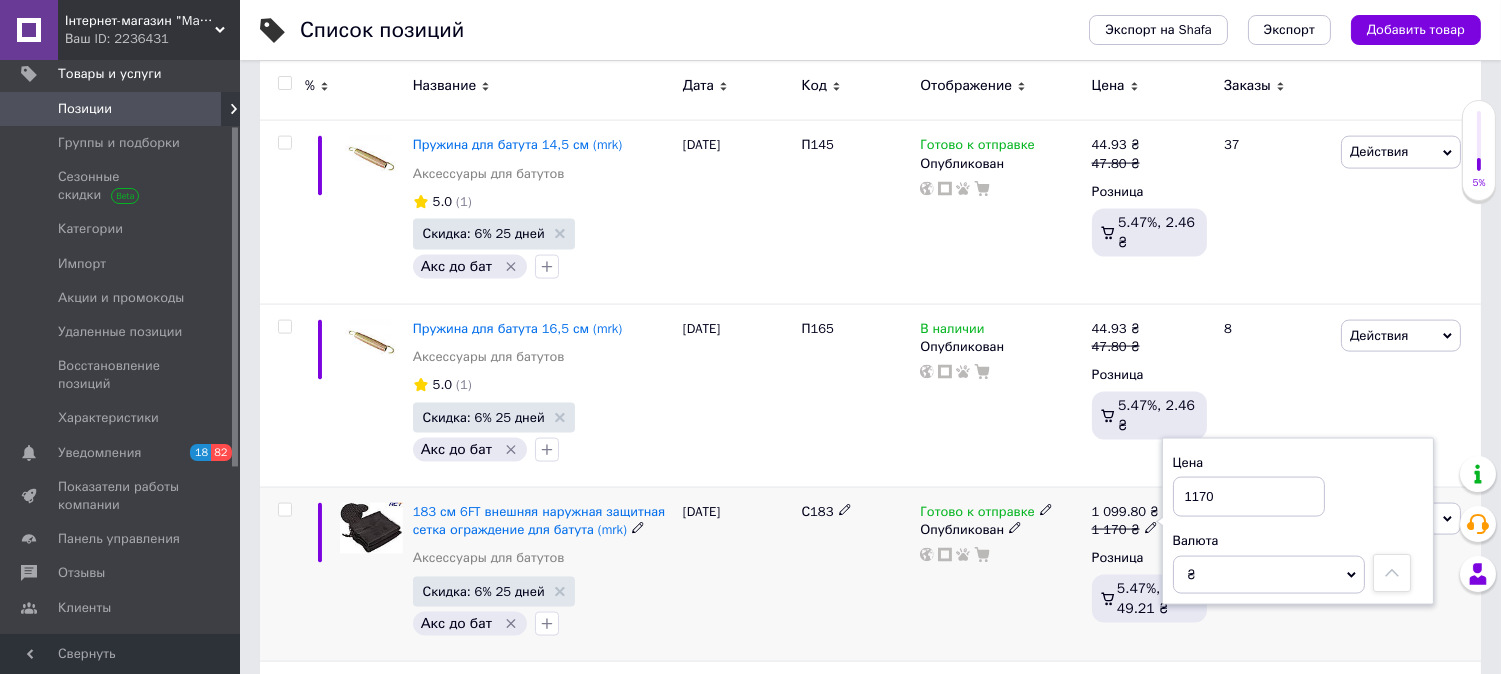 drag, startPoint x: 1198, startPoint y: 387, endPoint x: 1231, endPoint y: 391, distance: 33.24154 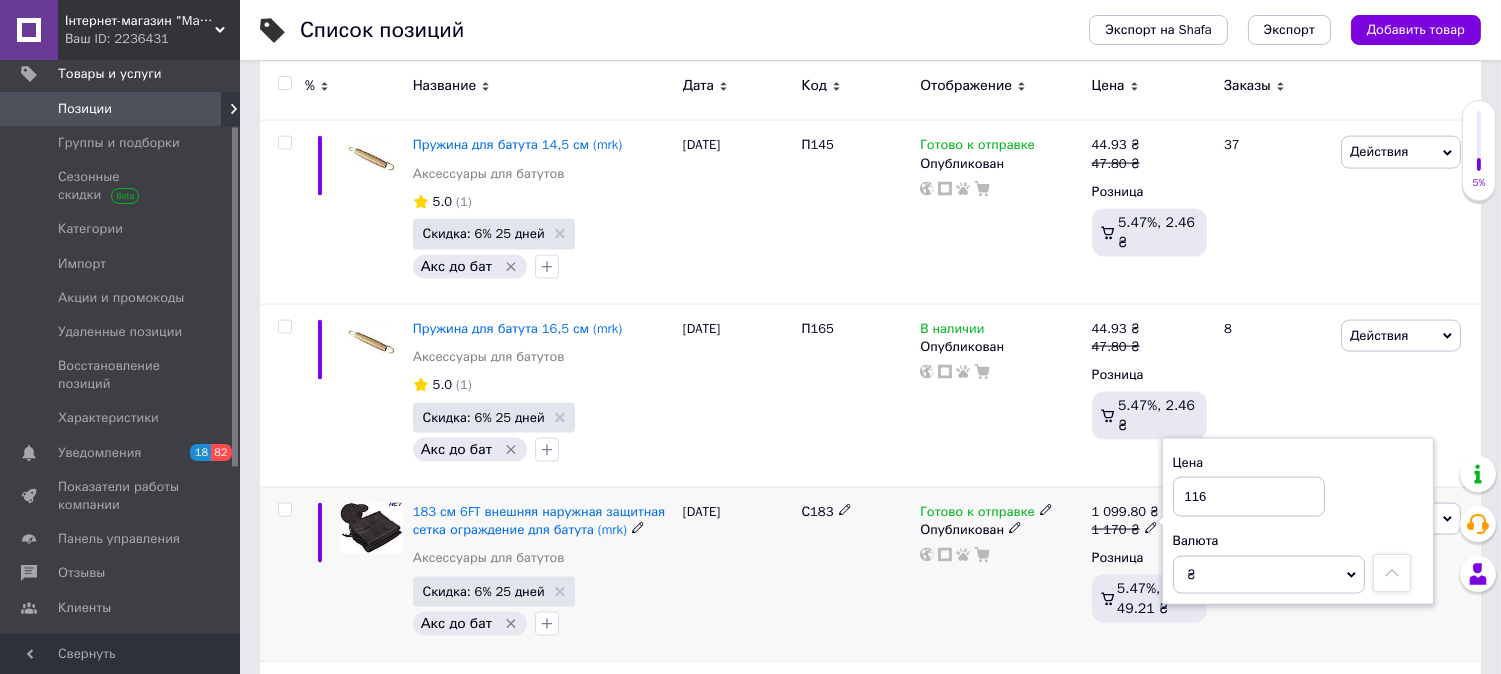 type on "1169" 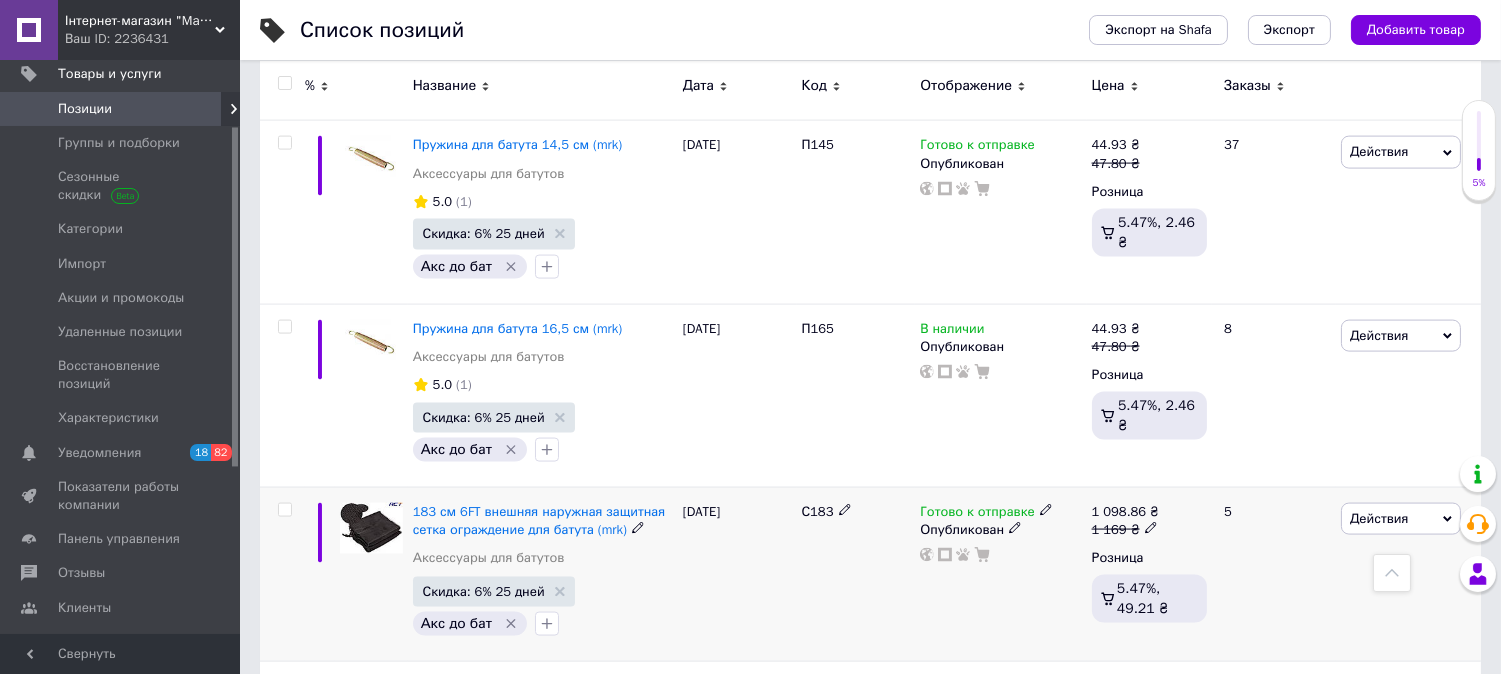 click on "31.05.2025" at bounding box center (737, 574) 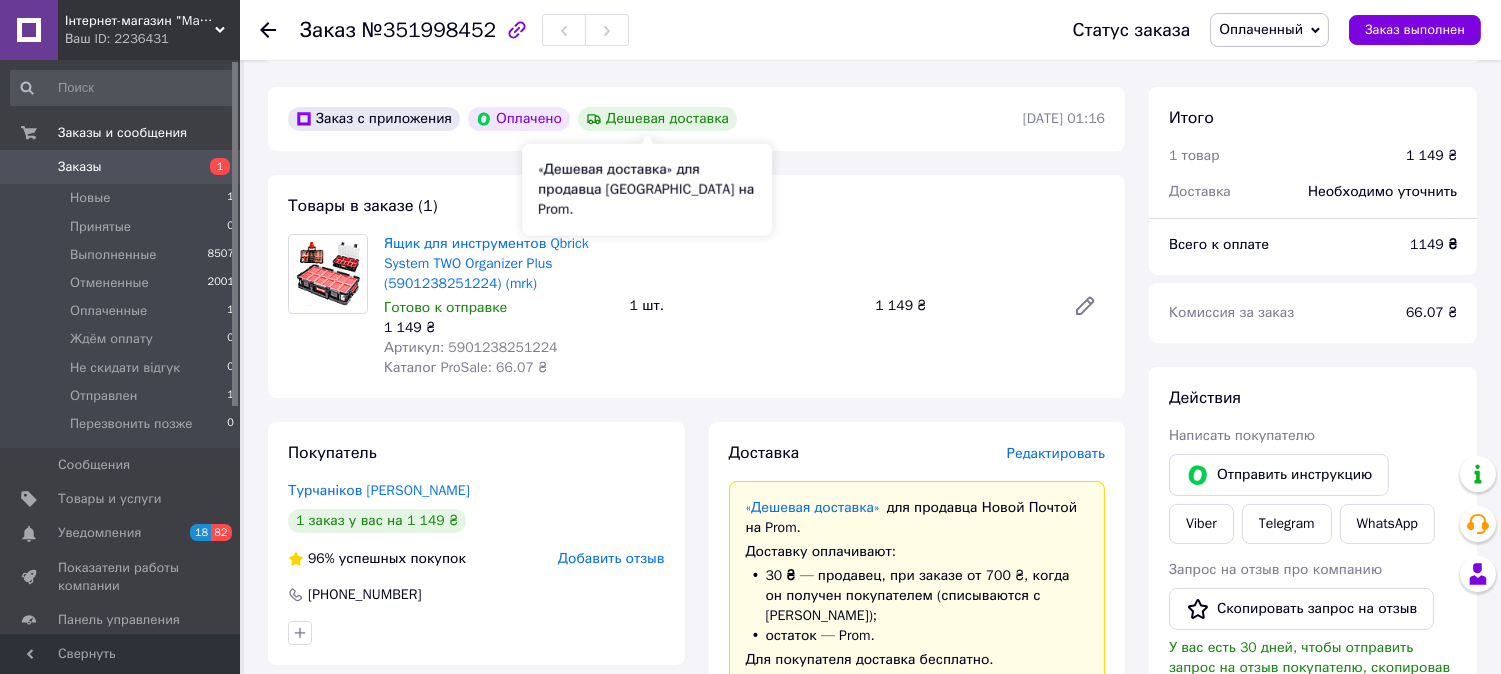 scroll, scrollTop: 555, scrollLeft: 0, axis: vertical 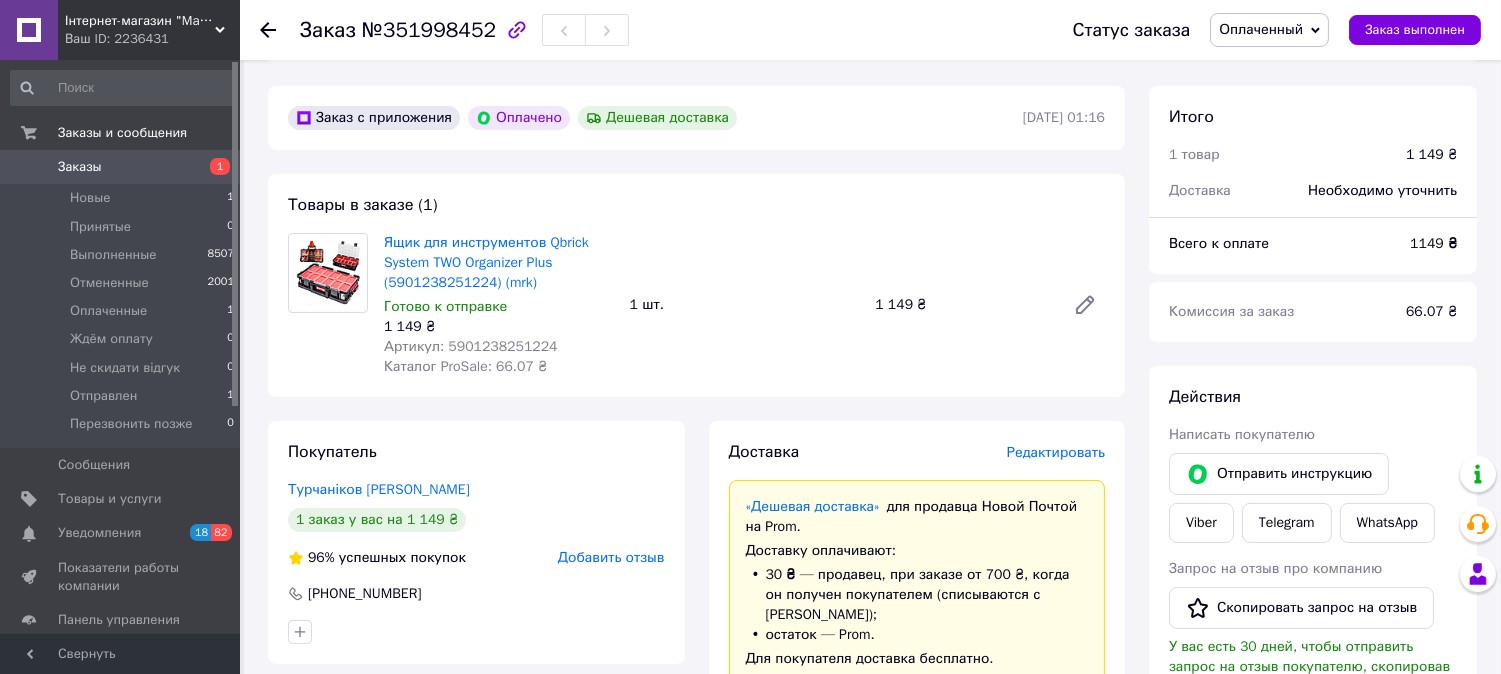 click on "Артикул: 5901238251224" at bounding box center (471, 346) 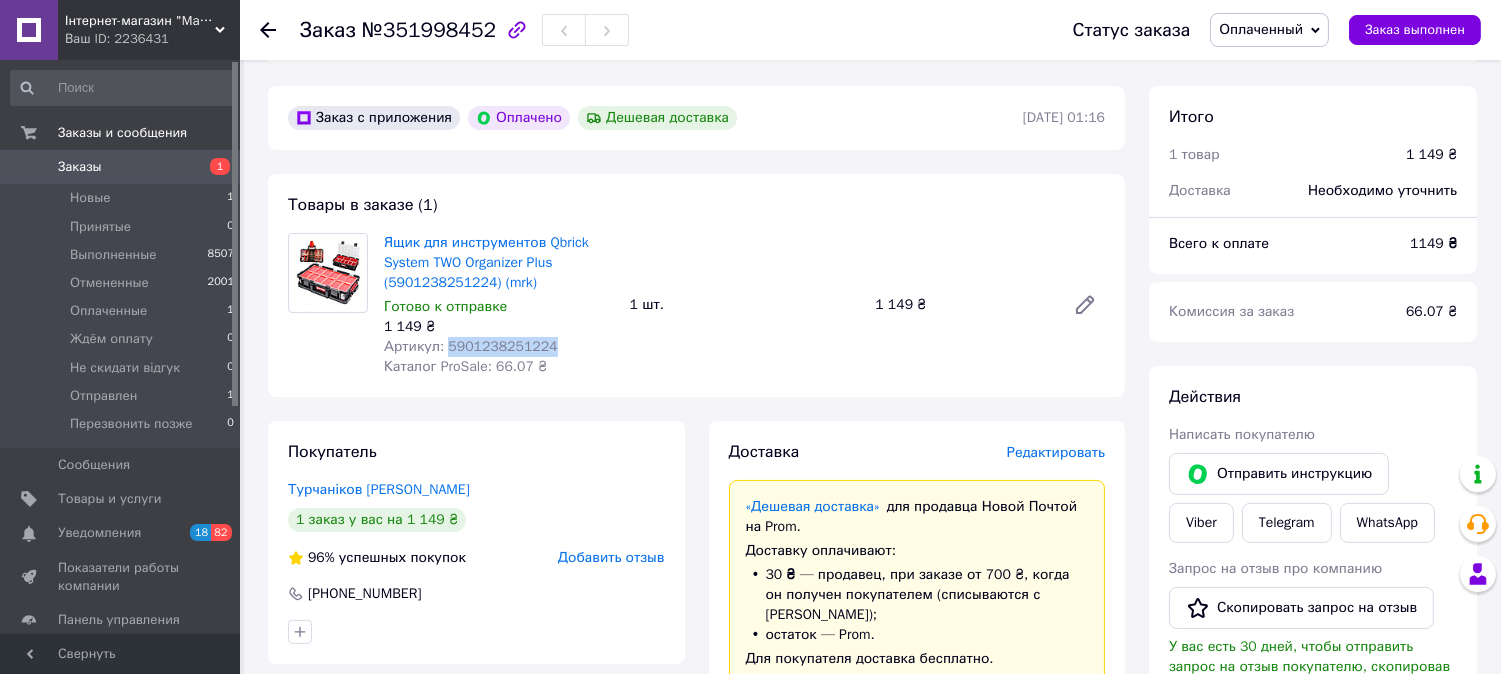 click on "Артикул: 5901238251224" at bounding box center (471, 346) 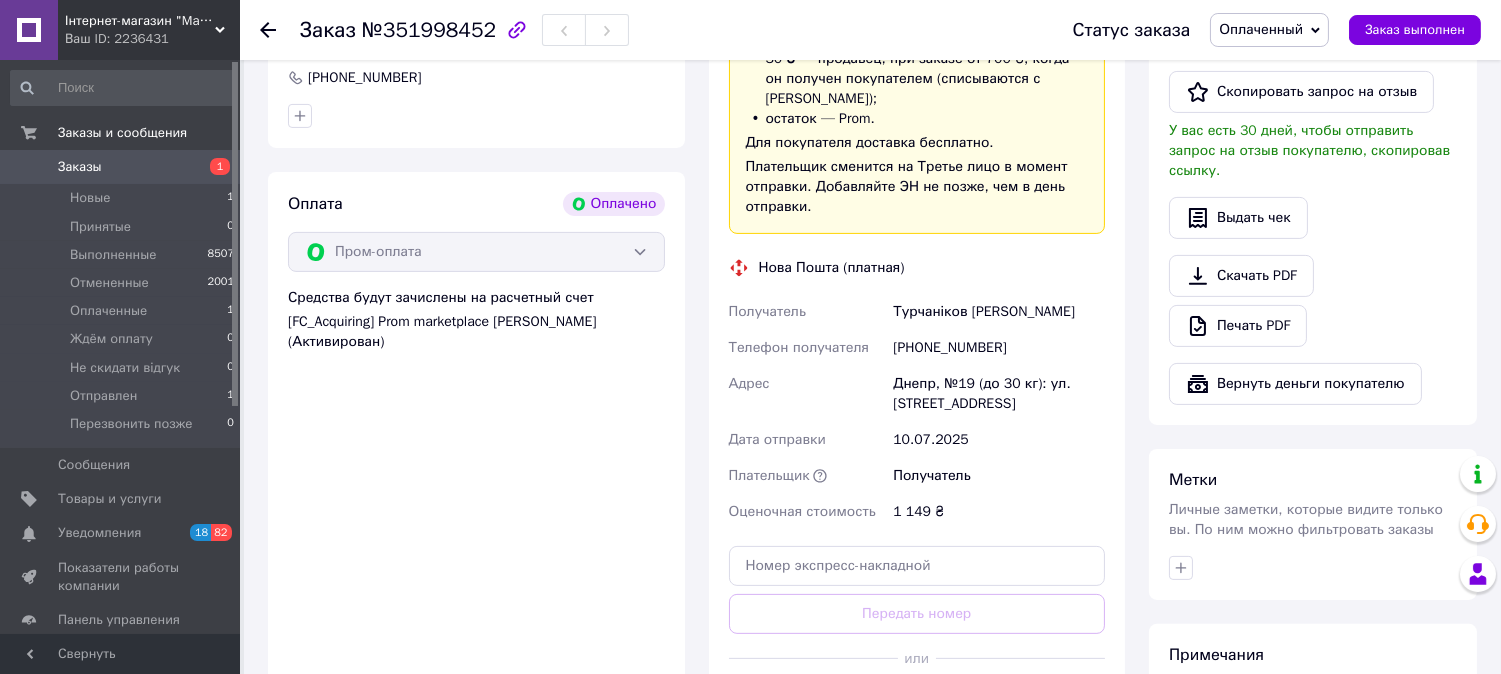 scroll, scrollTop: 1222, scrollLeft: 0, axis: vertical 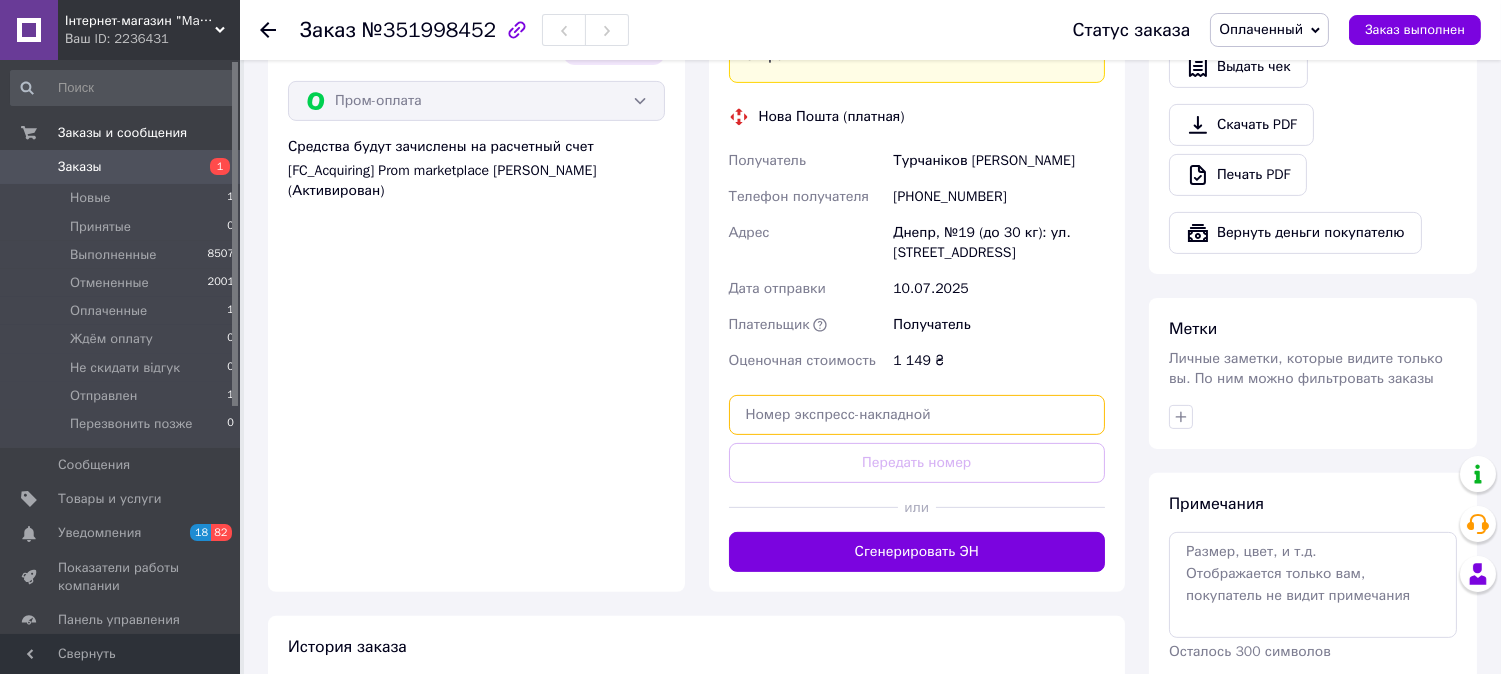 click at bounding box center [917, 415] 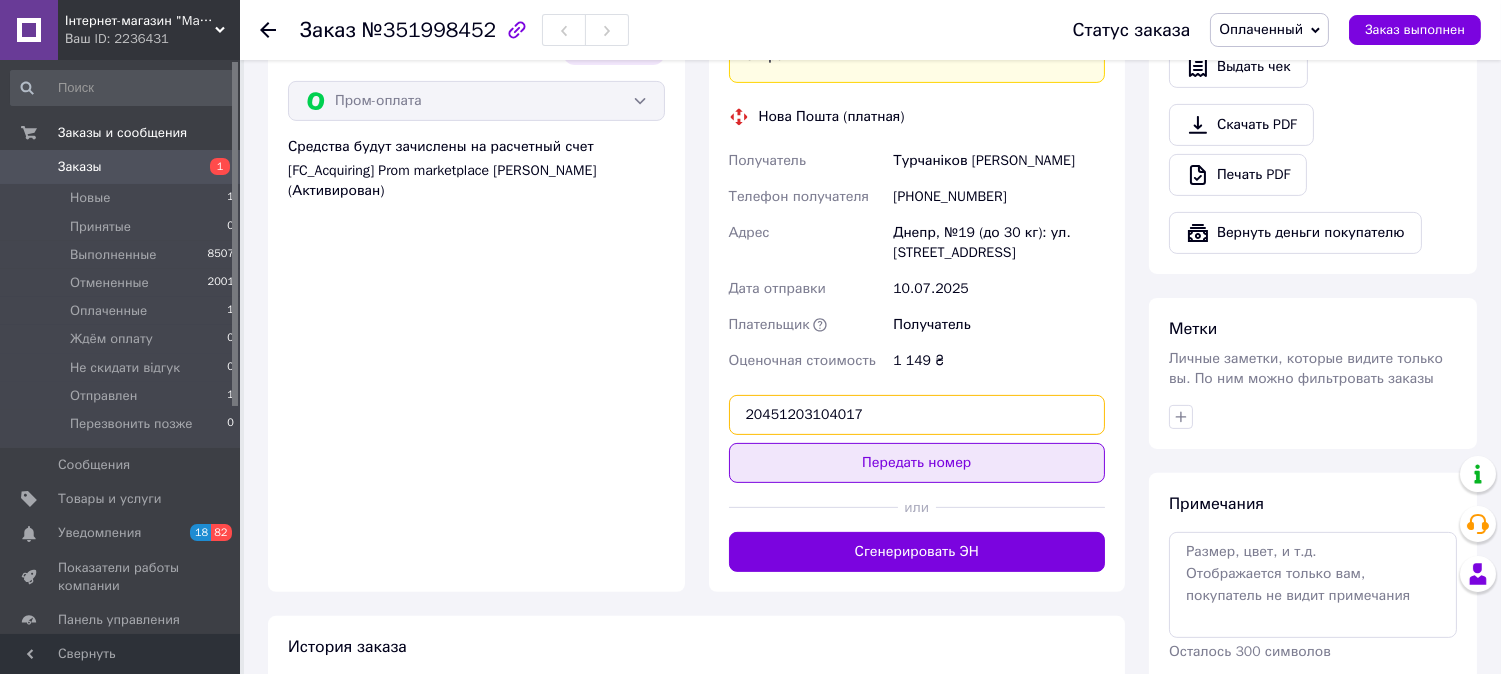 type on "20451203104017" 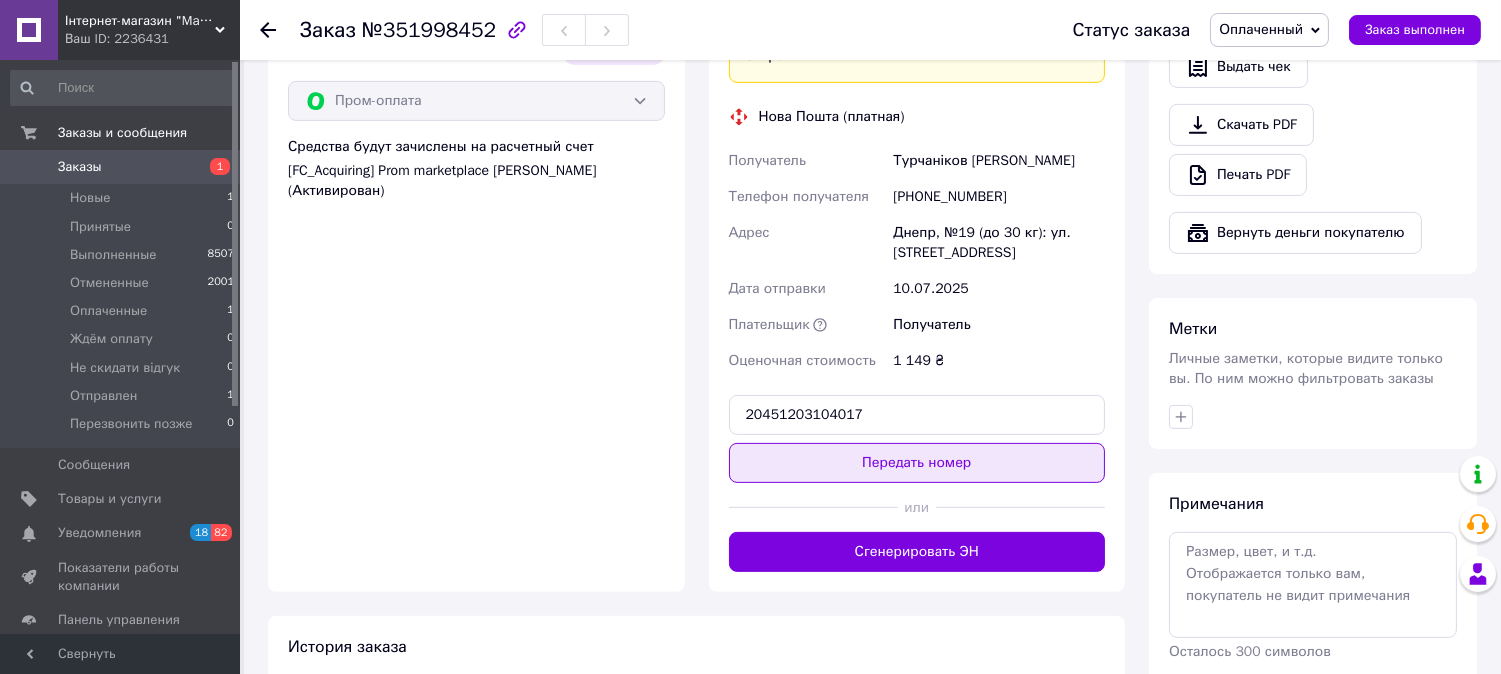 click on "Передать номер" at bounding box center (917, 463) 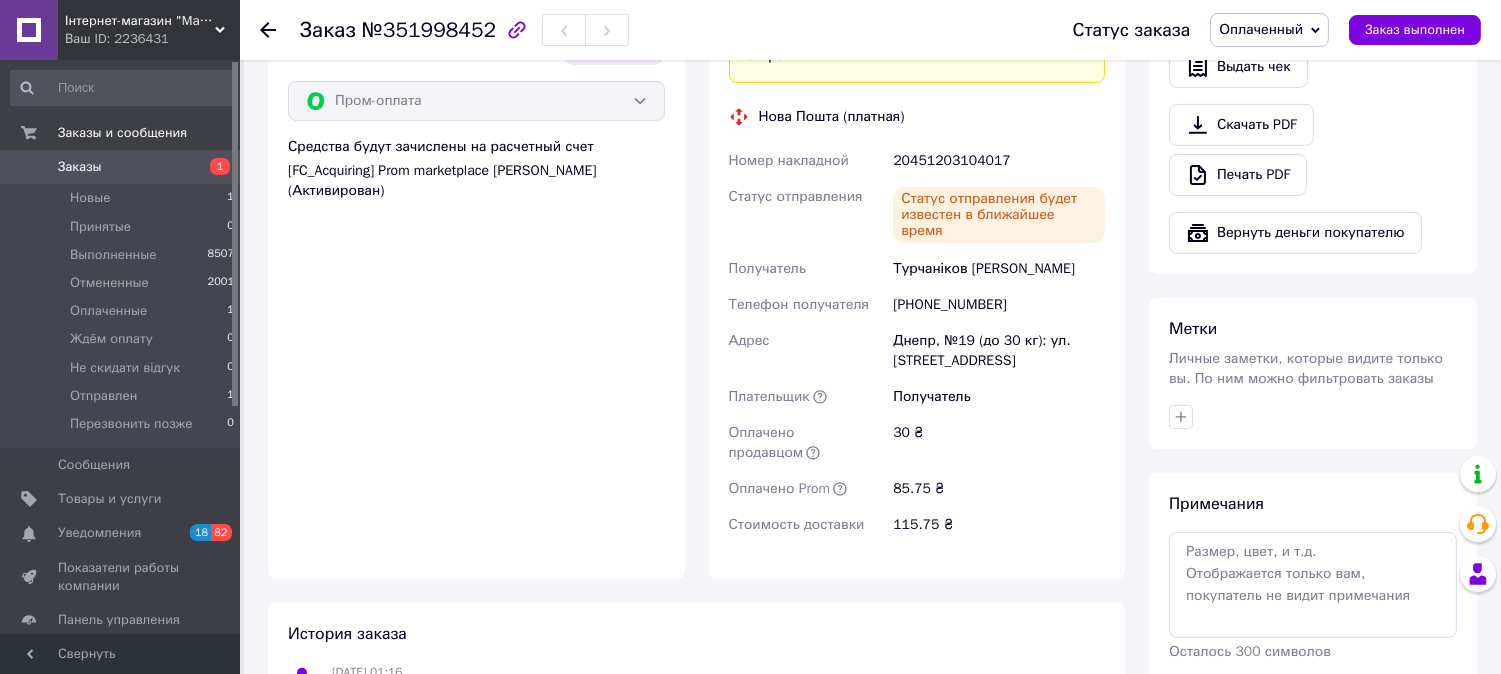 click on "Оплаченный" at bounding box center [1261, 29] 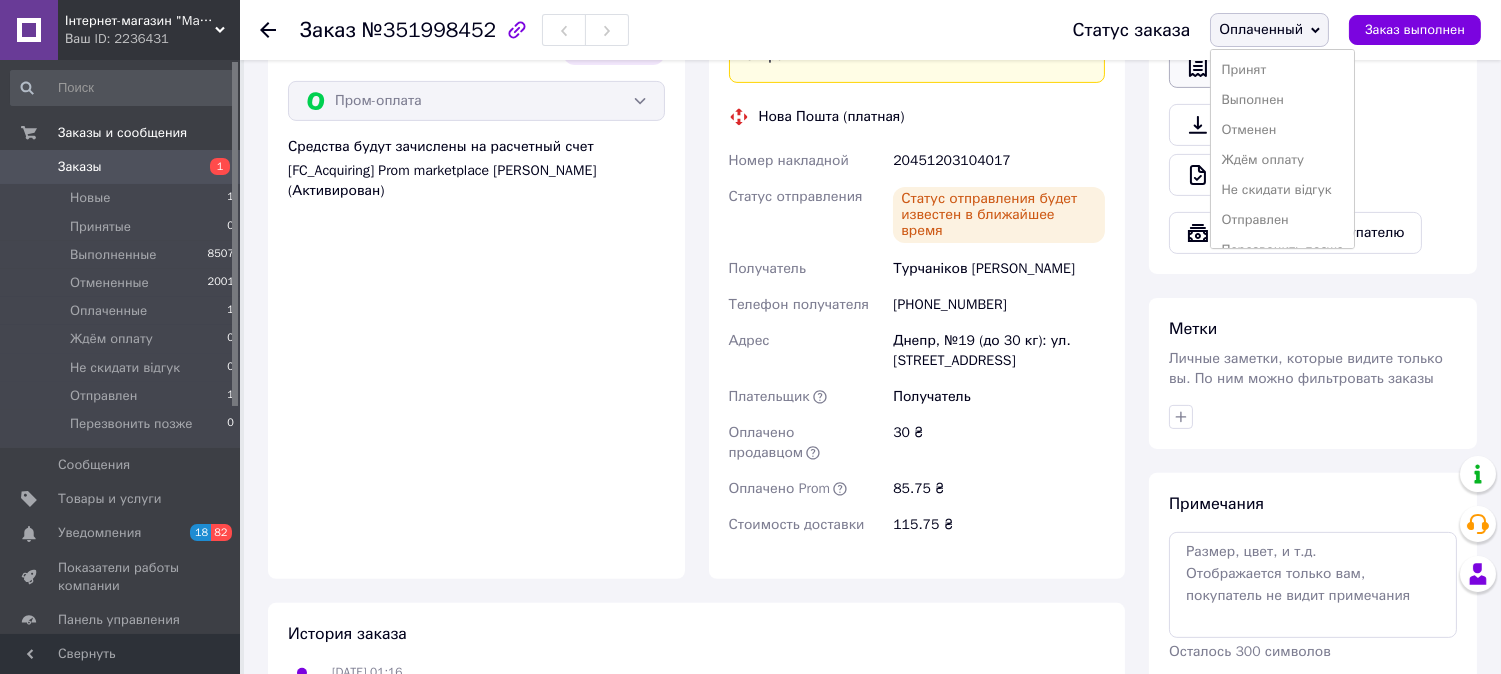 drag, startPoint x: 1247, startPoint y: 73, endPoint x: 1236, endPoint y: 67, distance: 12.529964 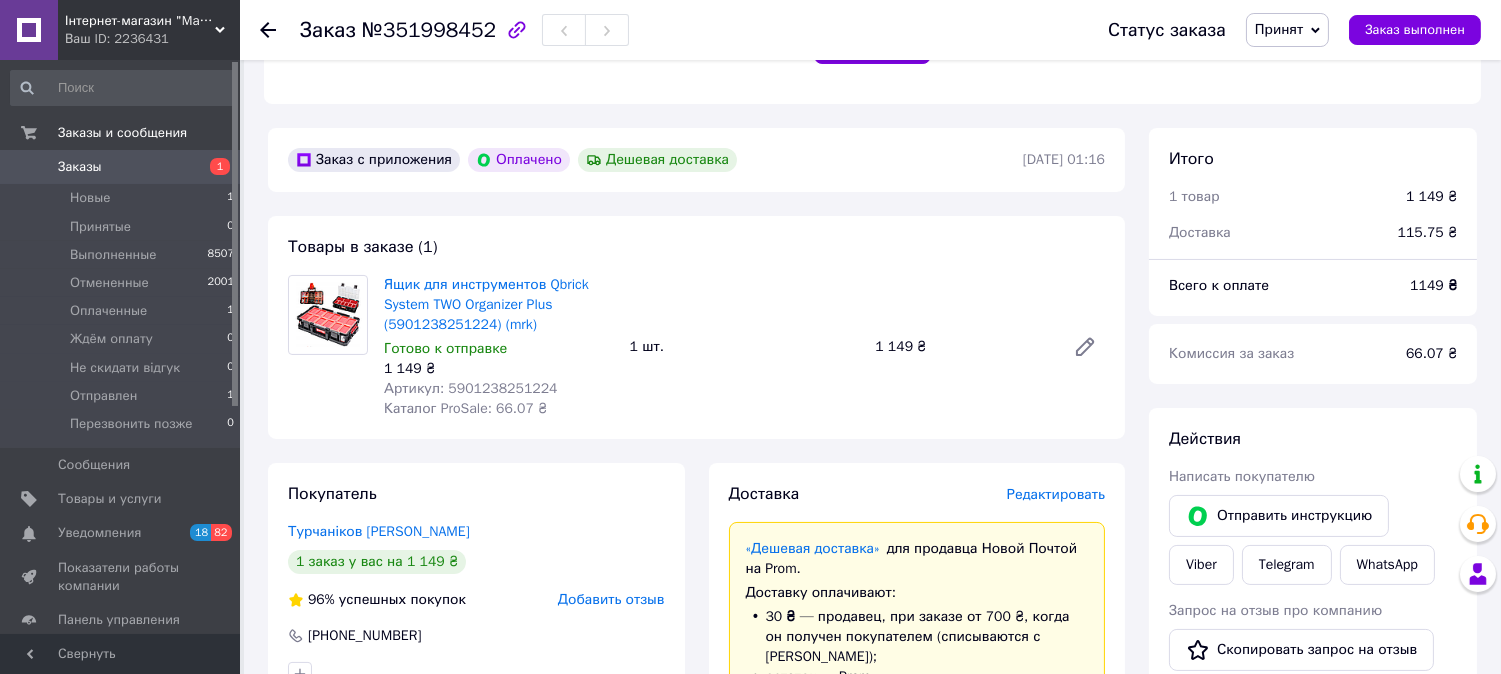 scroll, scrollTop: 444, scrollLeft: 0, axis: vertical 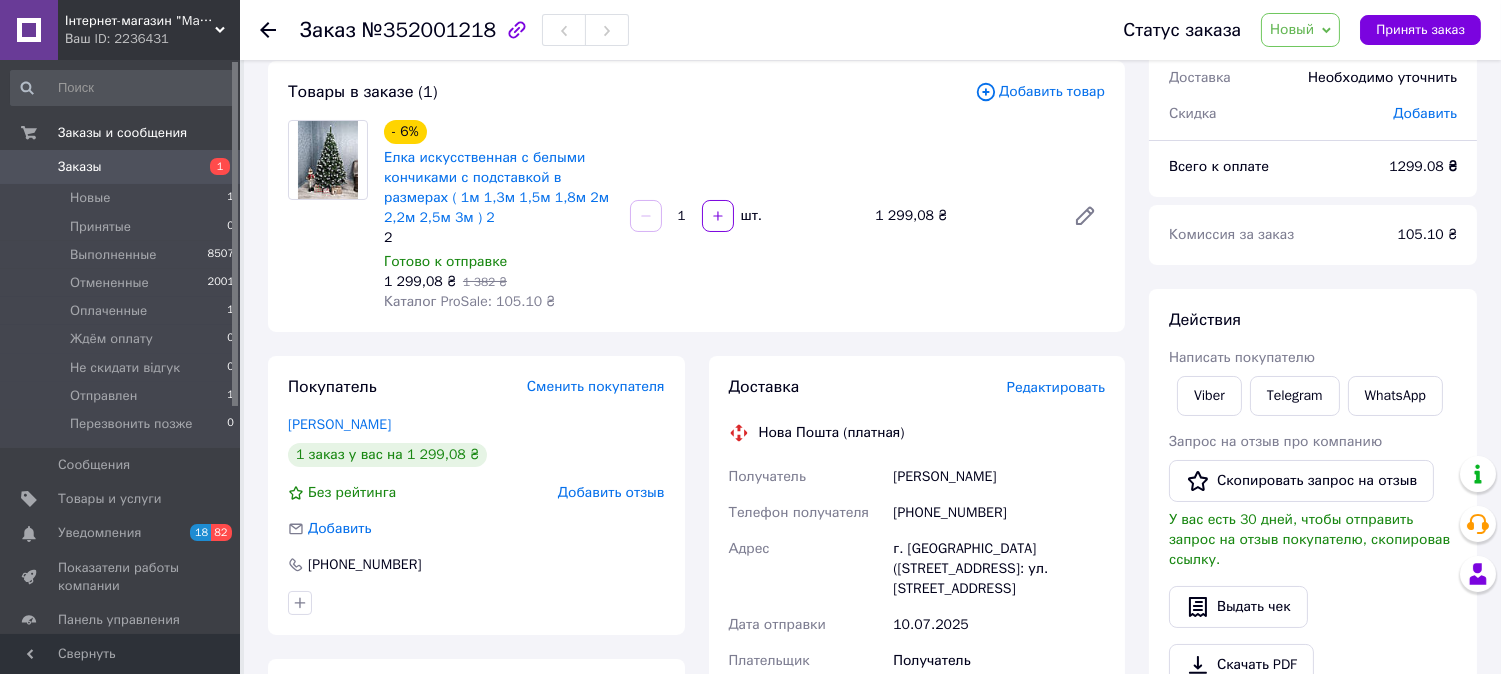 click on "- 6% Елка искусственная с белыми кончиками с подставкой в размерах ( 1м 1,3м 1,5м 1,8м 2м 2,2м 2,5м 3м ) 2 2 Готово к отправке 1 299,08 ₴   1 382 ₴ Каталог ProSale: 105.10 ₴  1   шт. 1 299,08 ₴" at bounding box center (744, 216) 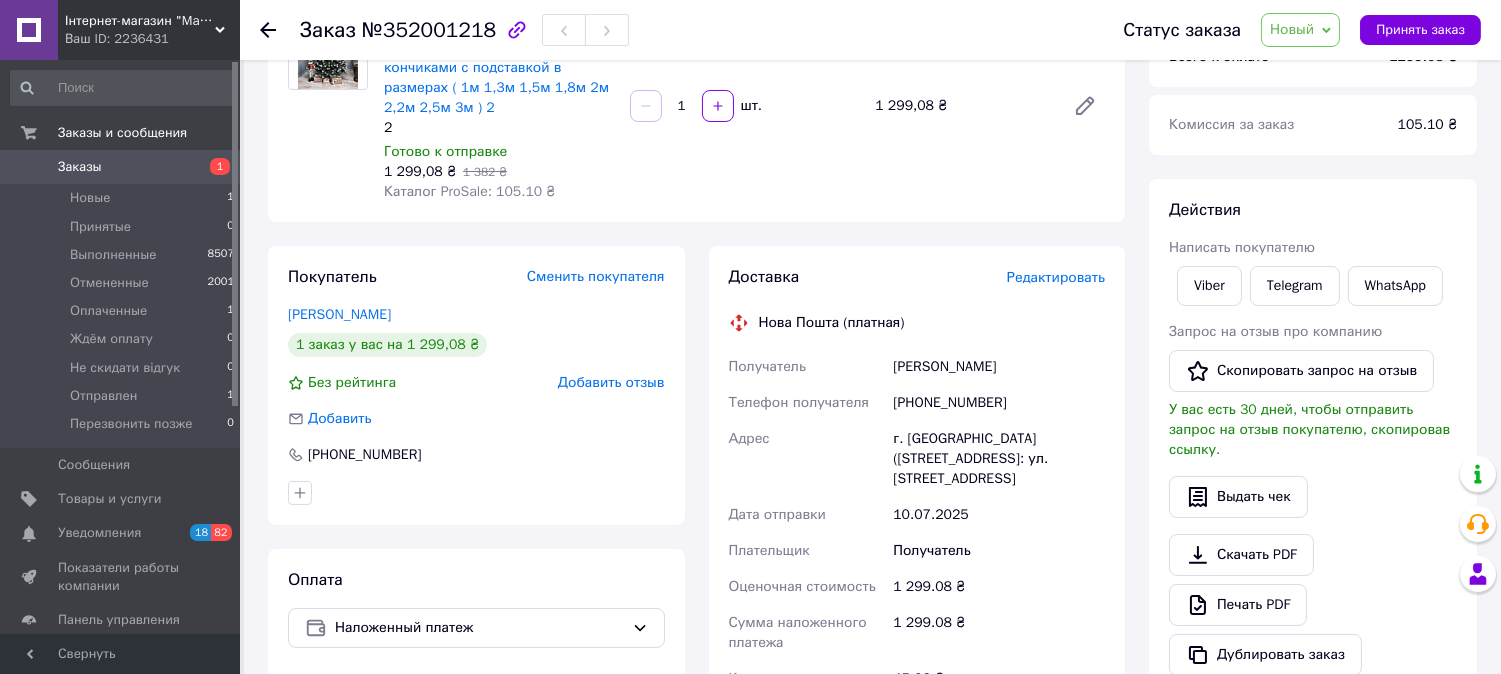 scroll, scrollTop: 222, scrollLeft: 0, axis: vertical 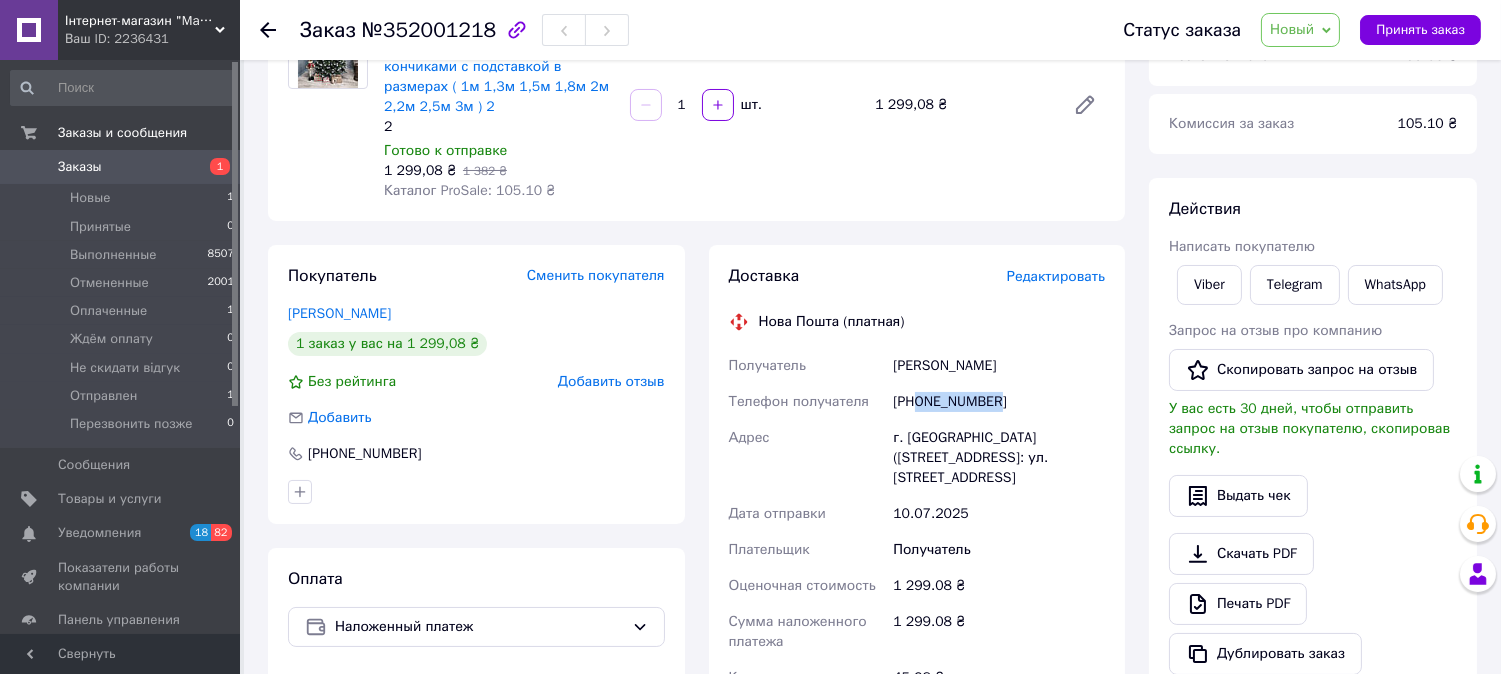 drag, startPoint x: 918, startPoint y: 403, endPoint x: 1000, endPoint y: 406, distance: 82.05486 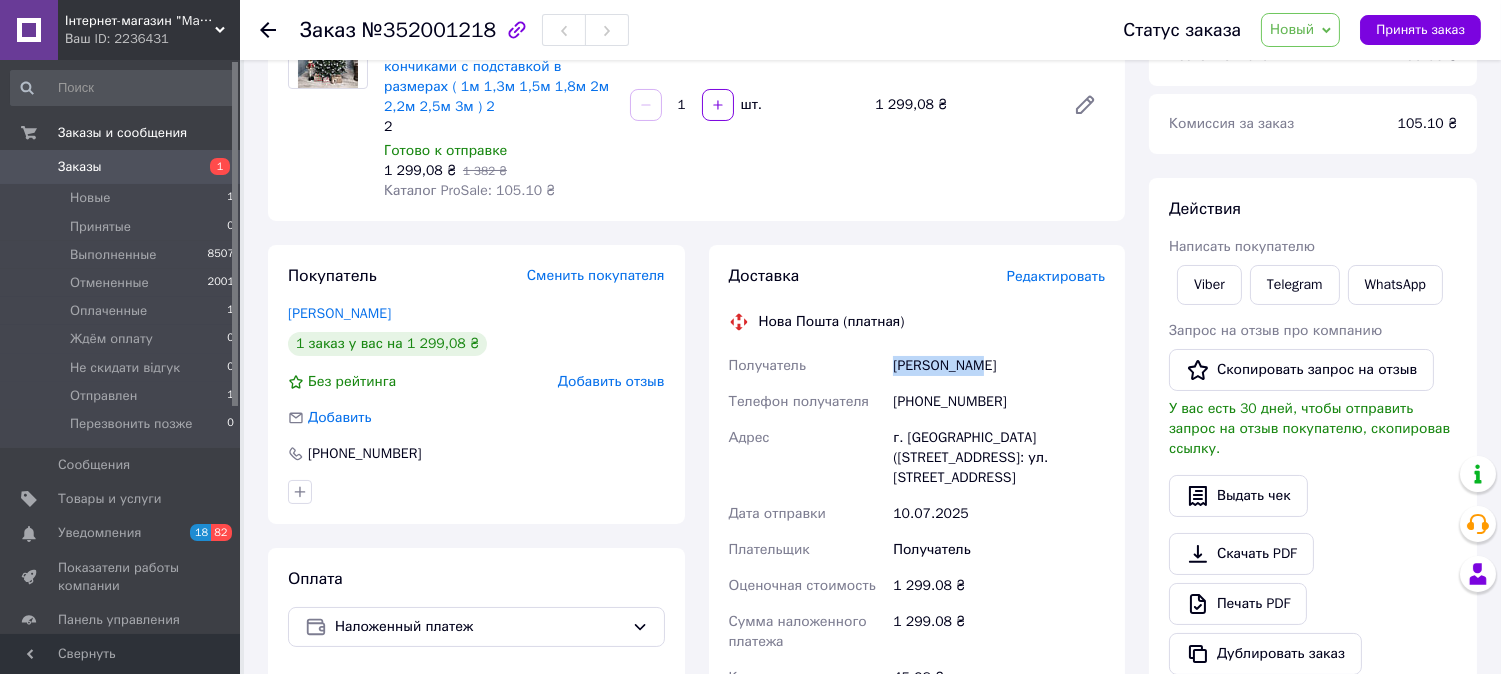 drag, startPoint x: 894, startPoint y: 366, endPoint x: 988, endPoint y: 371, distance: 94.13288 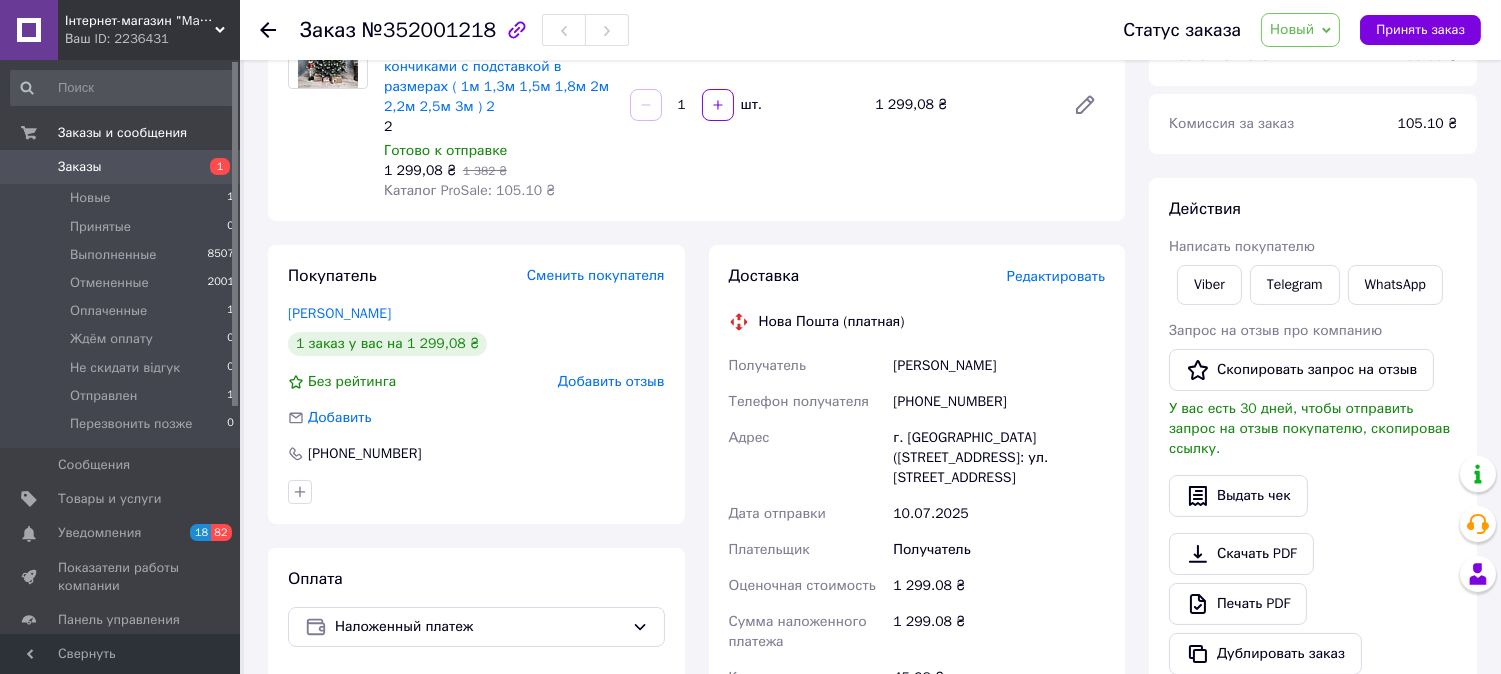 click on "г. [GEOGRAPHIC_DATA] ([STREET_ADDRESS]: ул. [STREET_ADDRESS]" at bounding box center [999, 458] 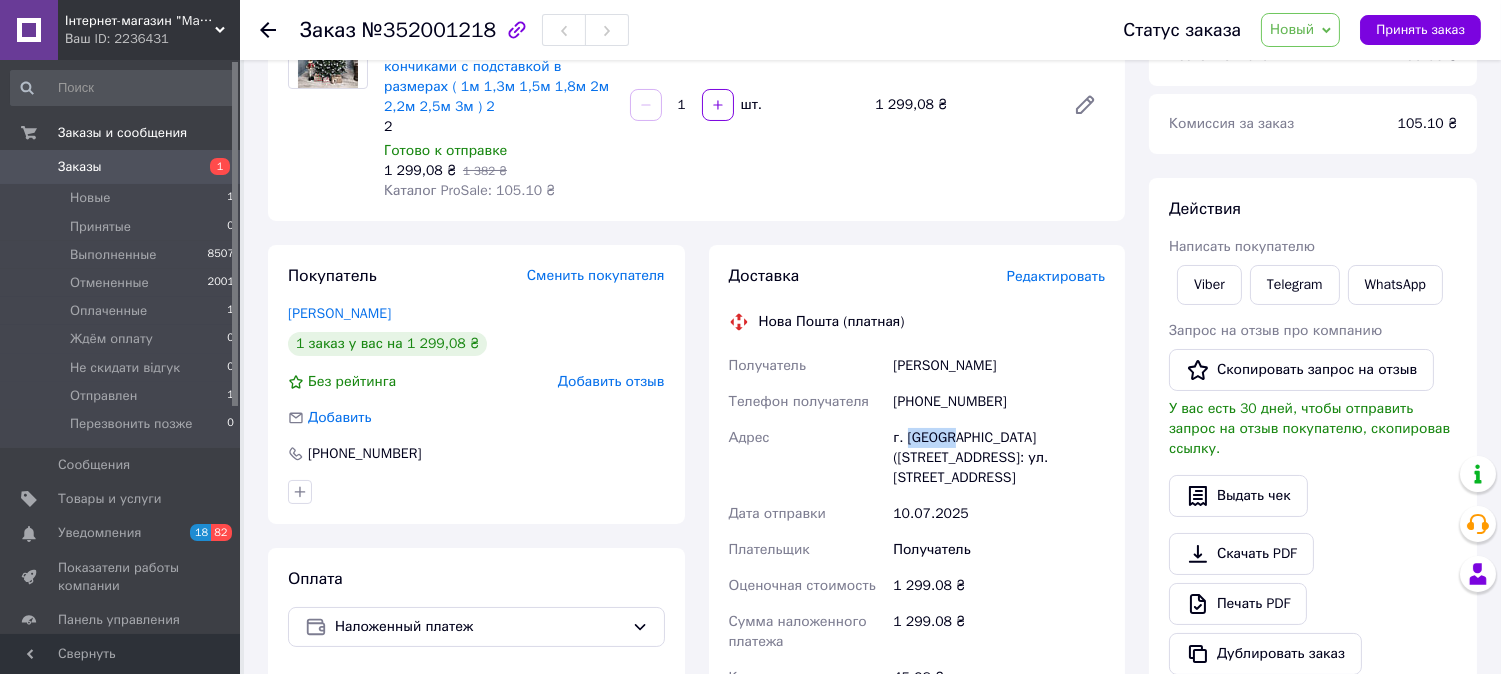 click on "г. [GEOGRAPHIC_DATA] ([STREET_ADDRESS]: ул. [STREET_ADDRESS]" at bounding box center (999, 458) 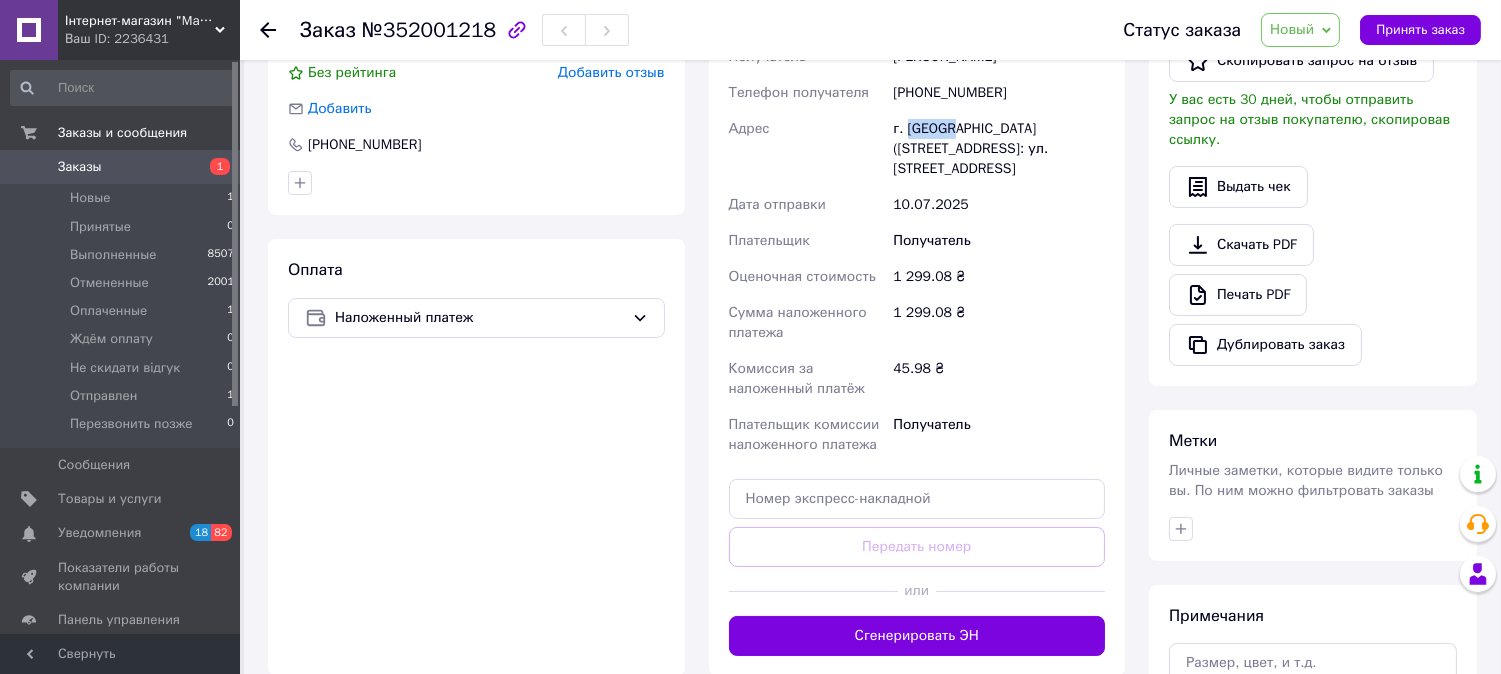 scroll, scrollTop: 555, scrollLeft: 0, axis: vertical 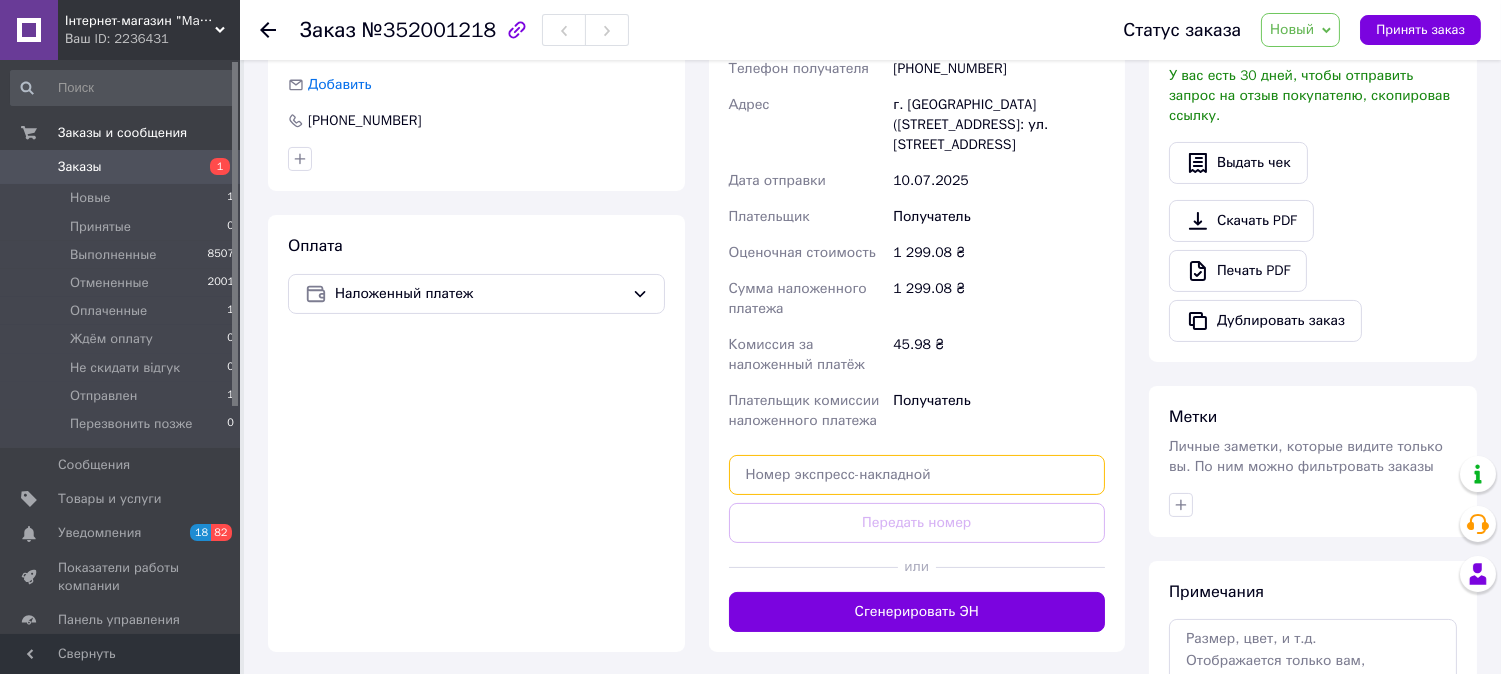 click at bounding box center (917, 475) 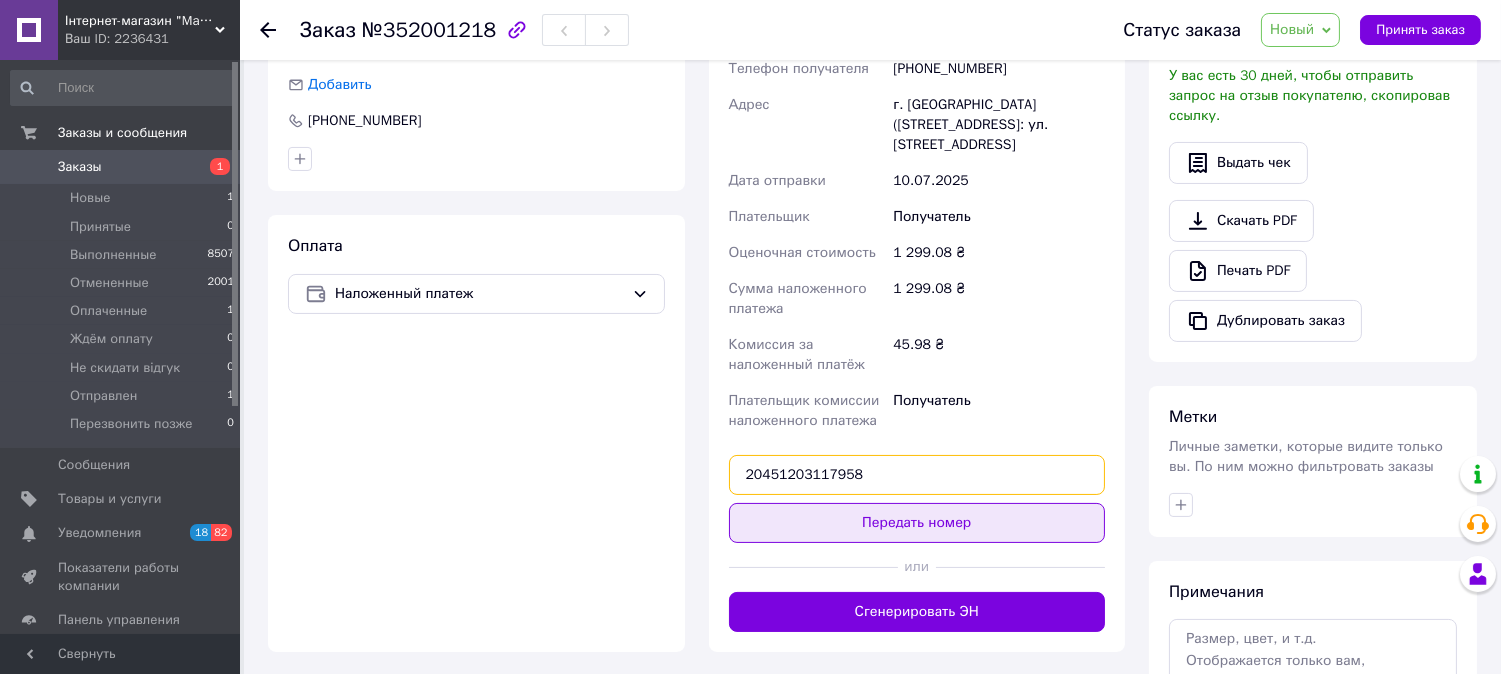 type on "20451203117958" 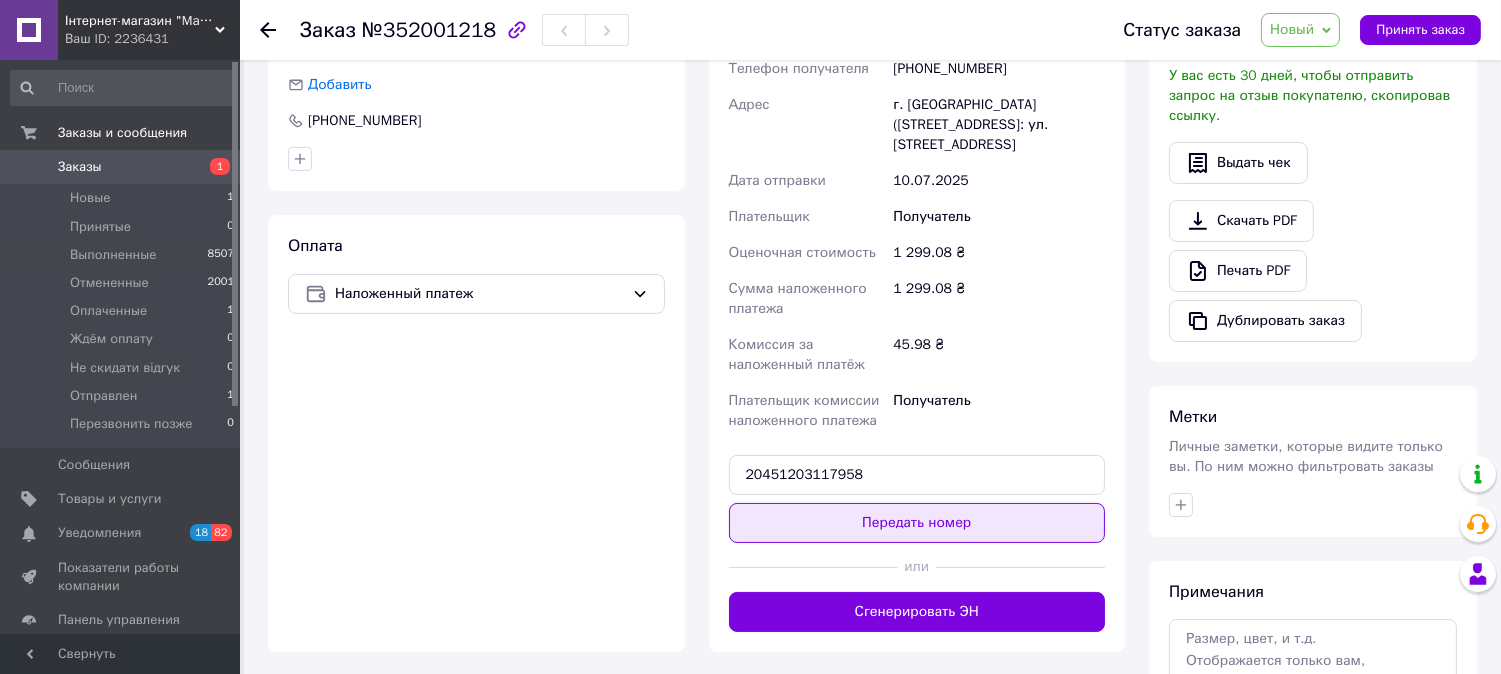 click on "Передать номер" at bounding box center (917, 523) 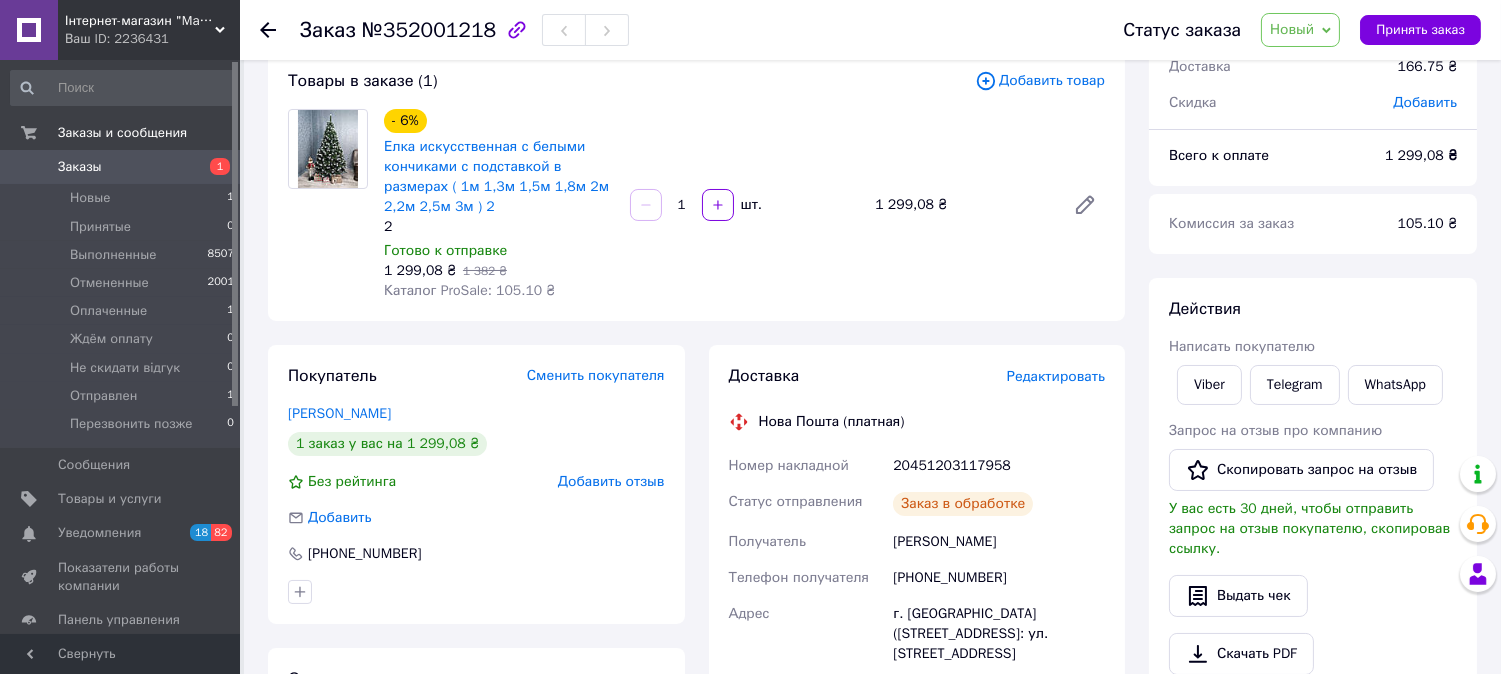 scroll, scrollTop: 111, scrollLeft: 0, axis: vertical 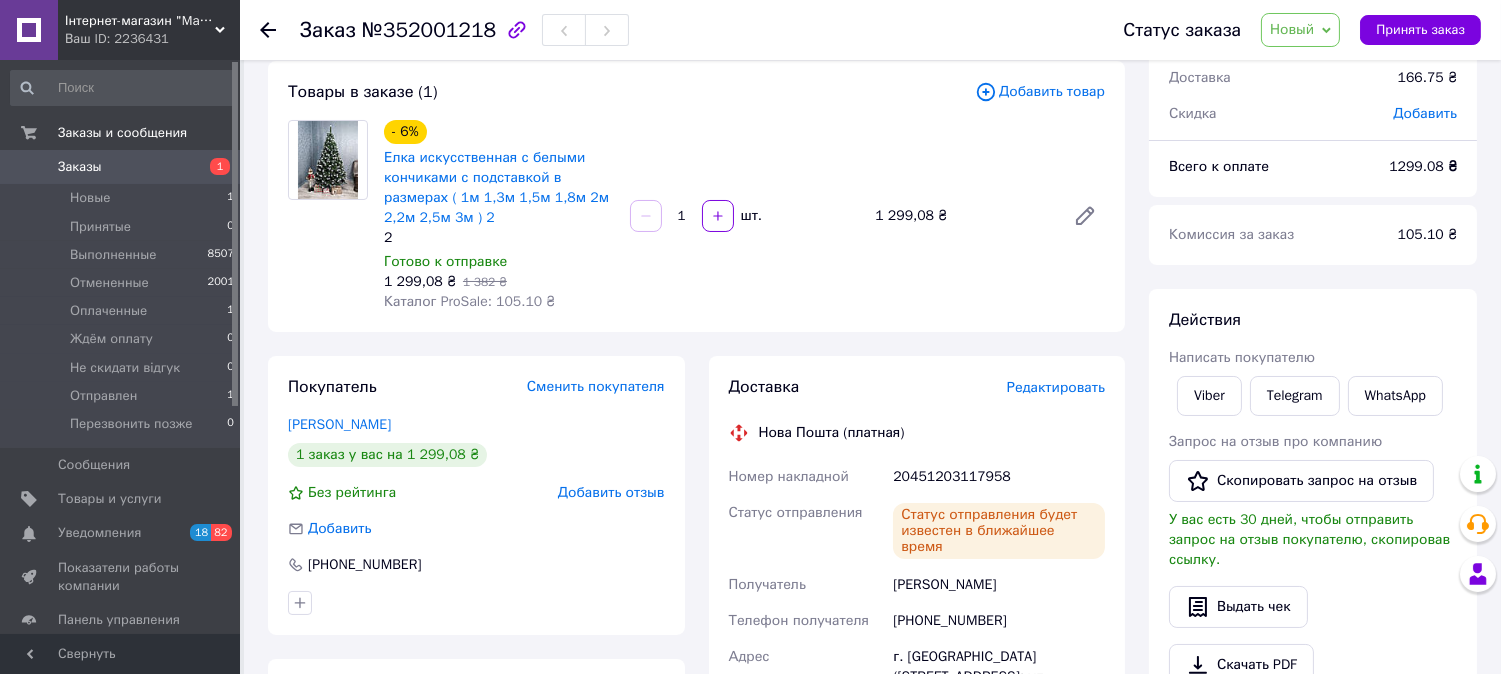 click on "Новый" at bounding box center [1292, 29] 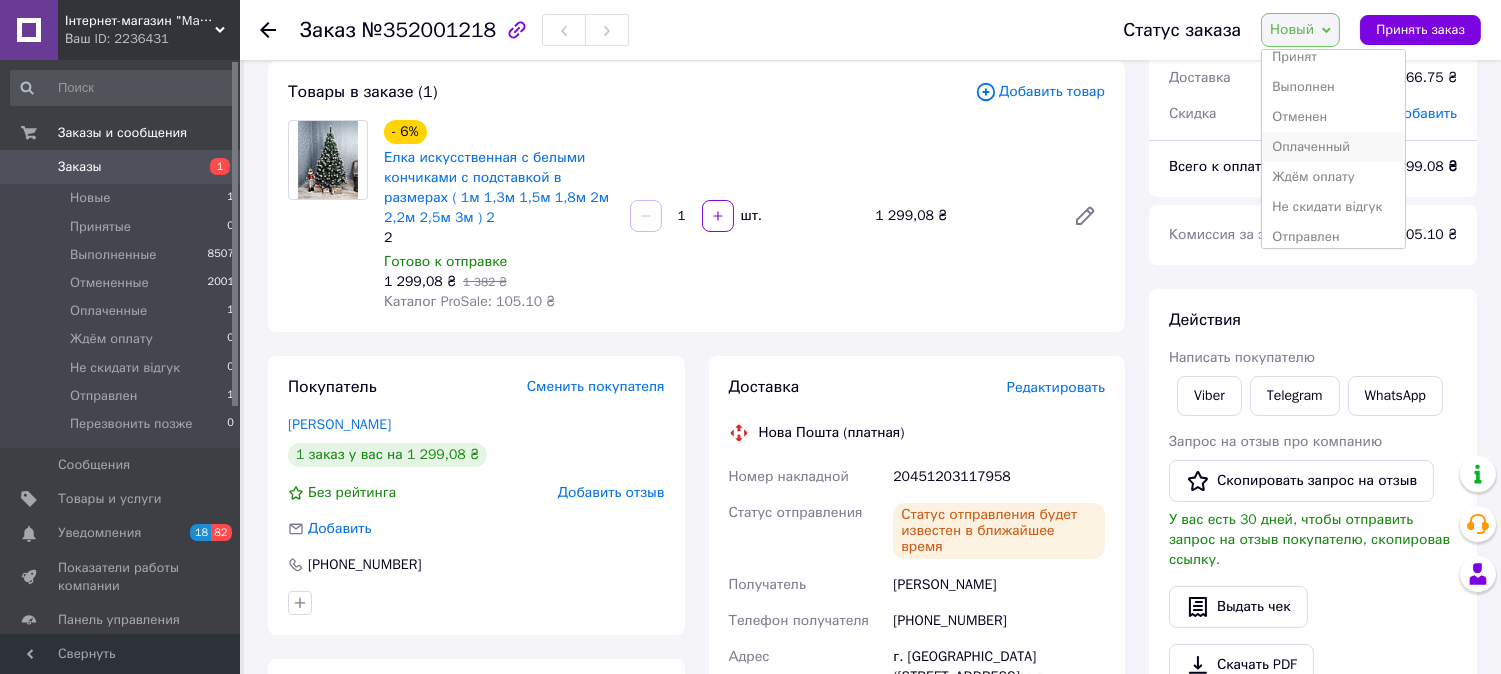 scroll, scrollTop: 52, scrollLeft: 0, axis: vertical 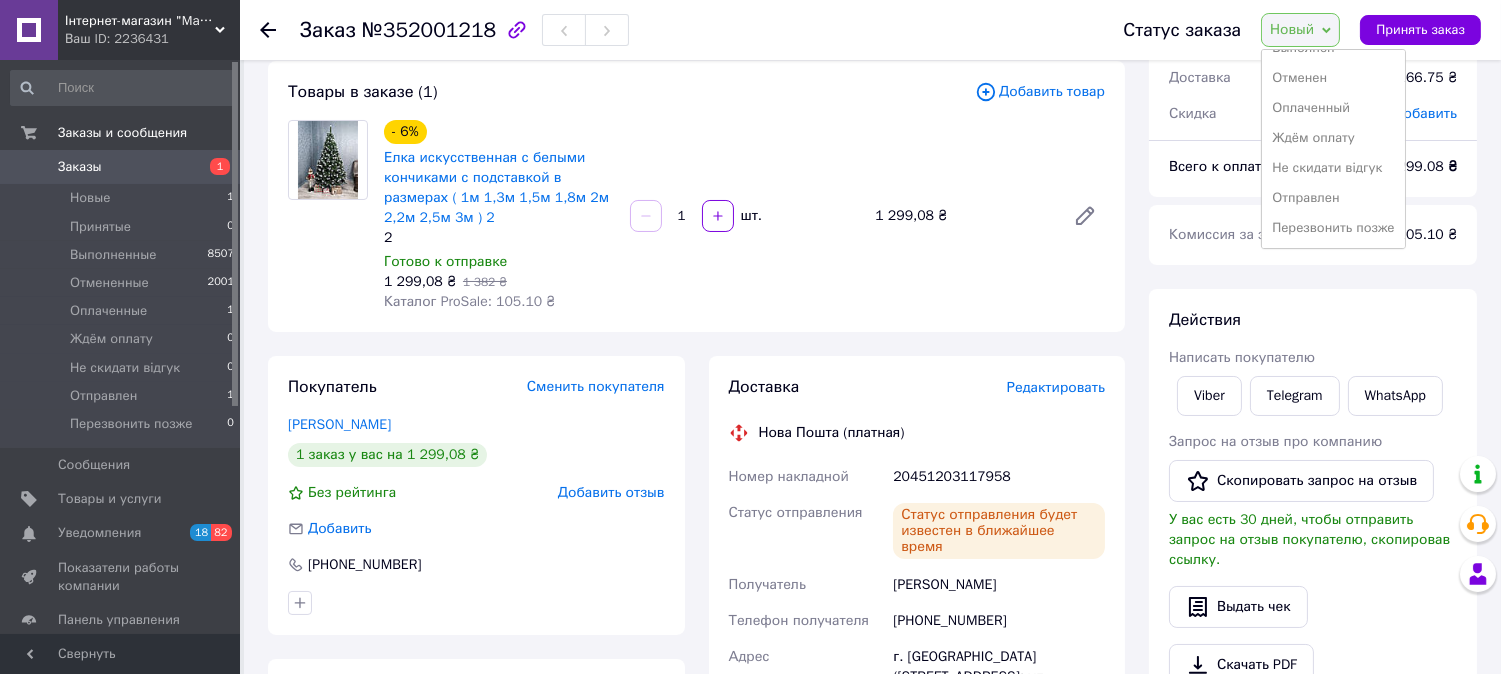 drag, startPoint x: 1312, startPoint y: 193, endPoint x: 1305, endPoint y: 183, distance: 12.206555 